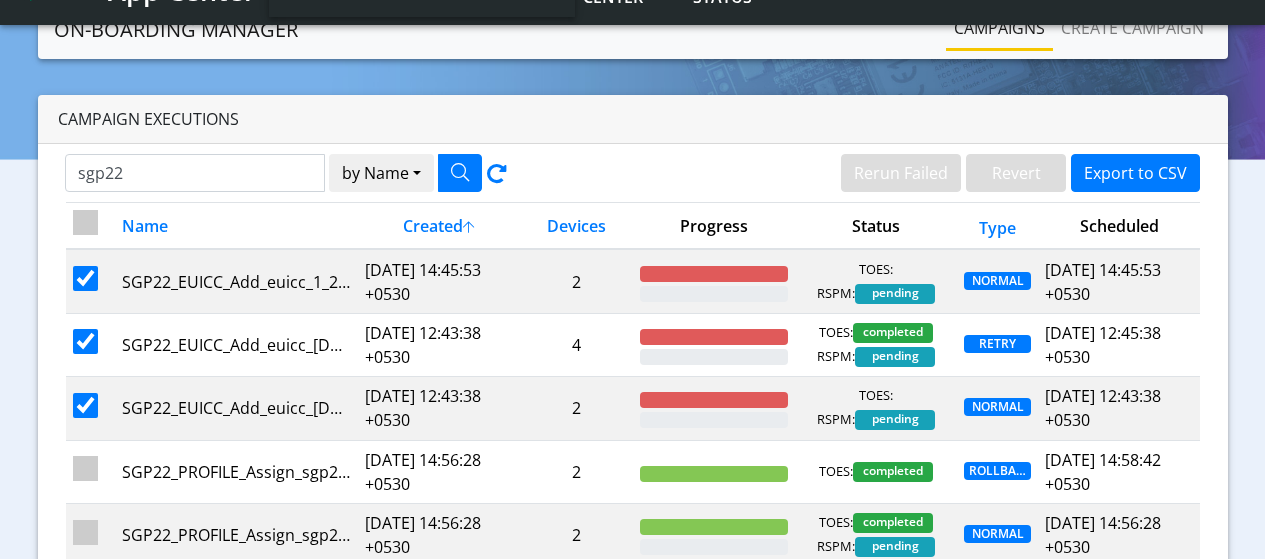 scroll, scrollTop: 100, scrollLeft: 0, axis: vertical 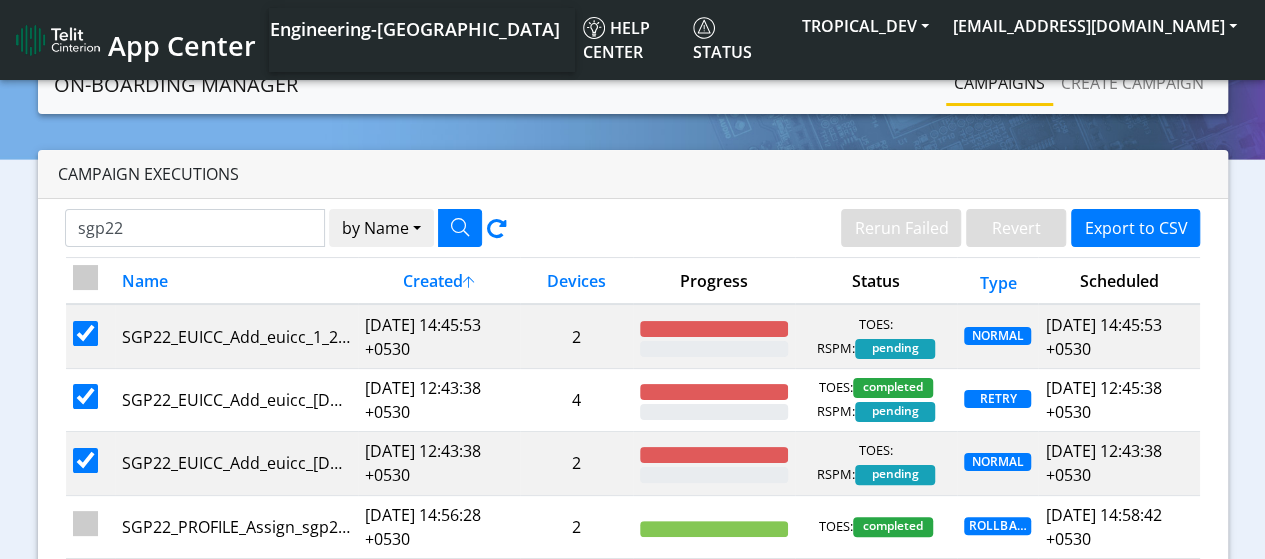 click at bounding box center (85, 277) 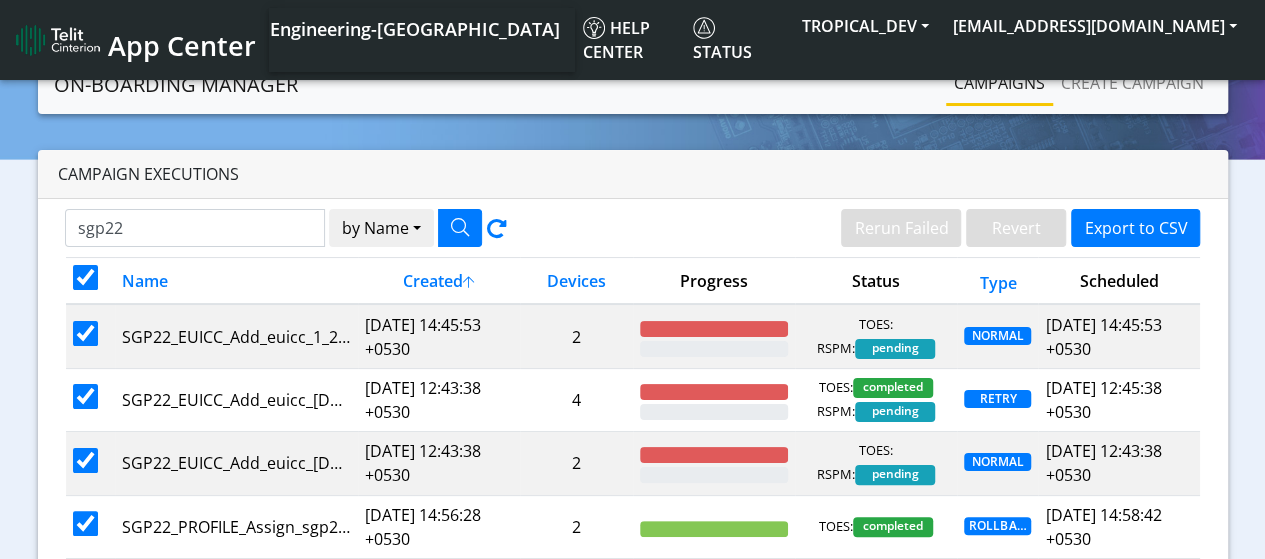 checkbox on "true" 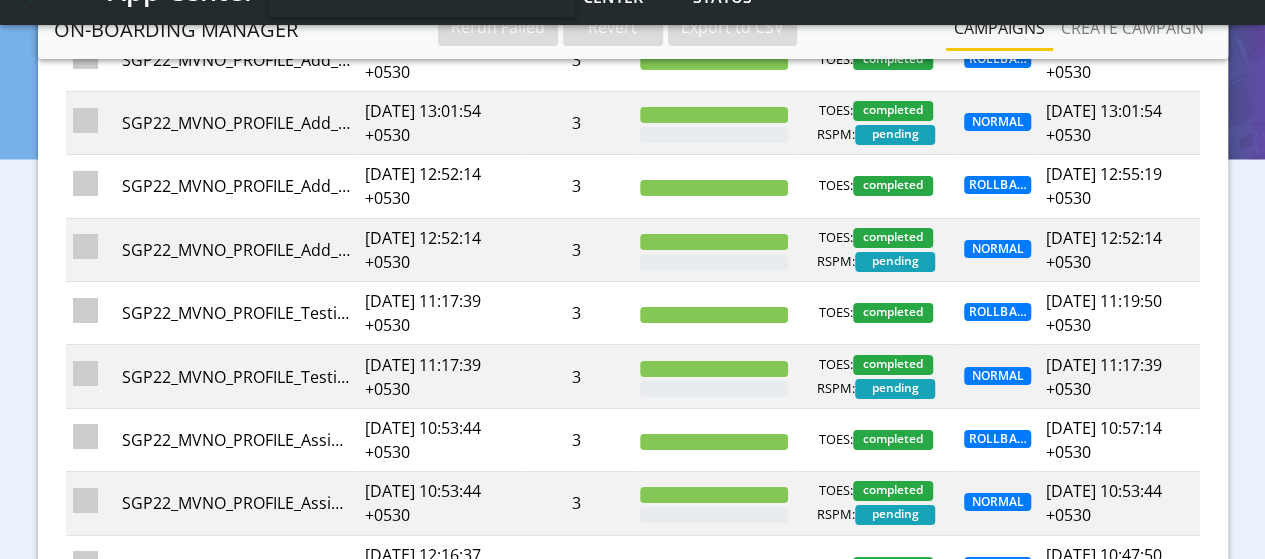 scroll, scrollTop: 3700, scrollLeft: 0, axis: vertical 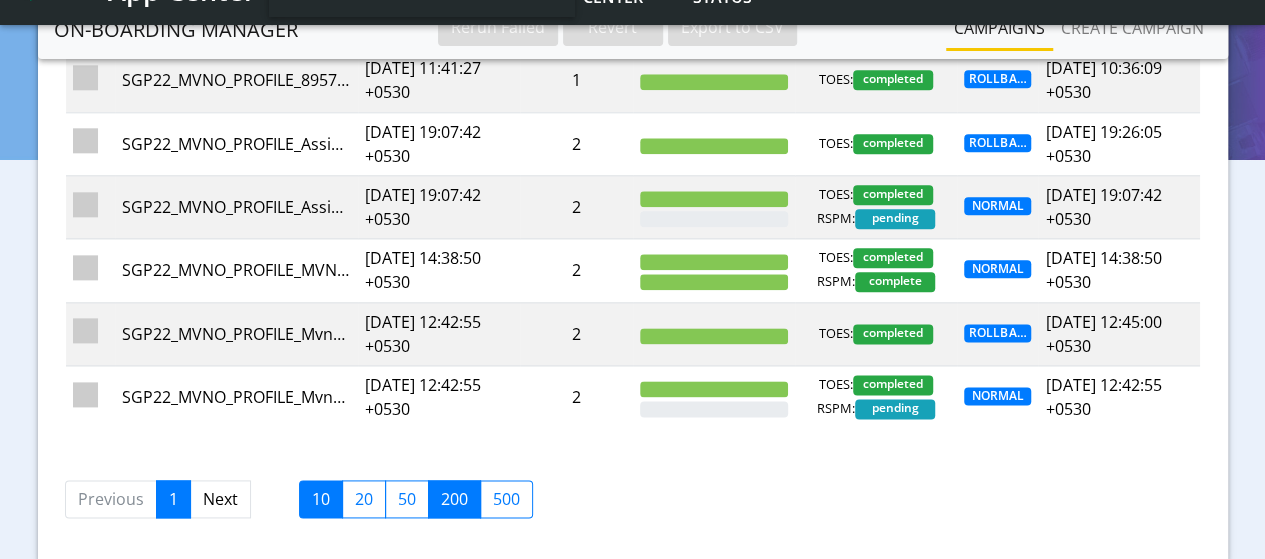 click on "10" 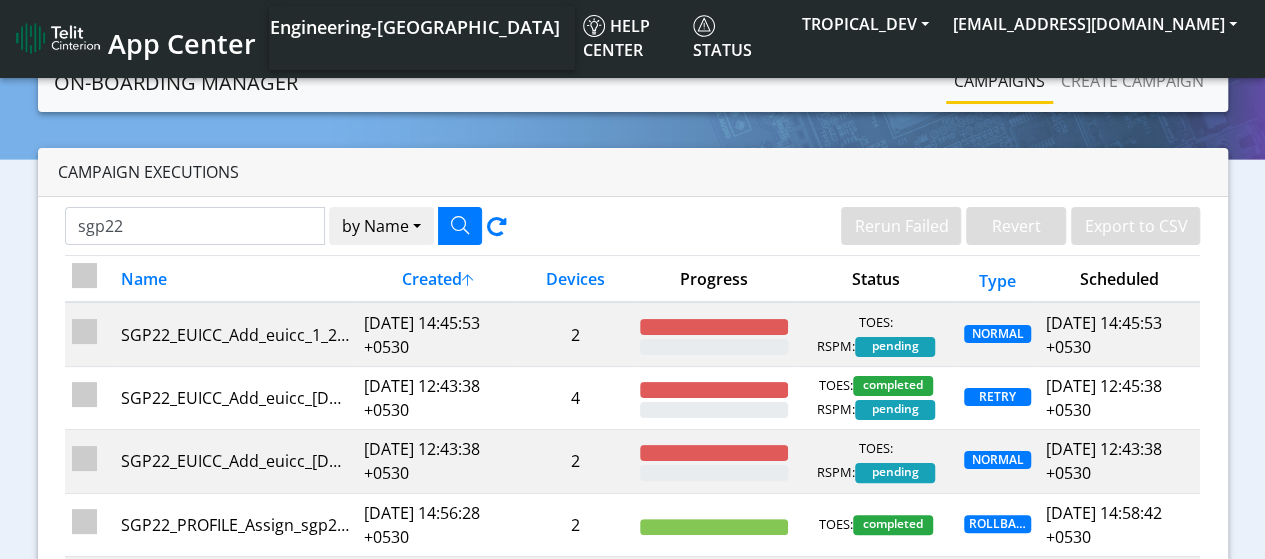 scroll, scrollTop: 0, scrollLeft: 0, axis: both 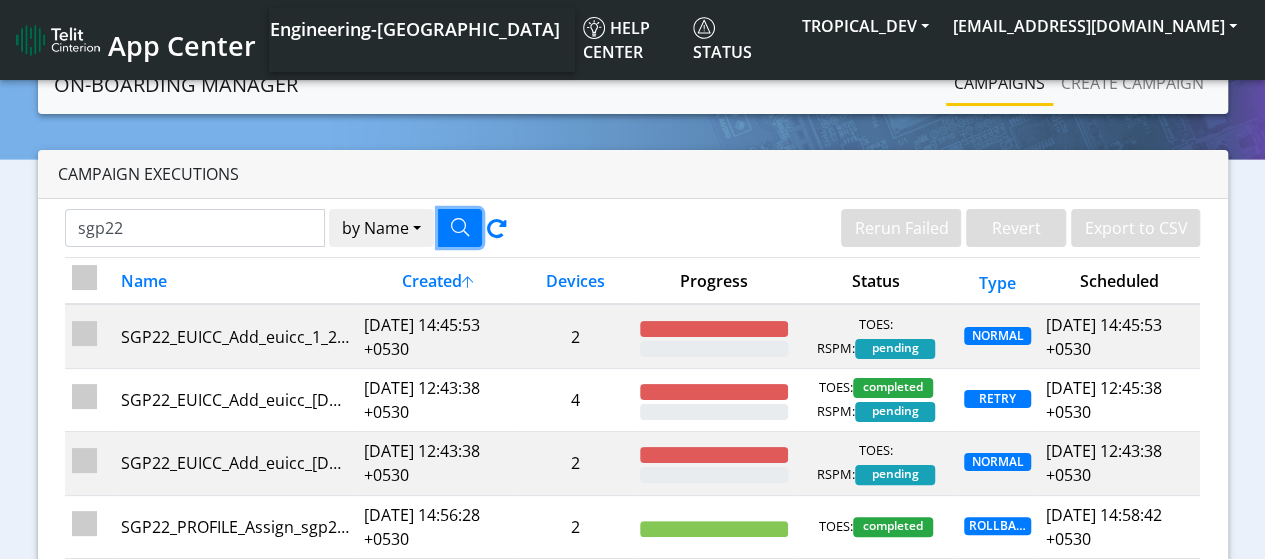 click at bounding box center [460, 228] 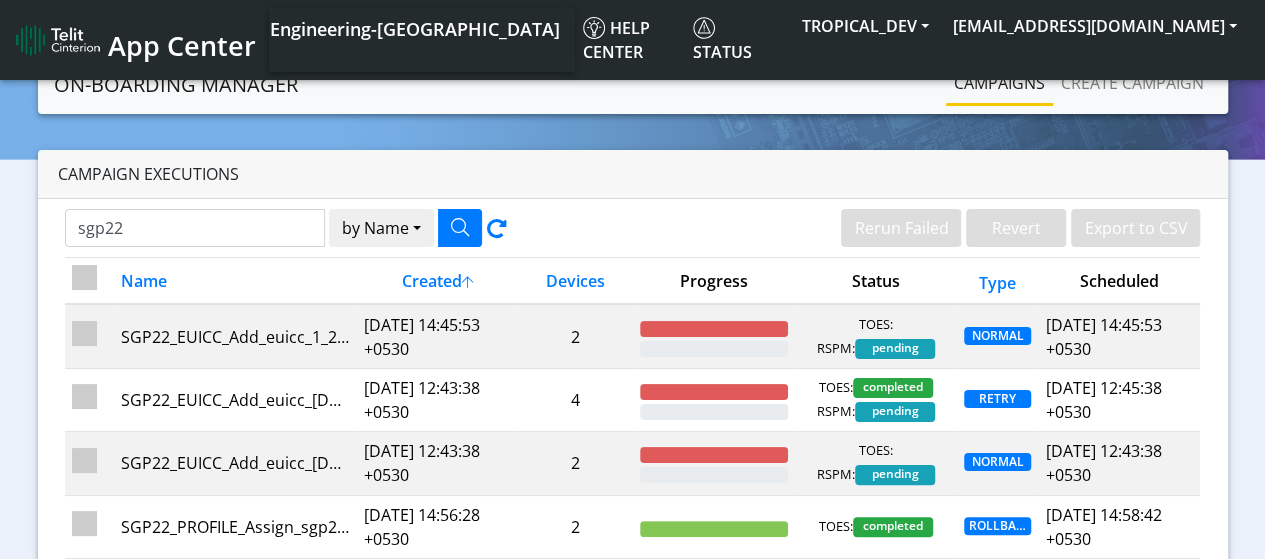 click at bounding box center (84, 277) 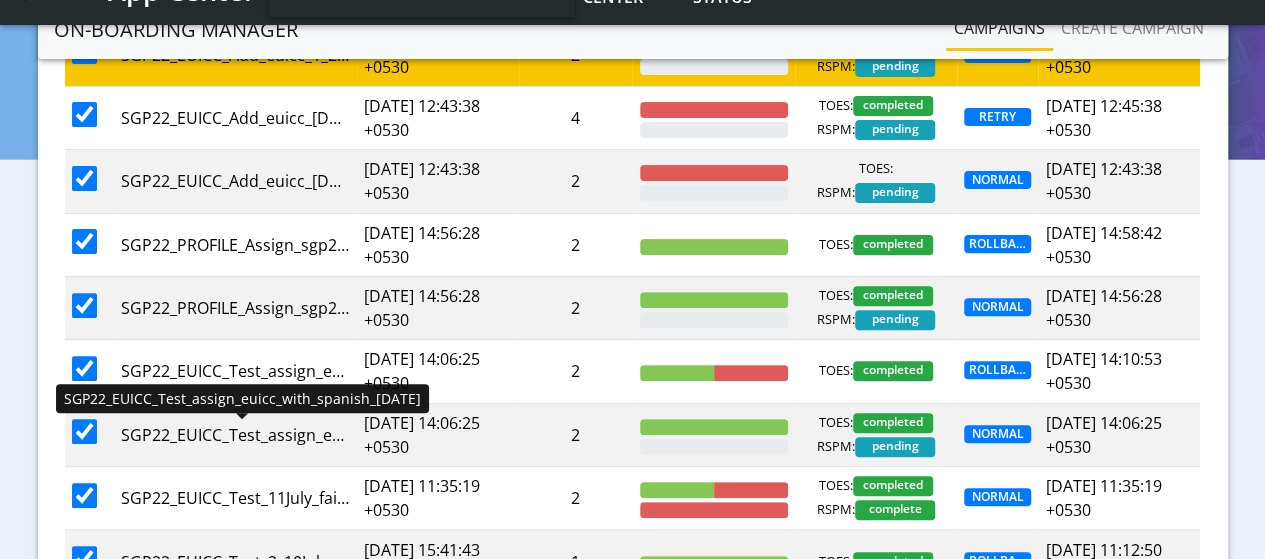 scroll, scrollTop: 100, scrollLeft: 0, axis: vertical 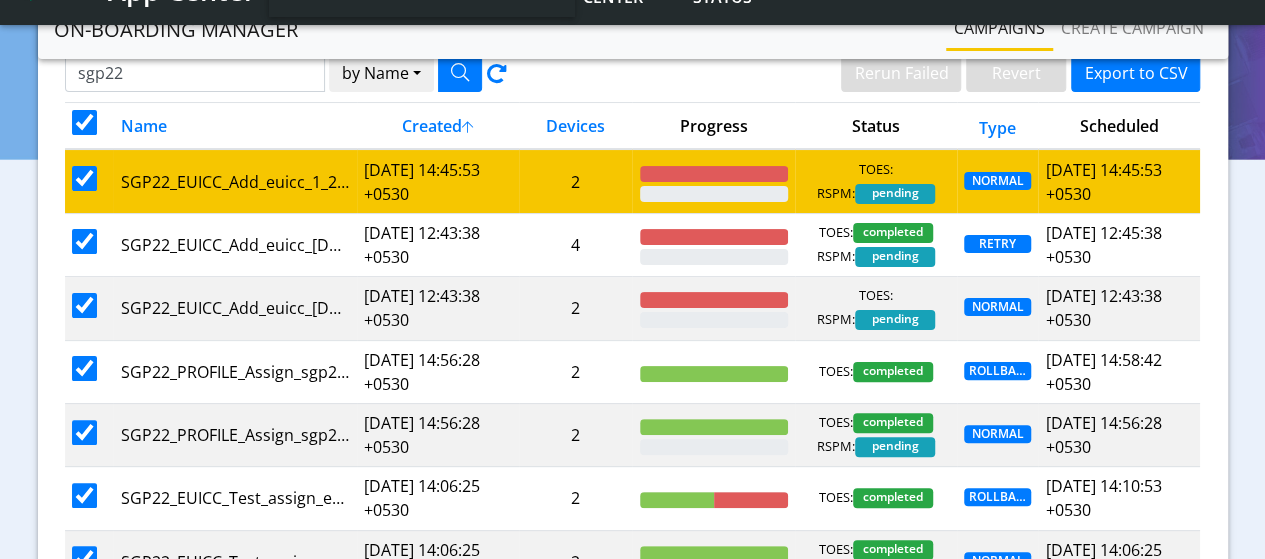 click at bounding box center (84, 178) 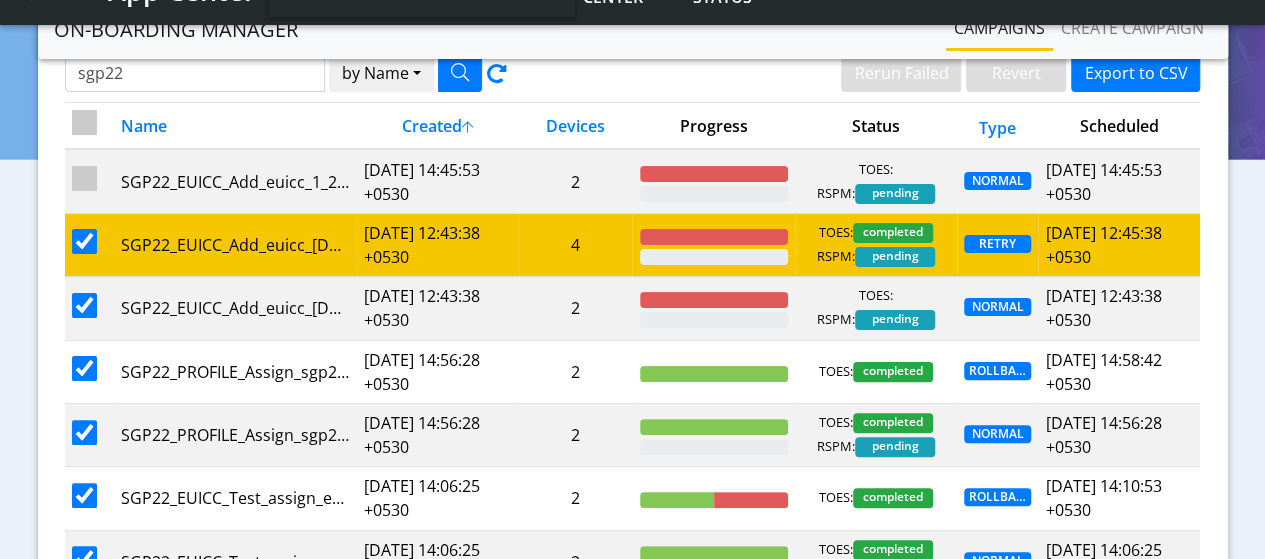 click at bounding box center [84, 241] 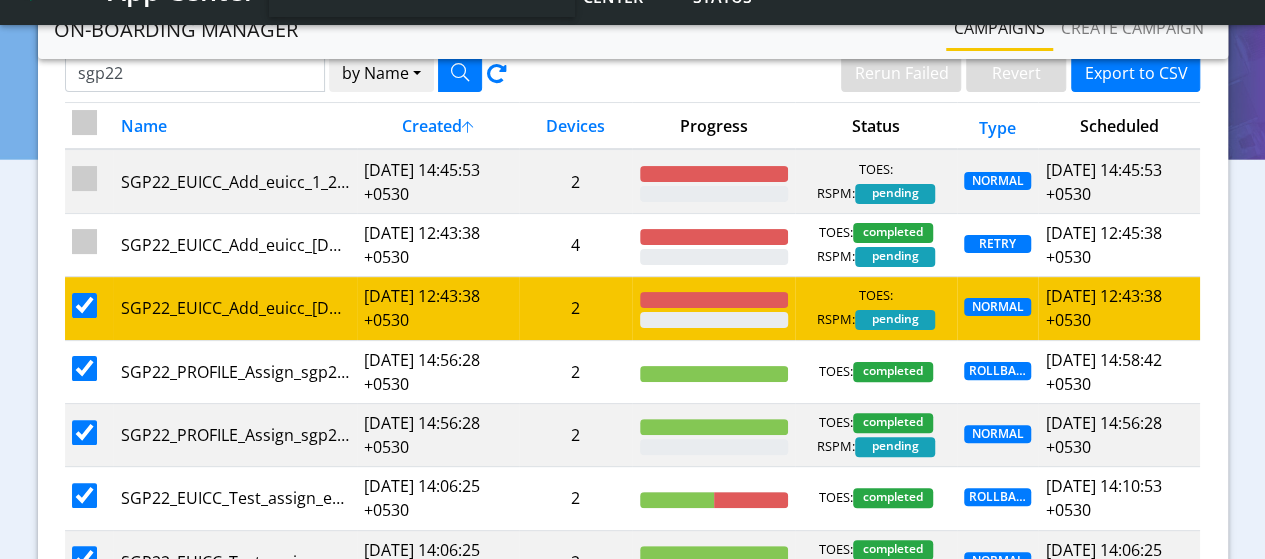 click at bounding box center (84, 305) 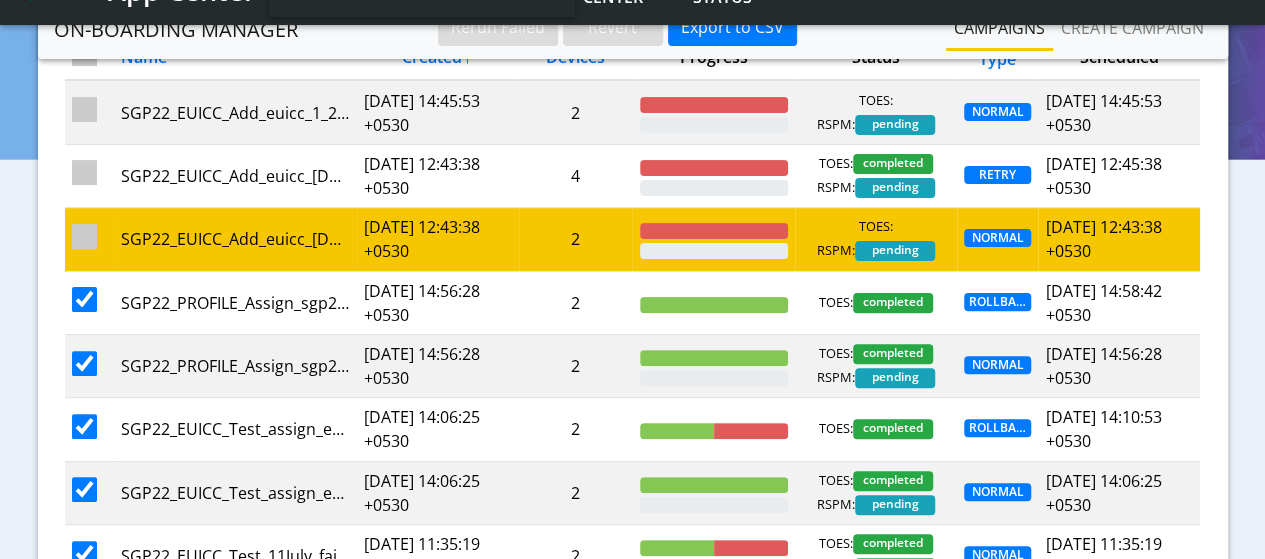 scroll, scrollTop: 200, scrollLeft: 0, axis: vertical 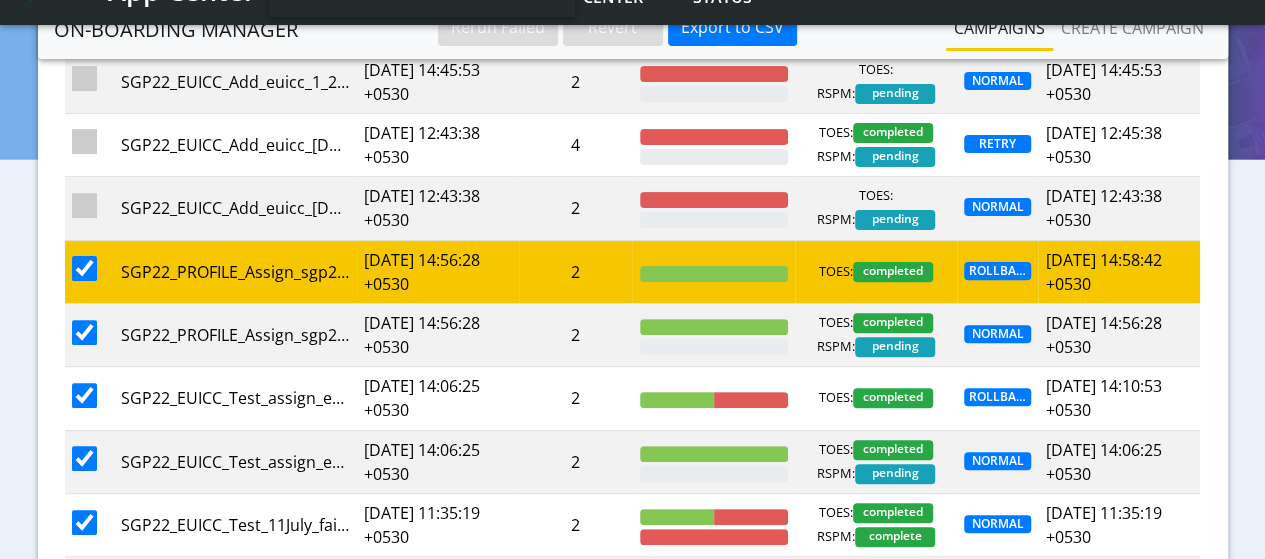 click at bounding box center [84, 268] 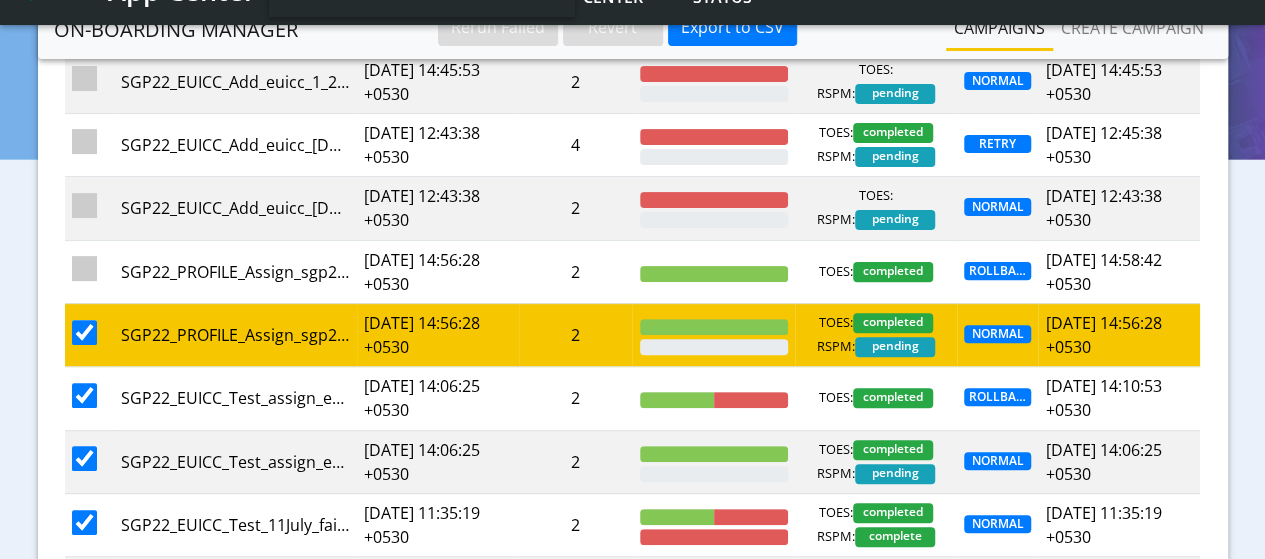 click at bounding box center [84, 332] 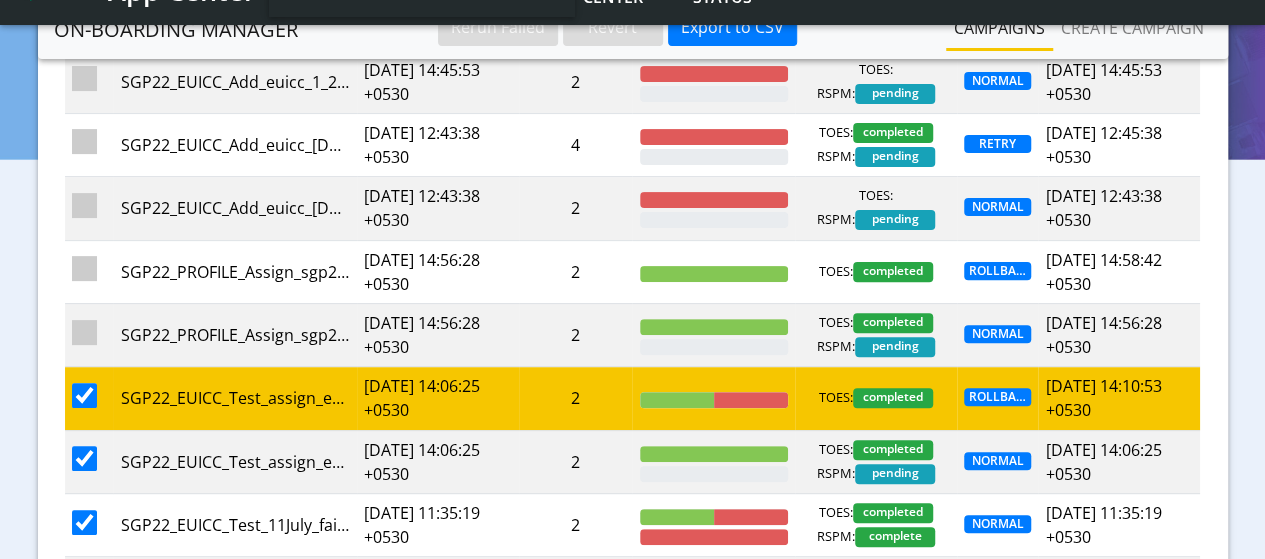 click at bounding box center [84, 395] 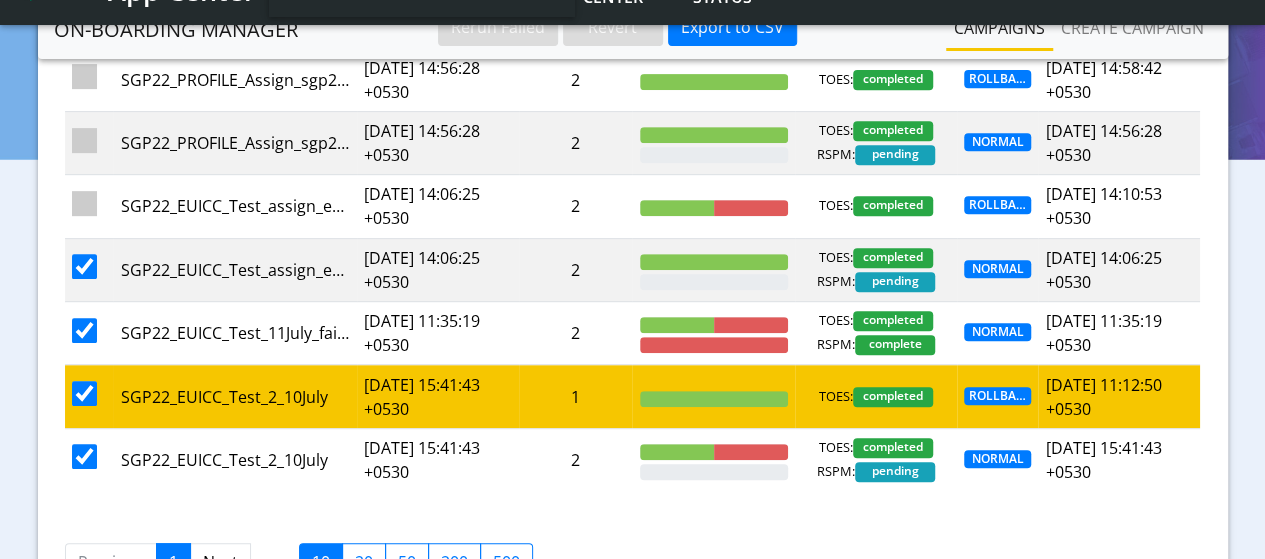 scroll, scrollTop: 400, scrollLeft: 0, axis: vertical 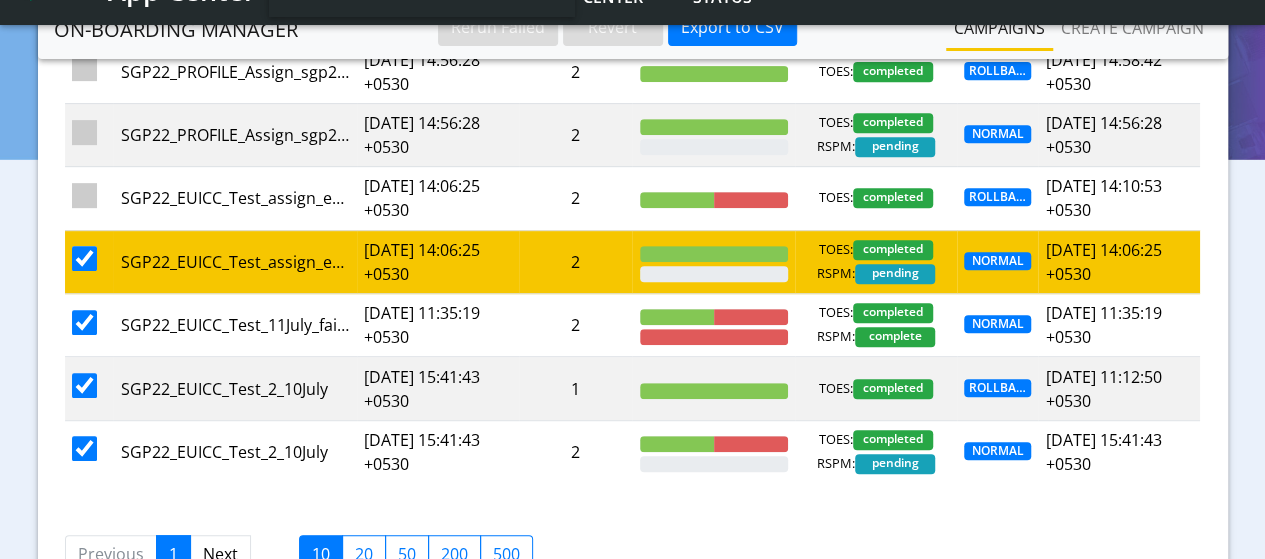 click at bounding box center [84, 258] 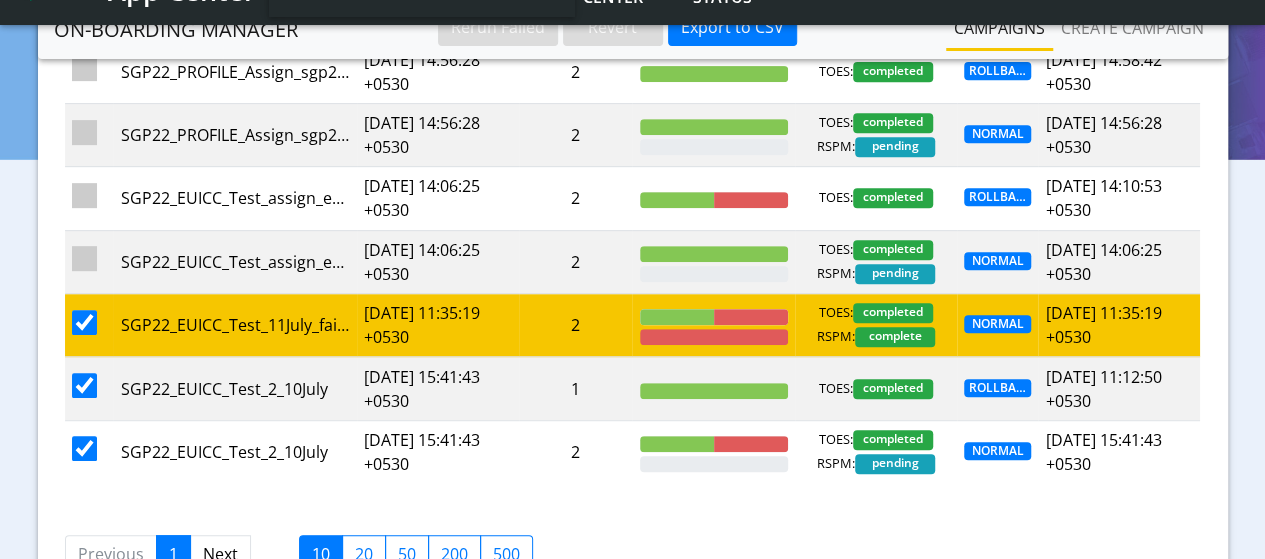 click at bounding box center [84, 322] 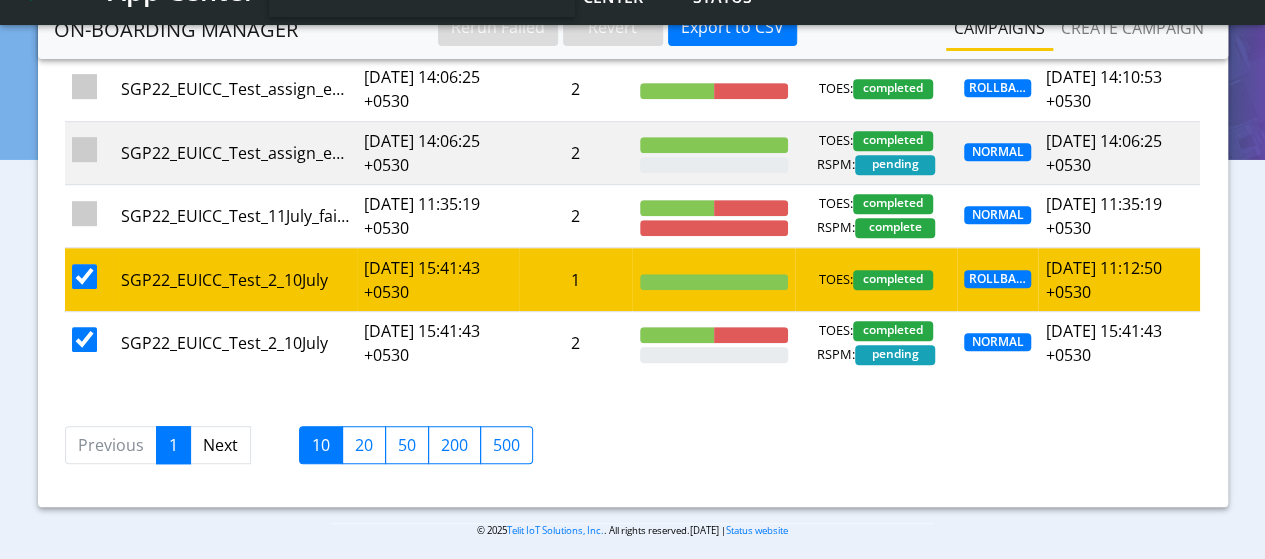 scroll, scrollTop: 514, scrollLeft: 0, axis: vertical 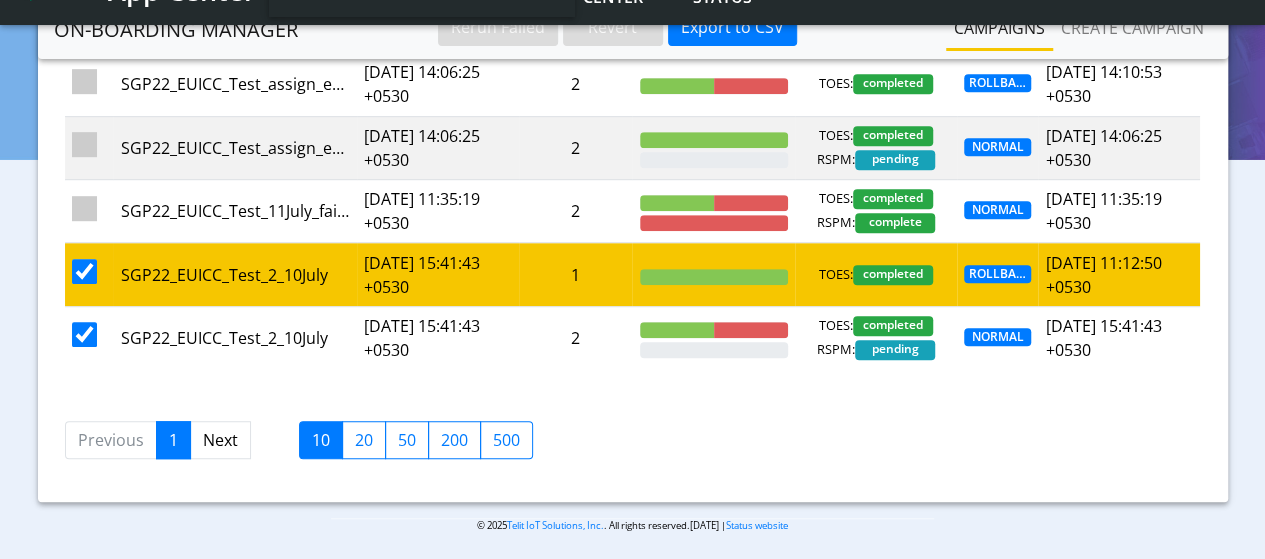 click at bounding box center (84, 271) 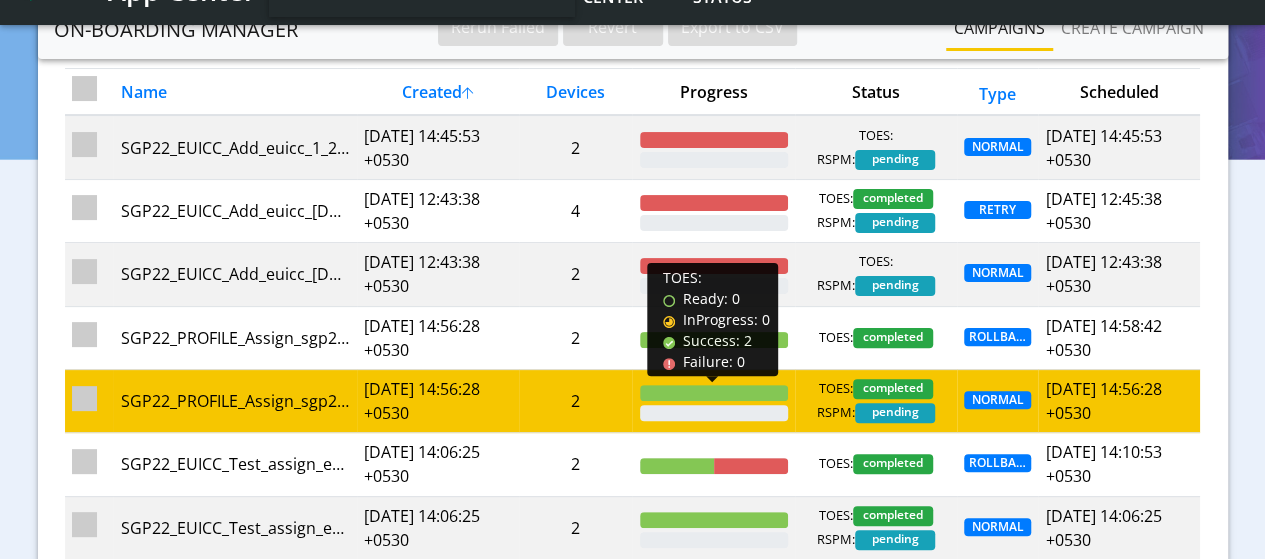 scroll, scrollTop: 300, scrollLeft: 0, axis: vertical 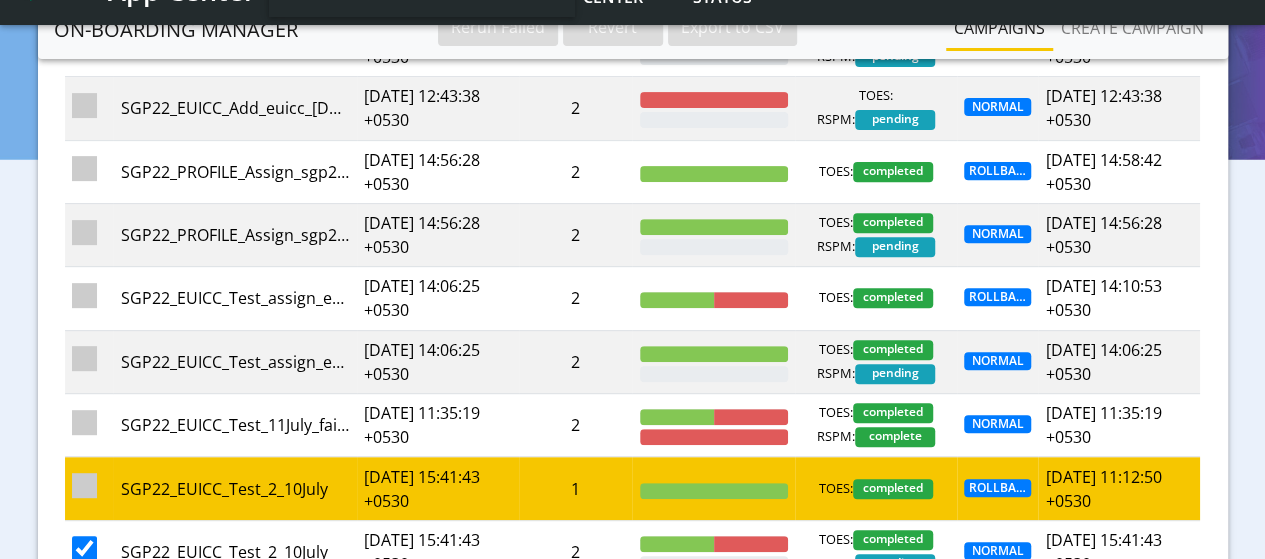 click at bounding box center (84, 485) 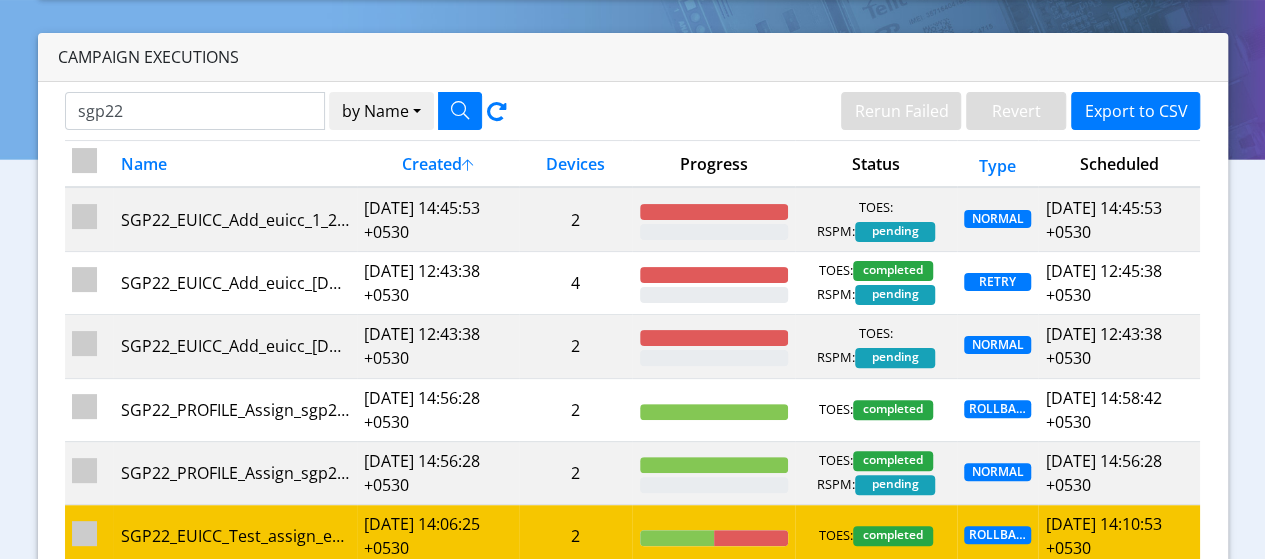 scroll, scrollTop: 300, scrollLeft: 0, axis: vertical 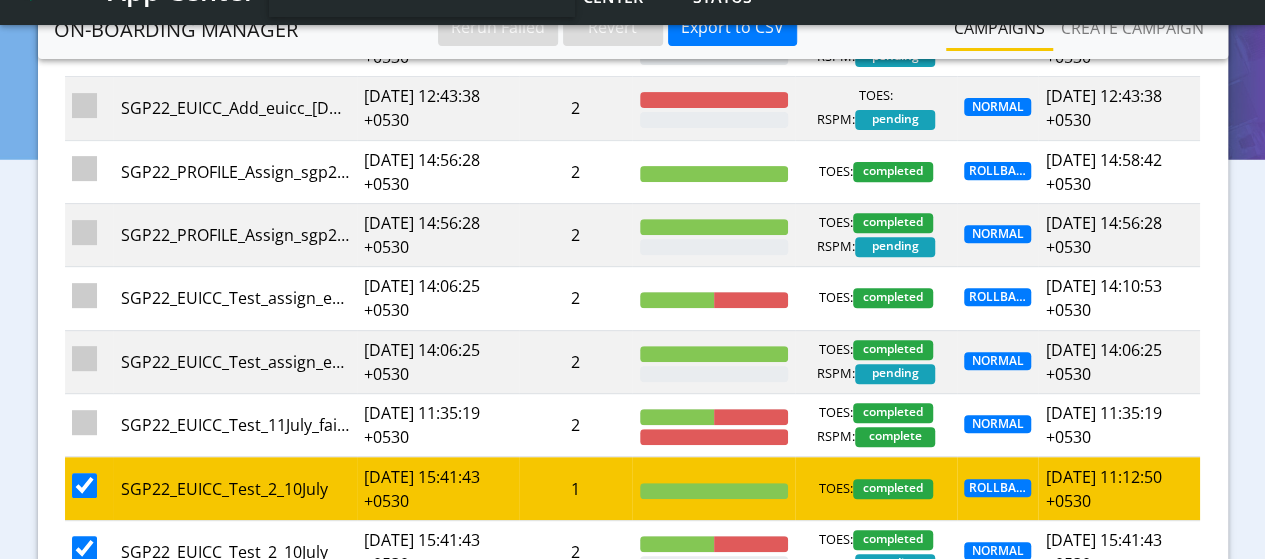 click at bounding box center (84, 485) 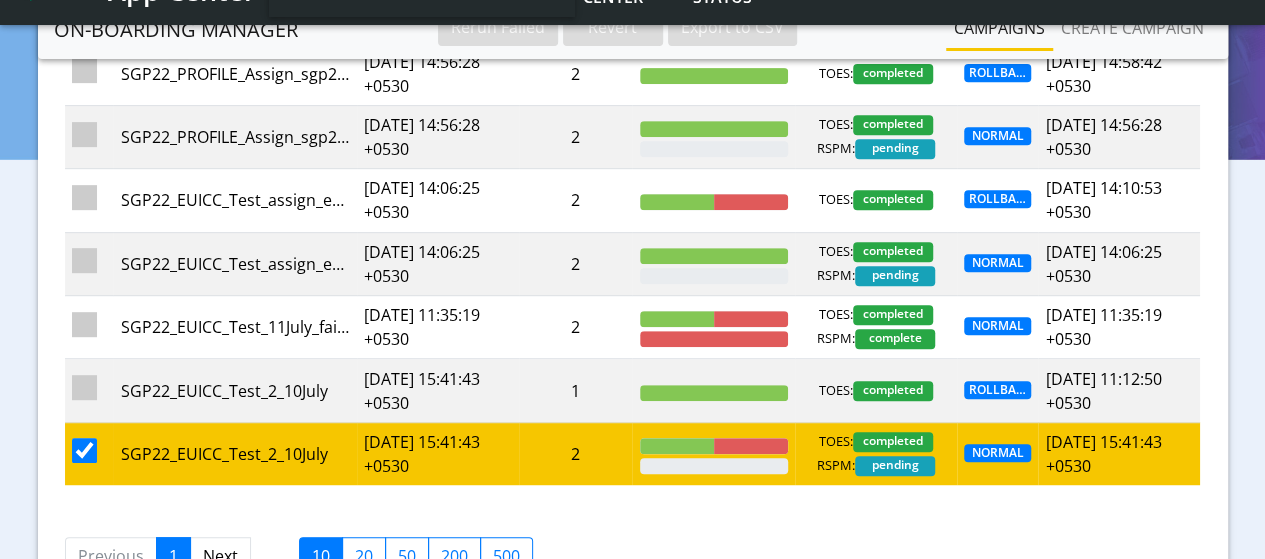 scroll, scrollTop: 400, scrollLeft: 0, axis: vertical 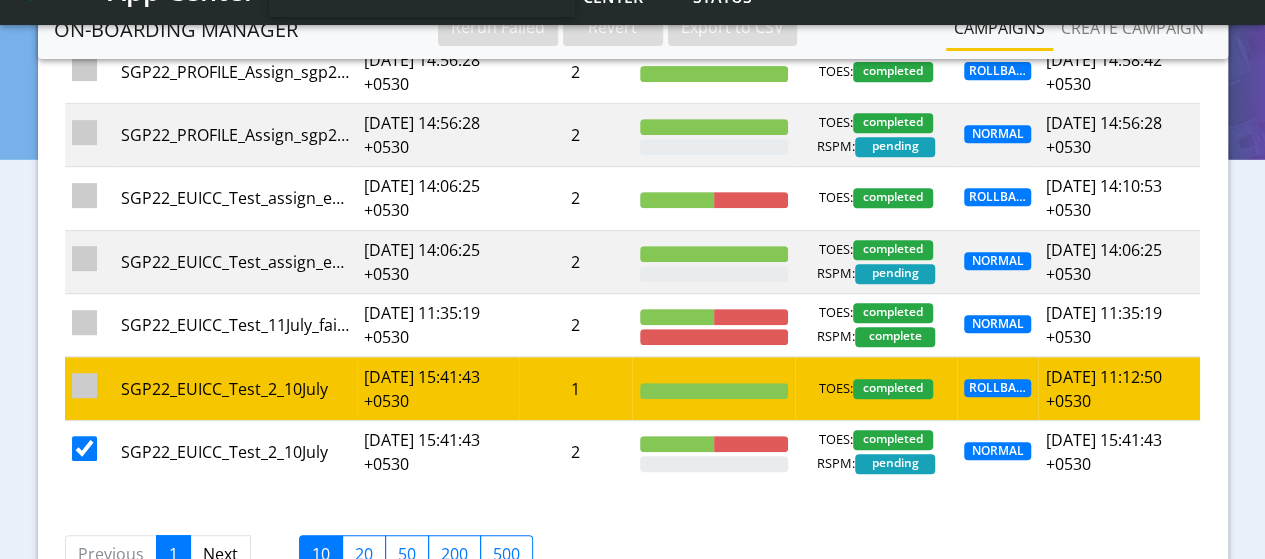 click at bounding box center (84, 385) 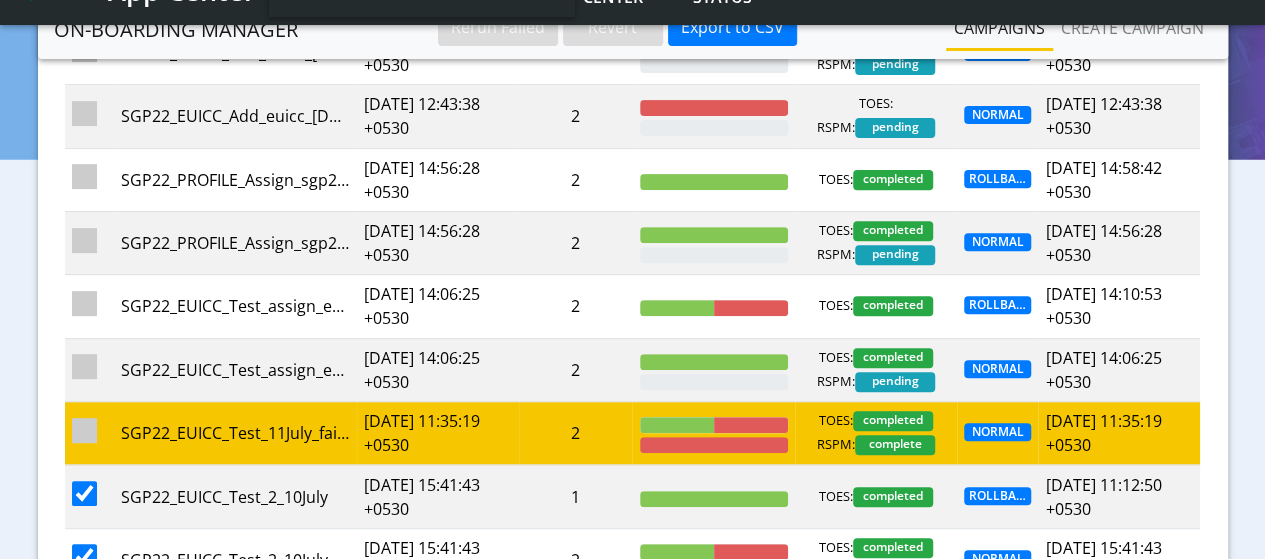 scroll, scrollTop: 300, scrollLeft: 0, axis: vertical 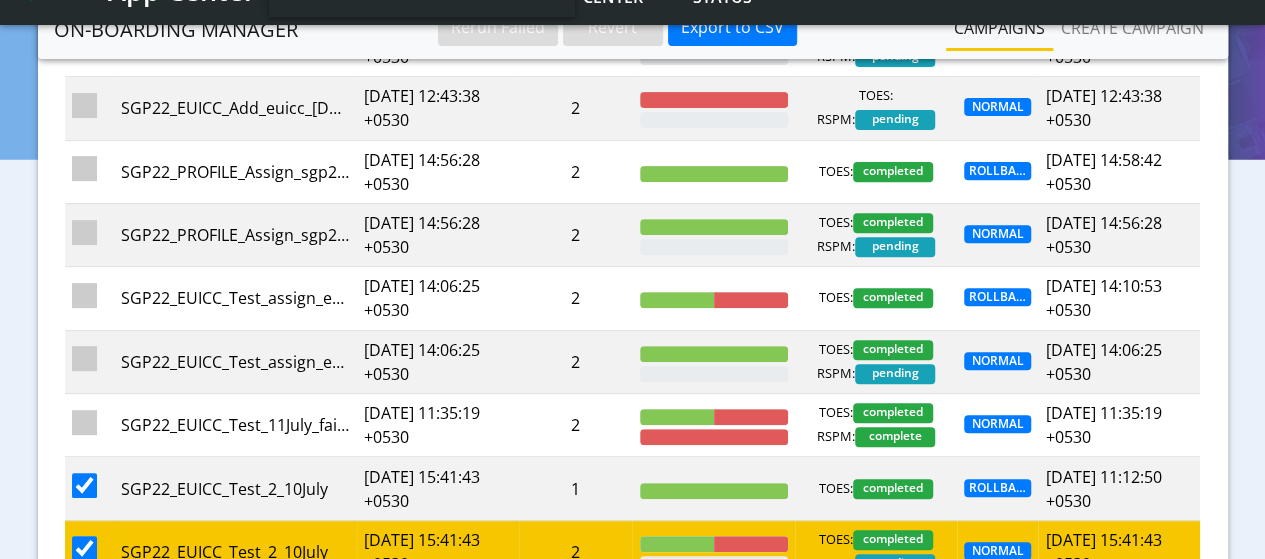 click at bounding box center [84, 548] 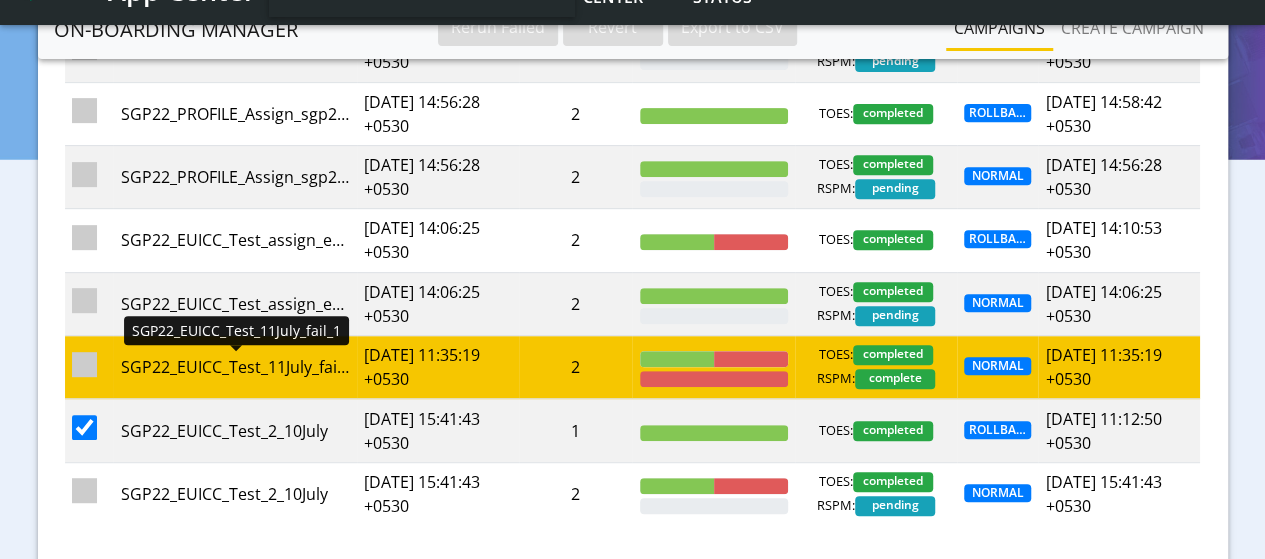 scroll, scrollTop: 500, scrollLeft: 0, axis: vertical 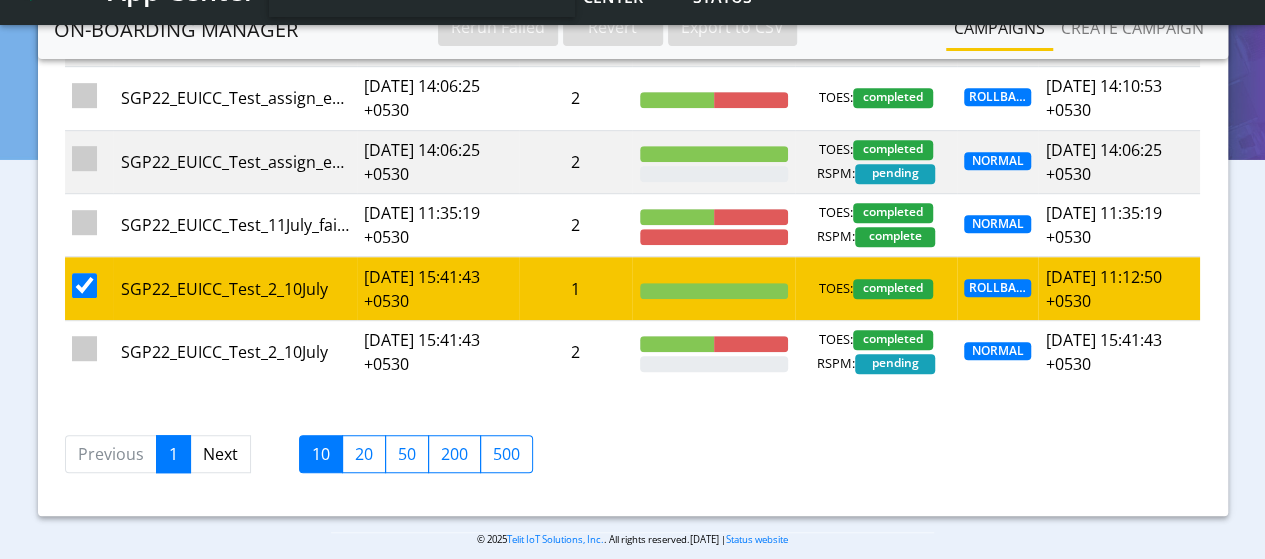 click at bounding box center [84, 285] 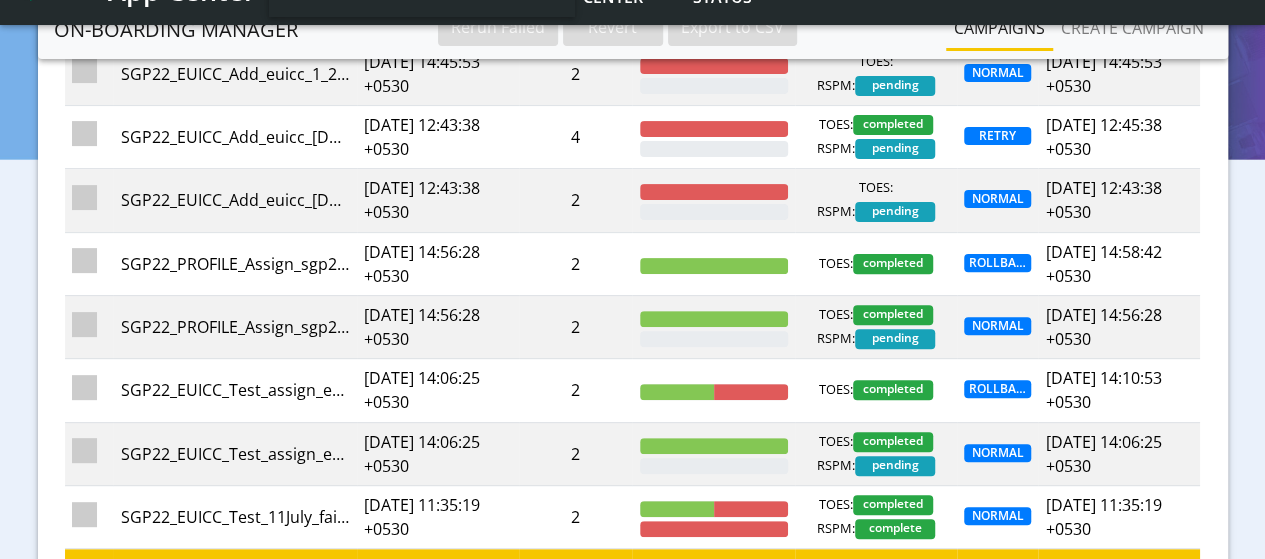 scroll, scrollTop: 300, scrollLeft: 0, axis: vertical 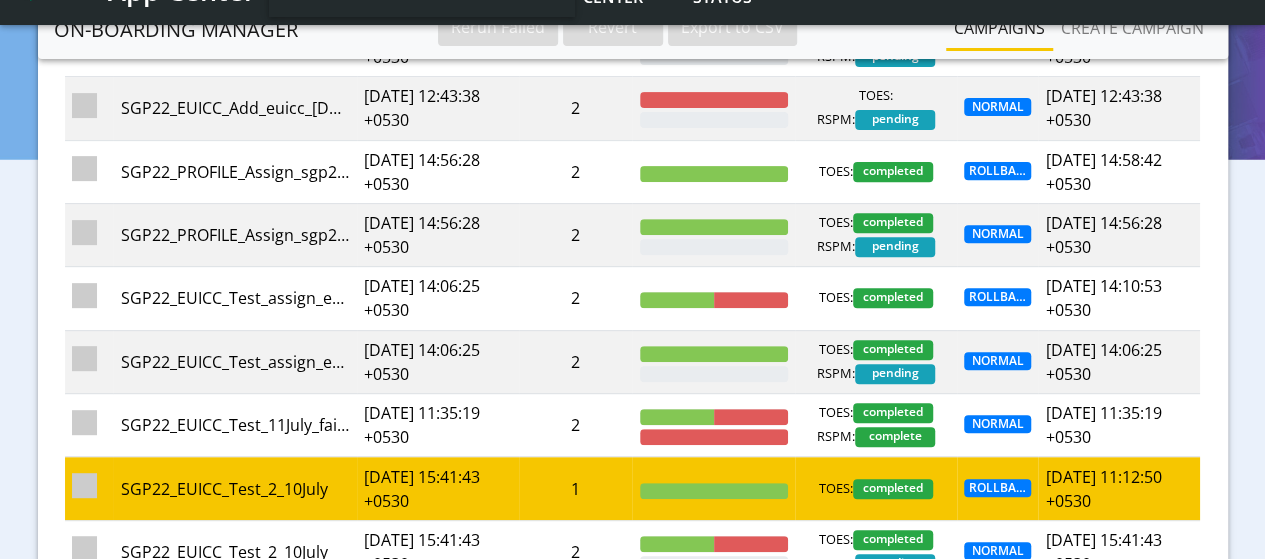 click at bounding box center (84, 485) 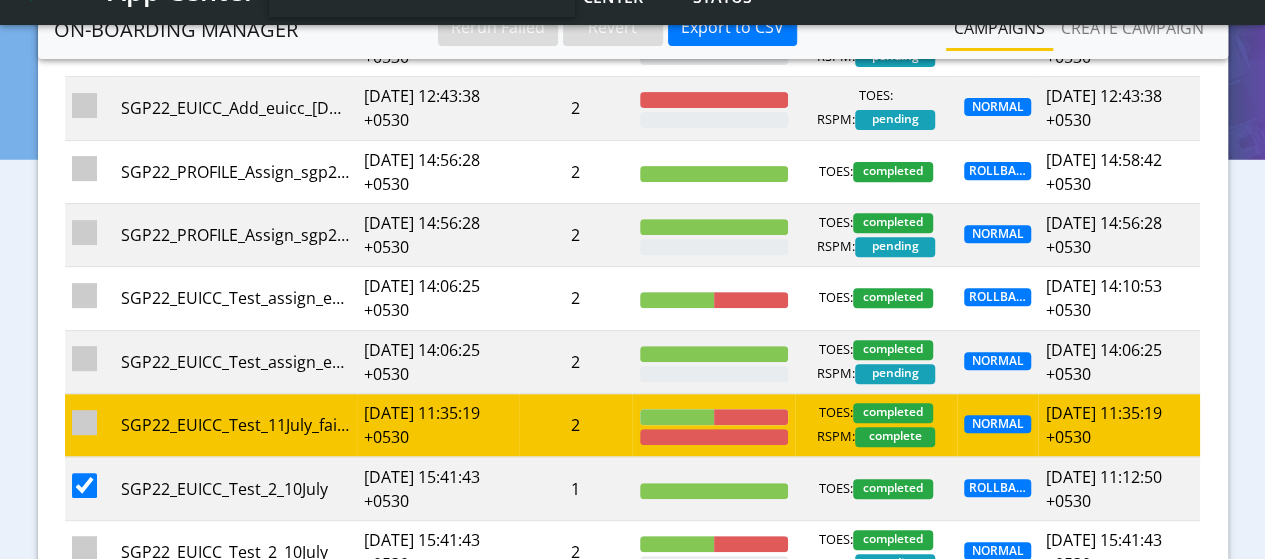 scroll 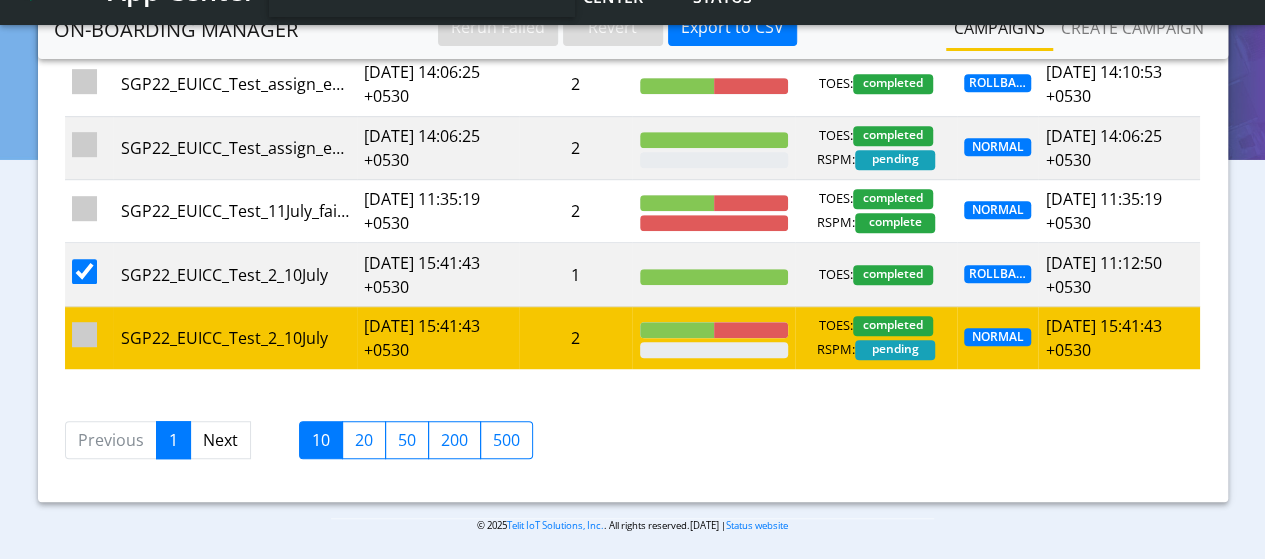 click at bounding box center (84, 334) 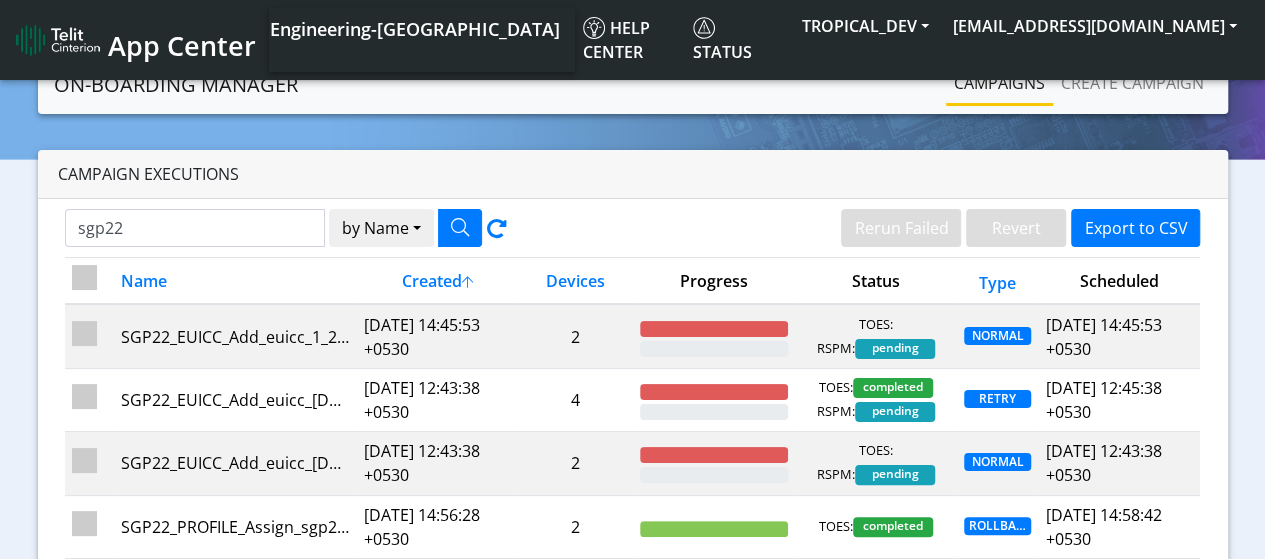 click at bounding box center (84, 277) 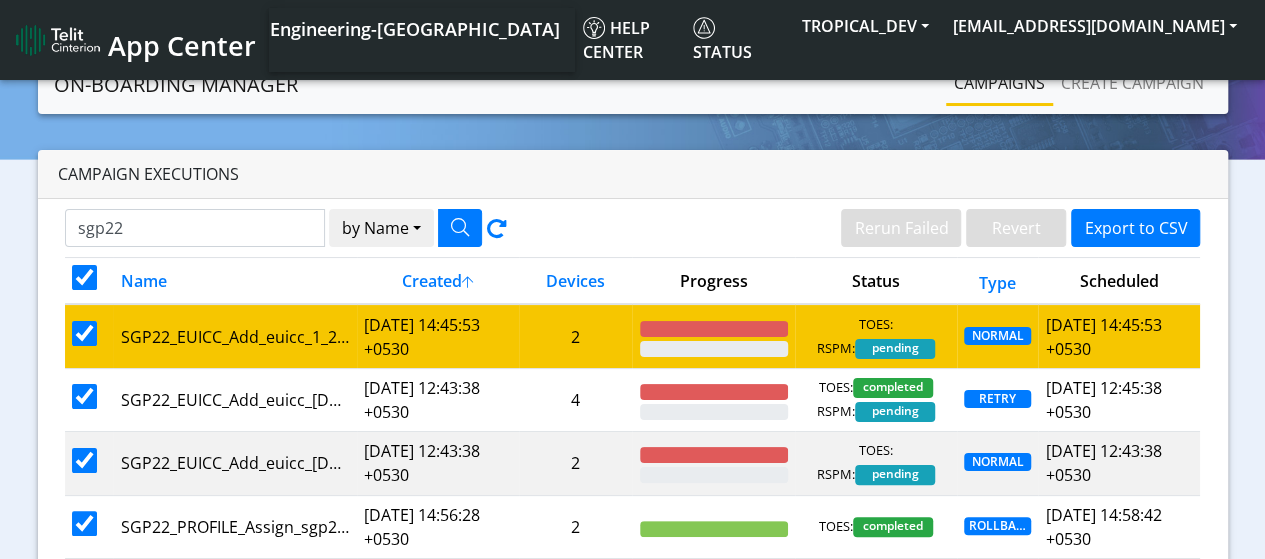 click at bounding box center (84, 333) 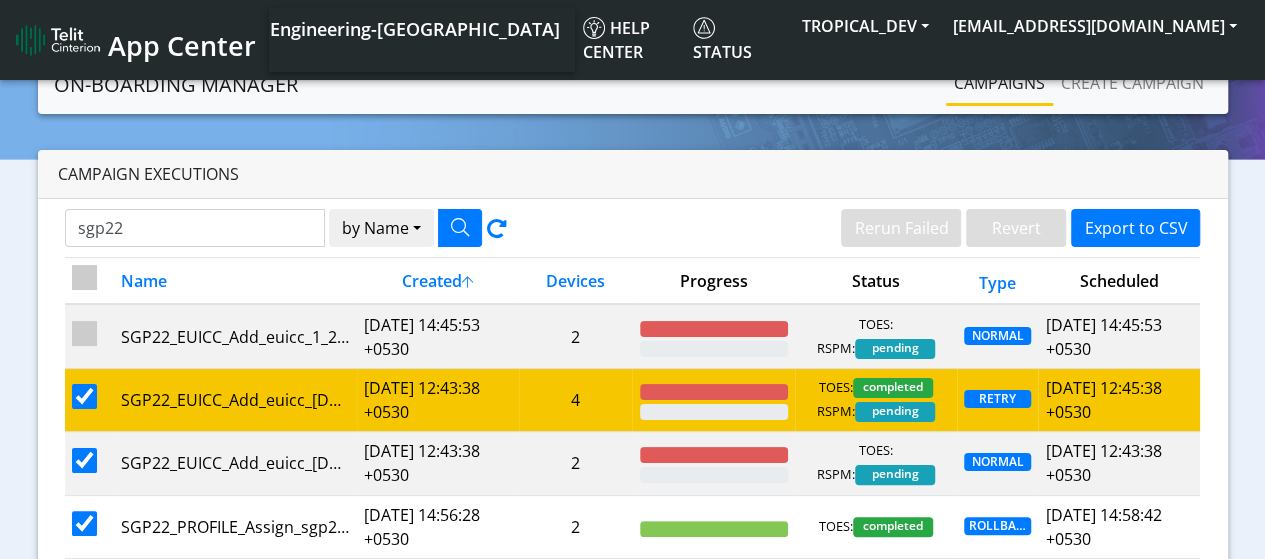 click at bounding box center [84, 396] 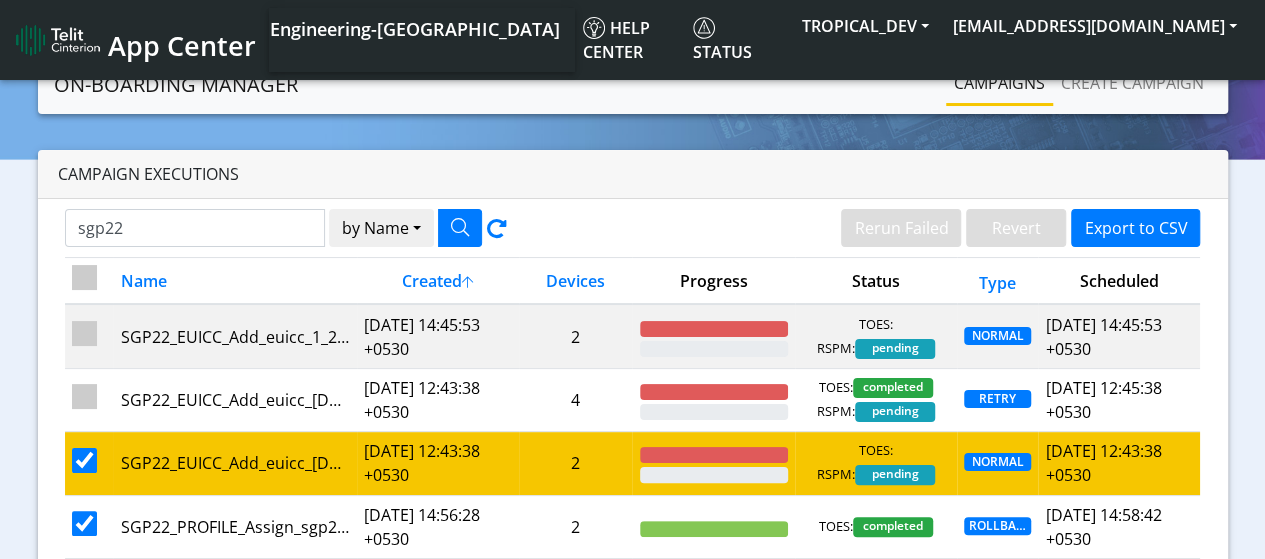 click at bounding box center (84, 460) 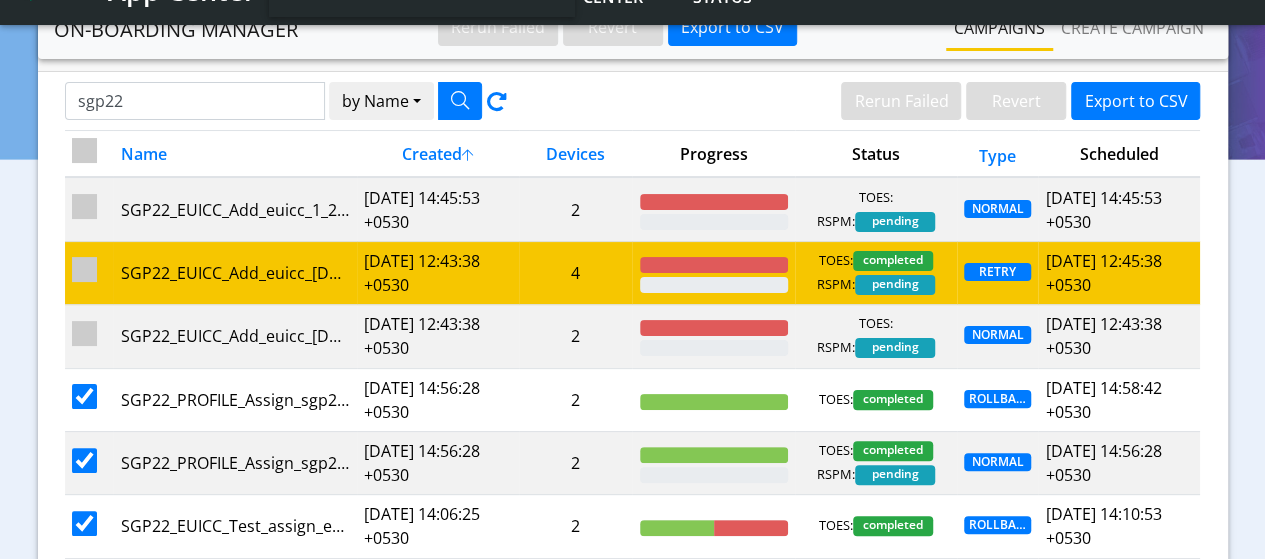 scroll, scrollTop: 200, scrollLeft: 0, axis: vertical 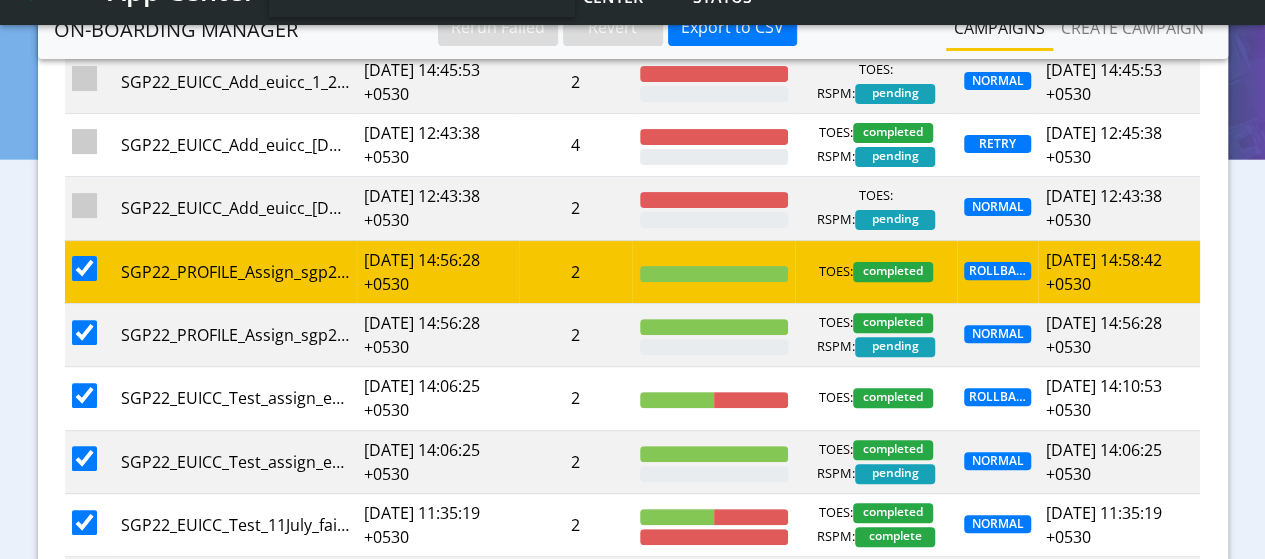 click at bounding box center (84, 268) 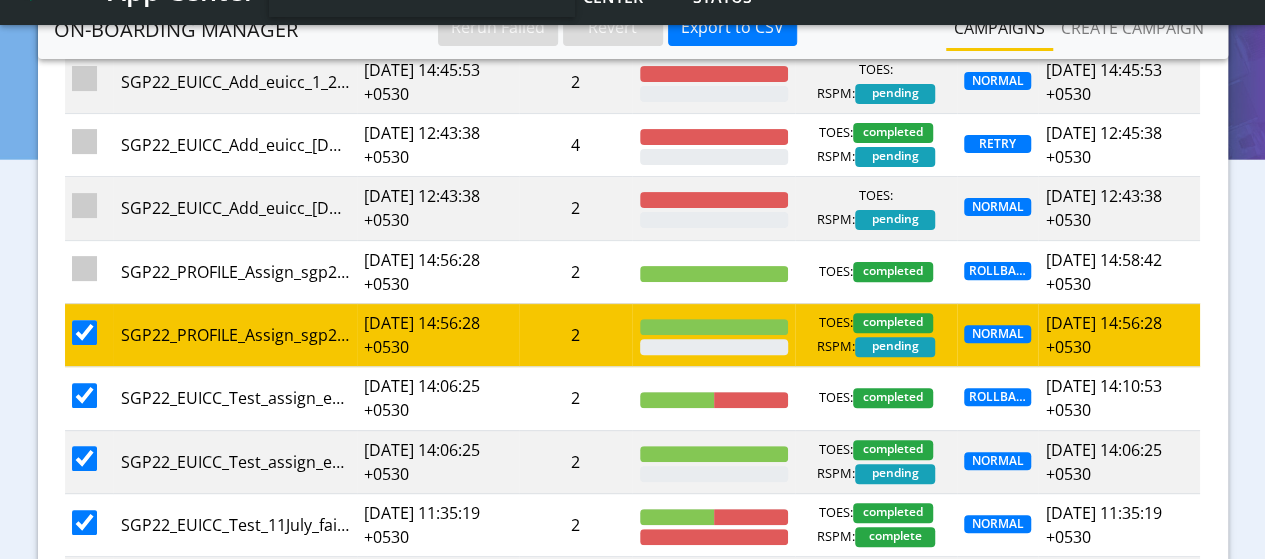 click at bounding box center [89, 334] 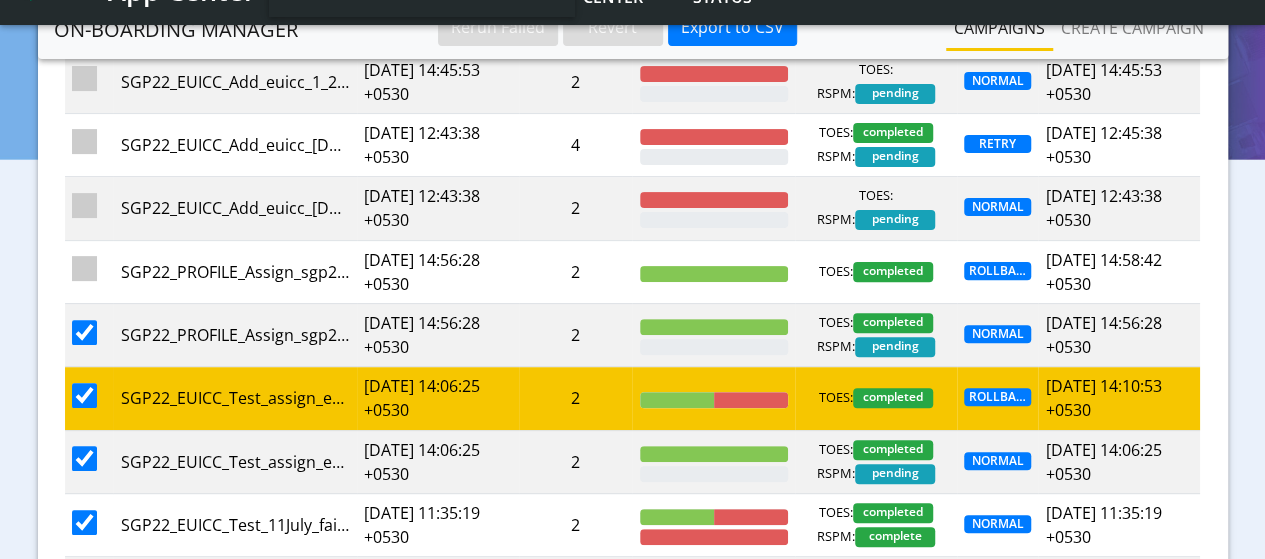 click at bounding box center [84, 395] 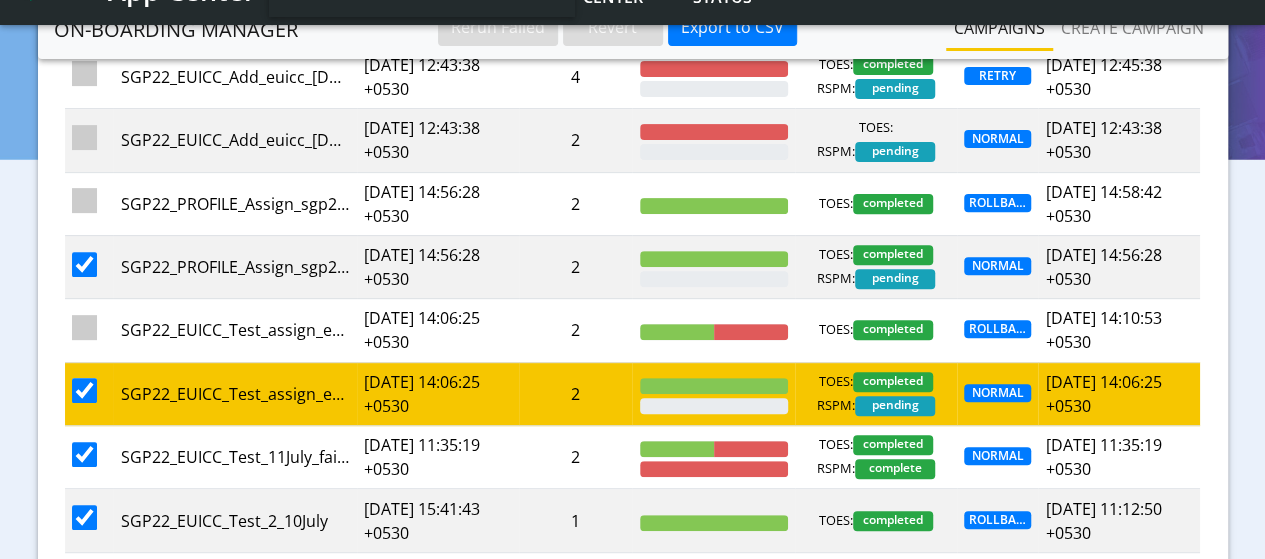 scroll, scrollTop: 300, scrollLeft: 0, axis: vertical 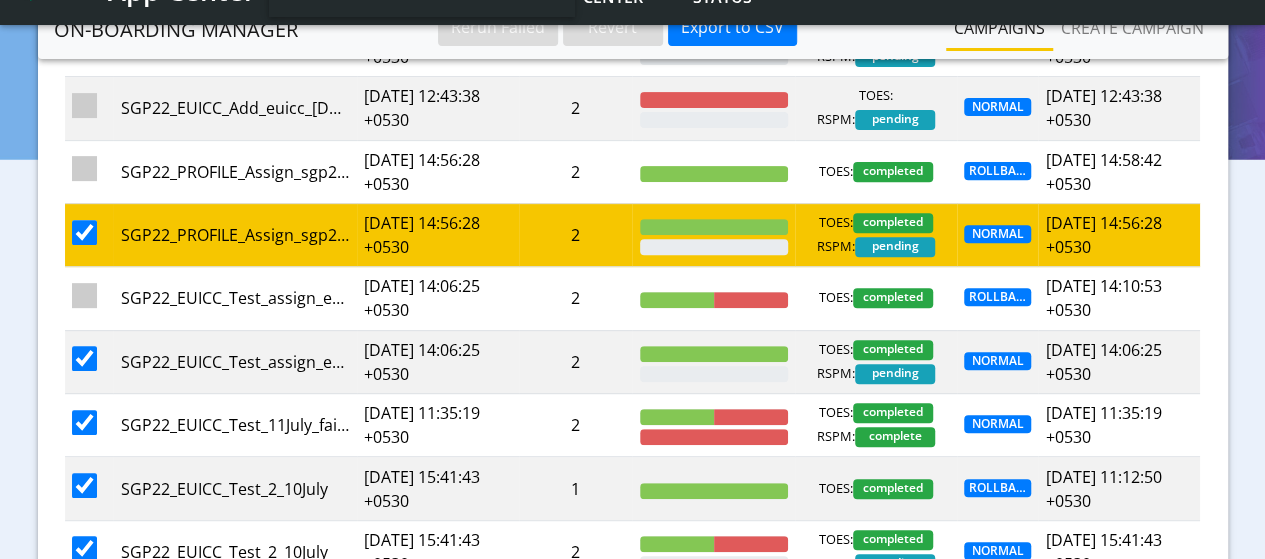click at bounding box center [84, 232] 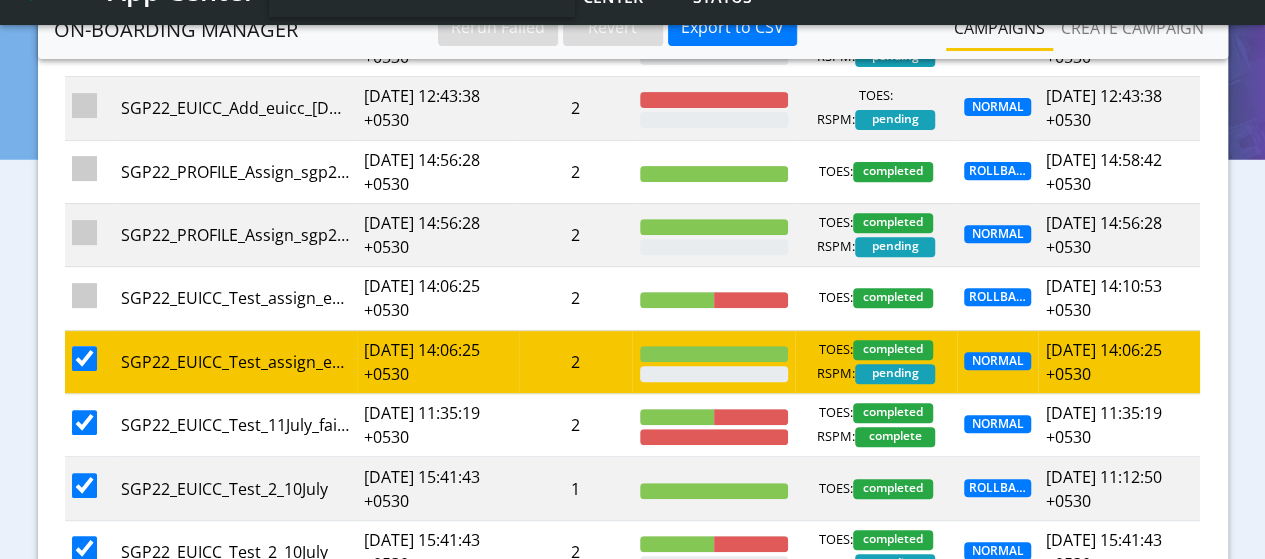 click at bounding box center [84, 358] 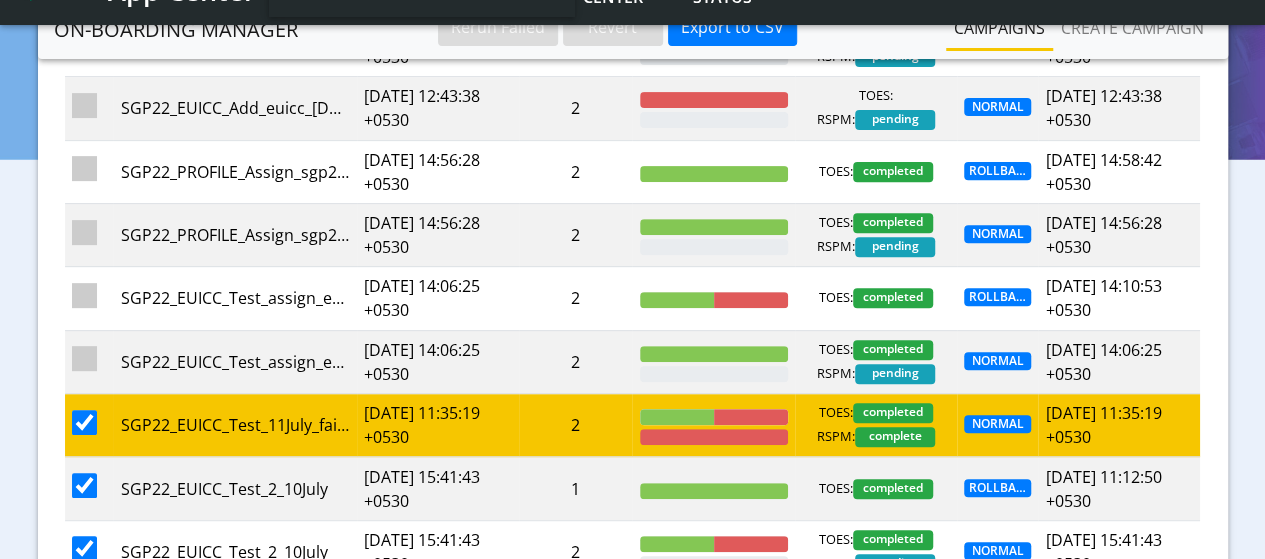 click at bounding box center (84, 422) 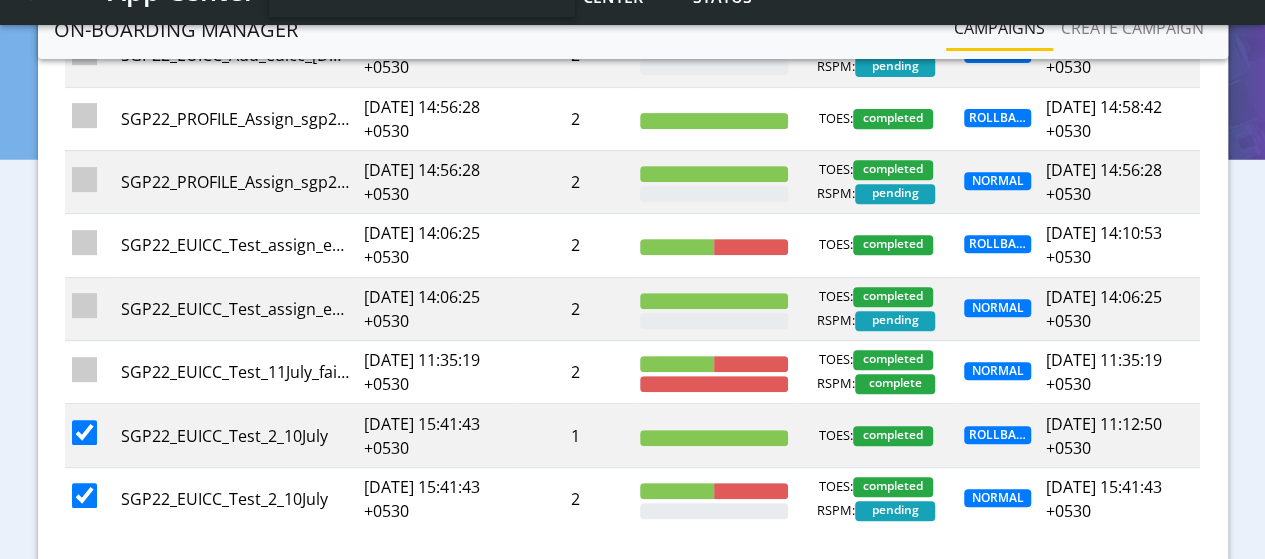scroll, scrollTop: 400, scrollLeft: 0, axis: vertical 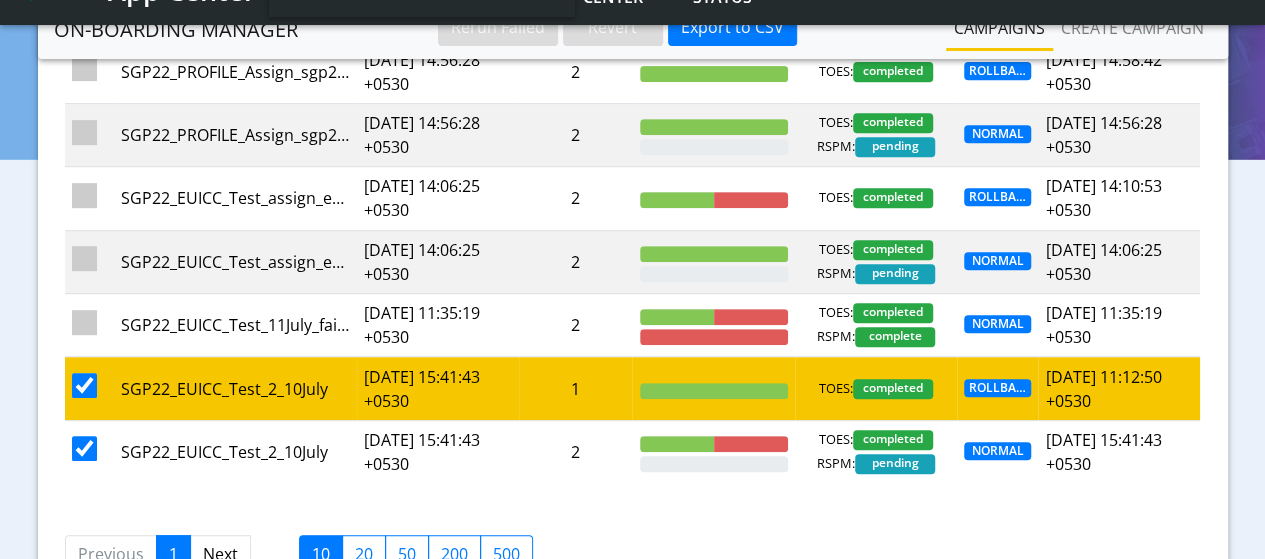 click at bounding box center (84, 385) 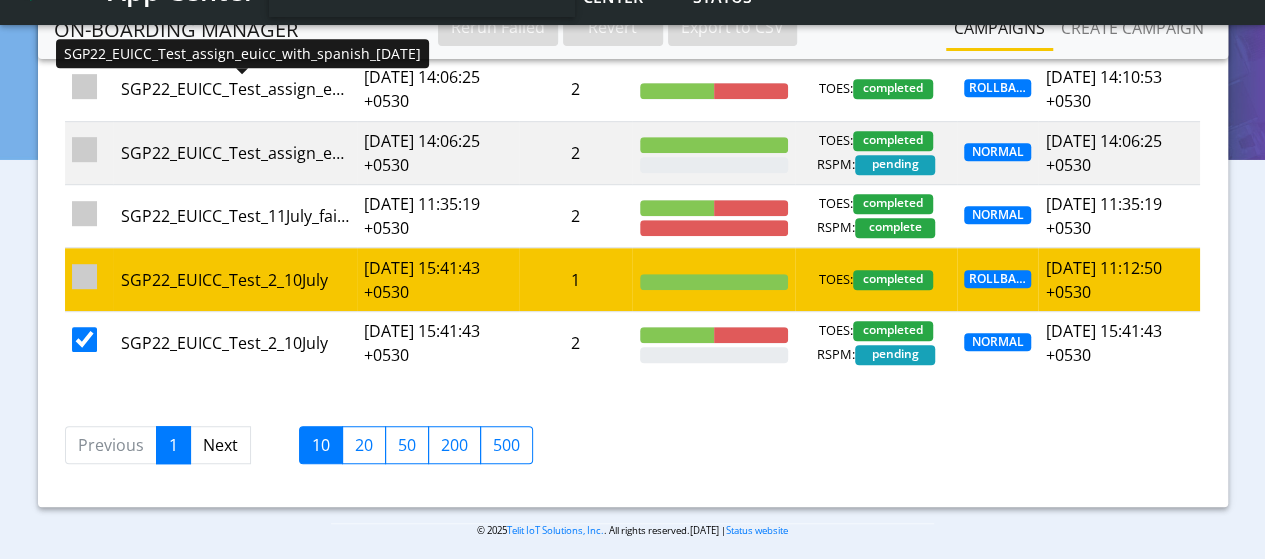 scroll, scrollTop: 514, scrollLeft: 0, axis: vertical 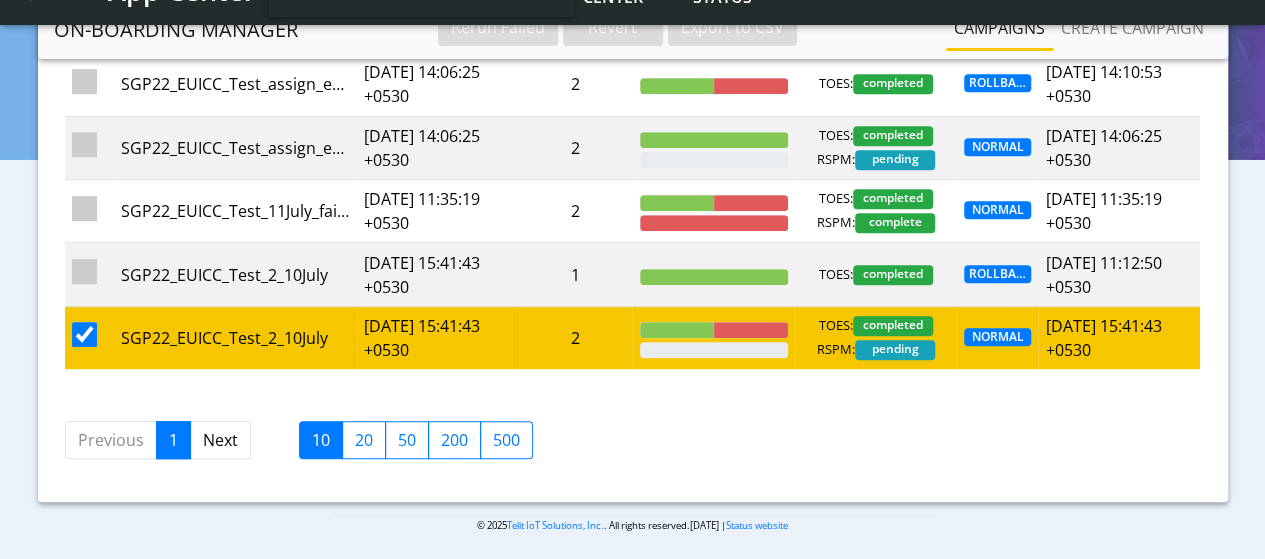 click at bounding box center [84, 334] 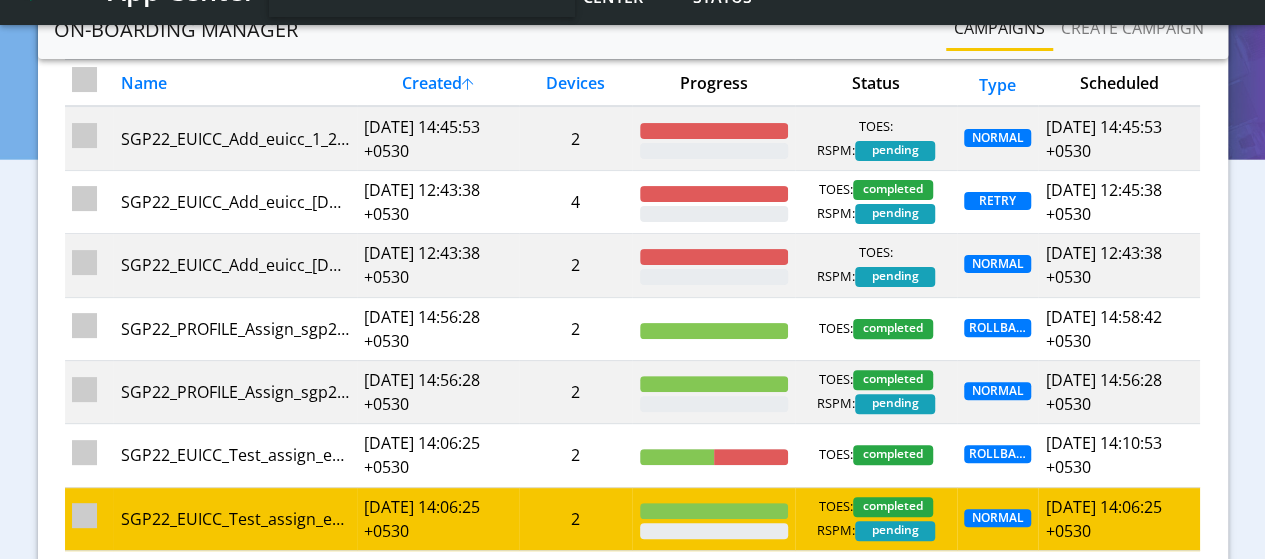 scroll, scrollTop: 414, scrollLeft: 0, axis: vertical 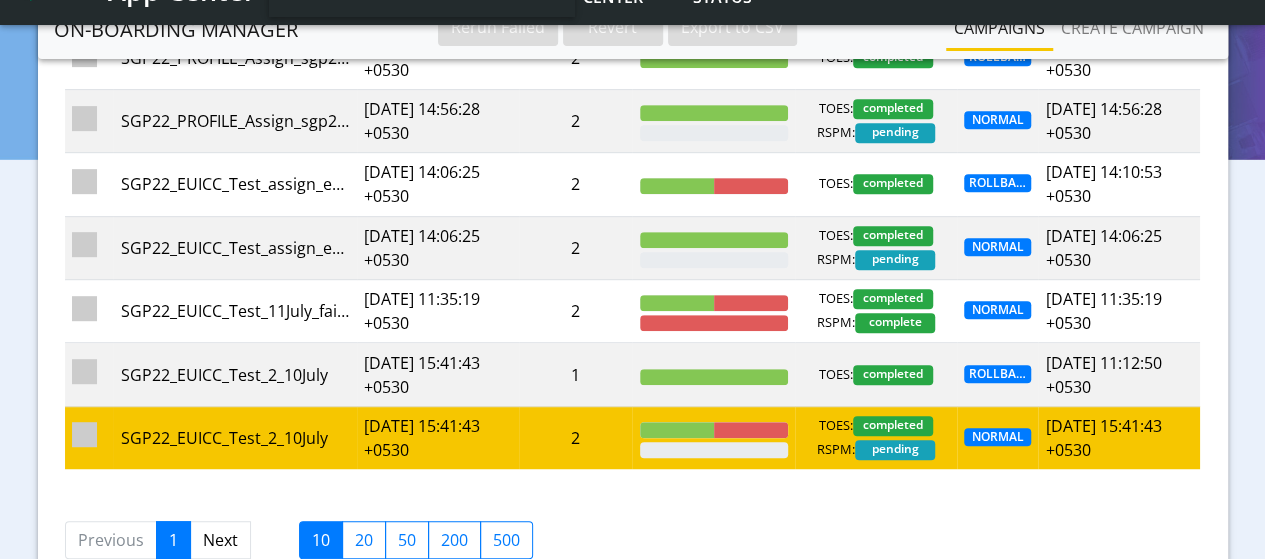 click at bounding box center [84, 434] 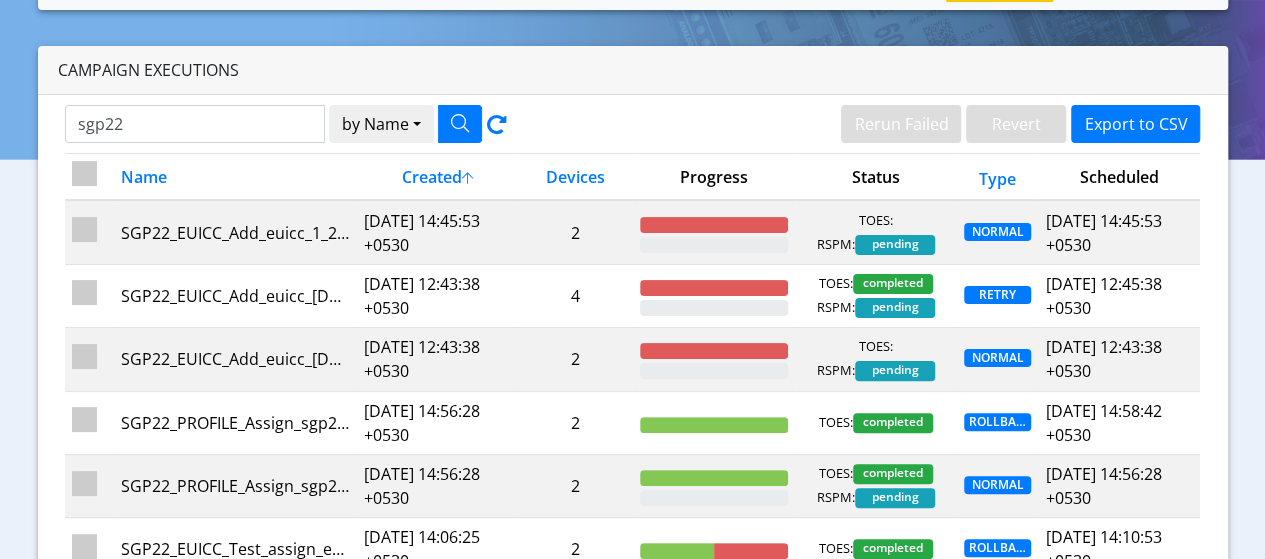 scroll, scrollTop: 0, scrollLeft: 0, axis: both 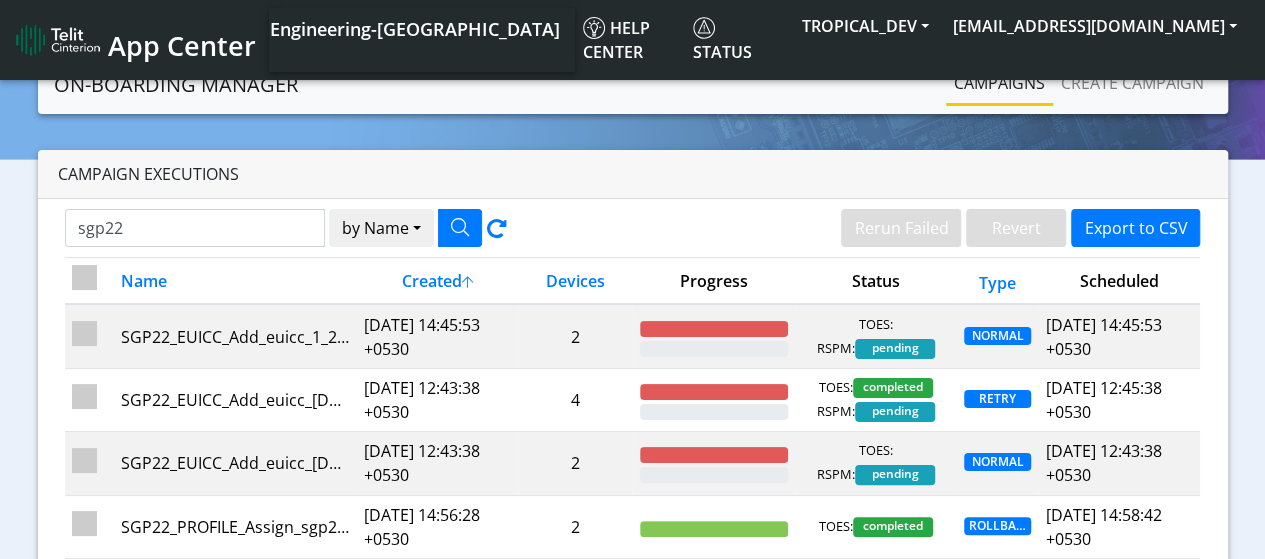 click at bounding box center [84, 277] 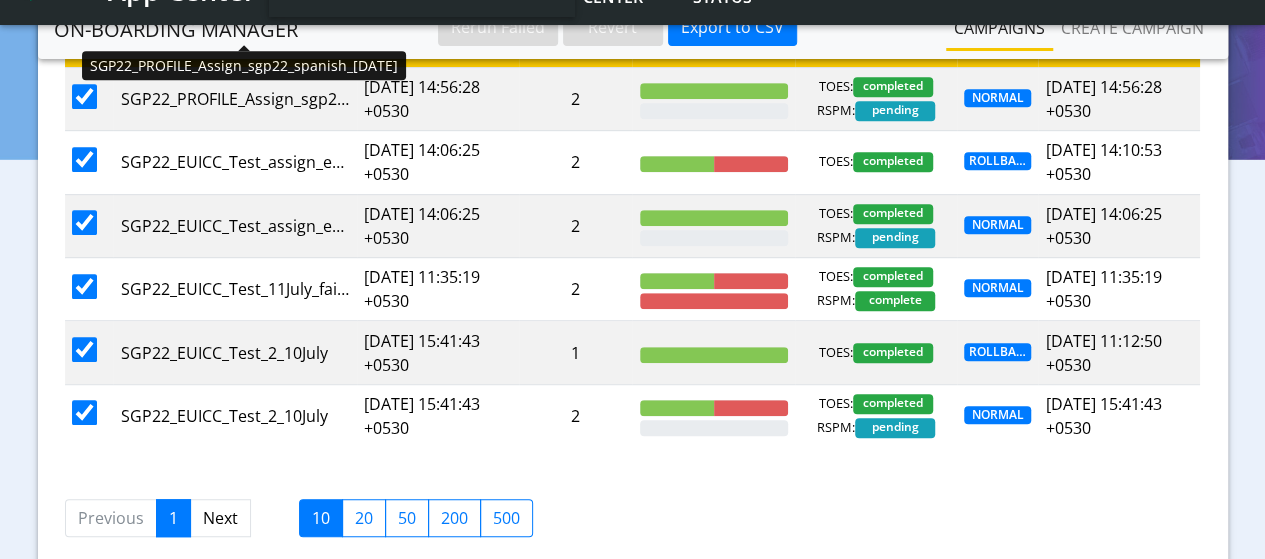 scroll, scrollTop: 514, scrollLeft: 0, axis: vertical 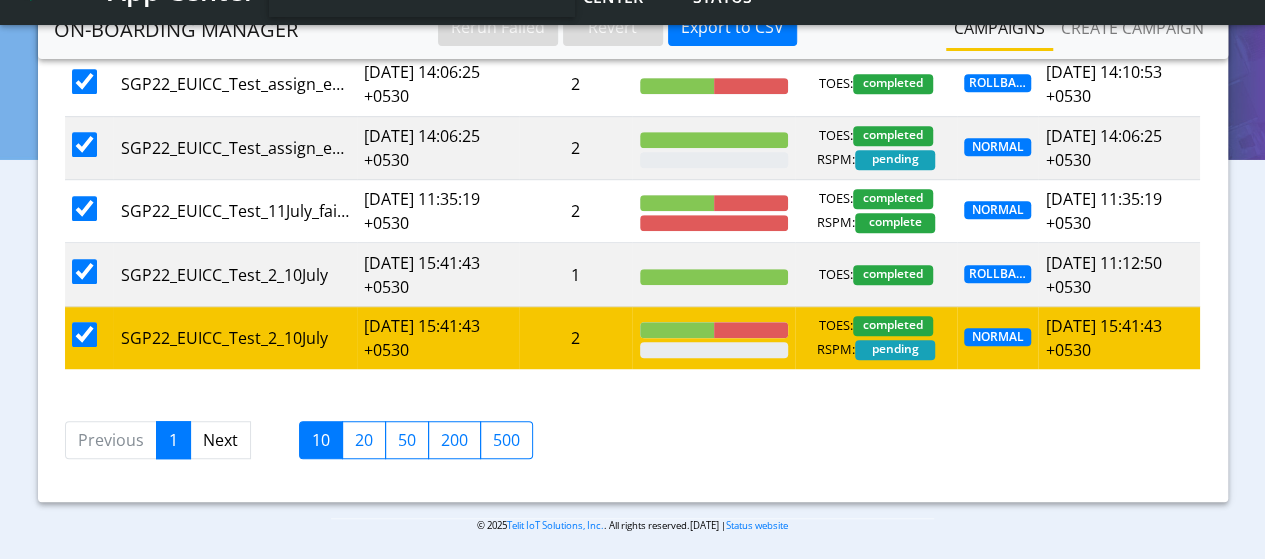 click at bounding box center [84, 334] 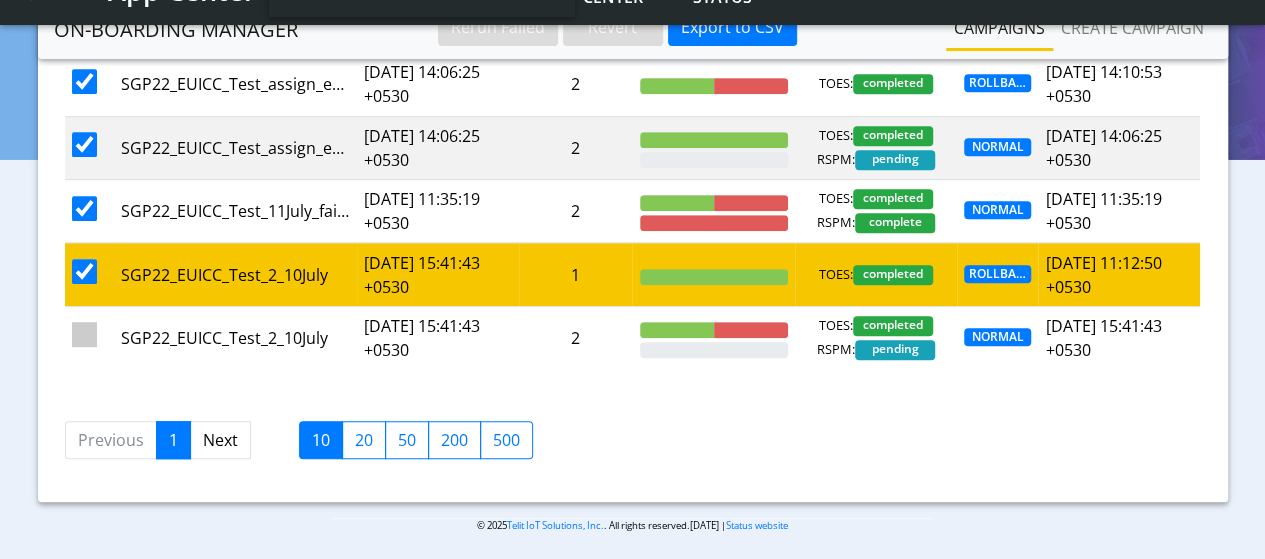click at bounding box center (89, 274) 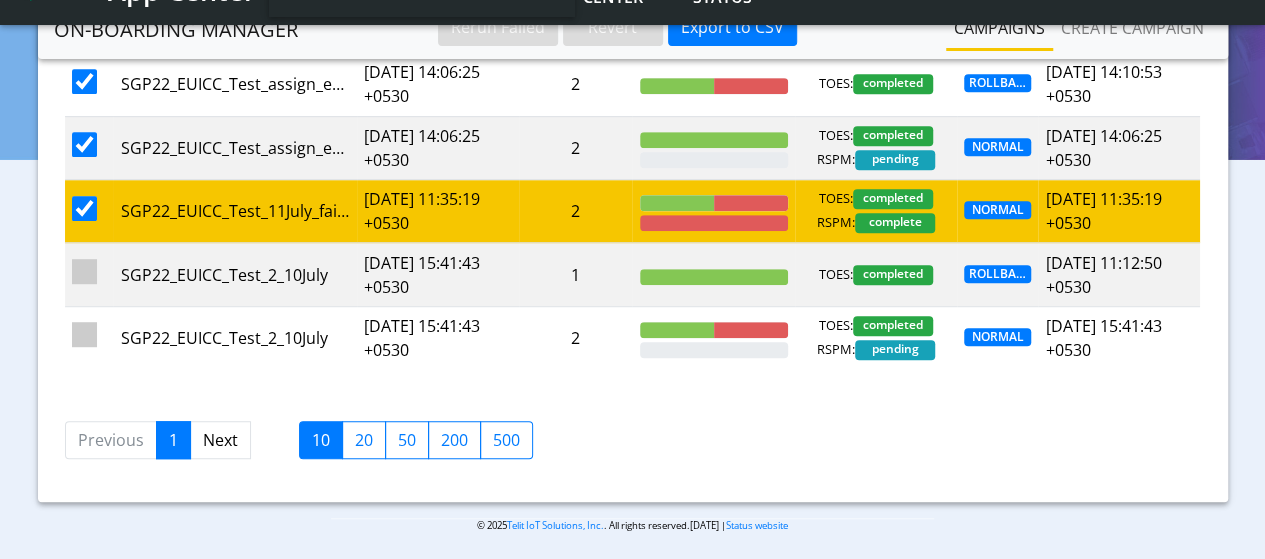 click at bounding box center [84, 208] 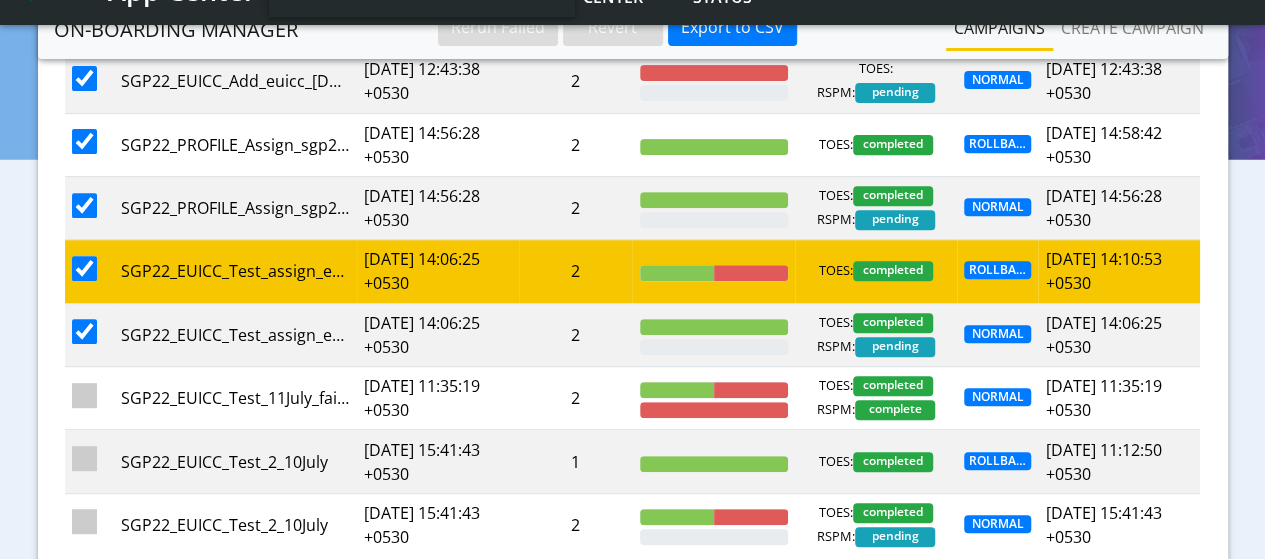 scroll, scrollTop: 314, scrollLeft: 0, axis: vertical 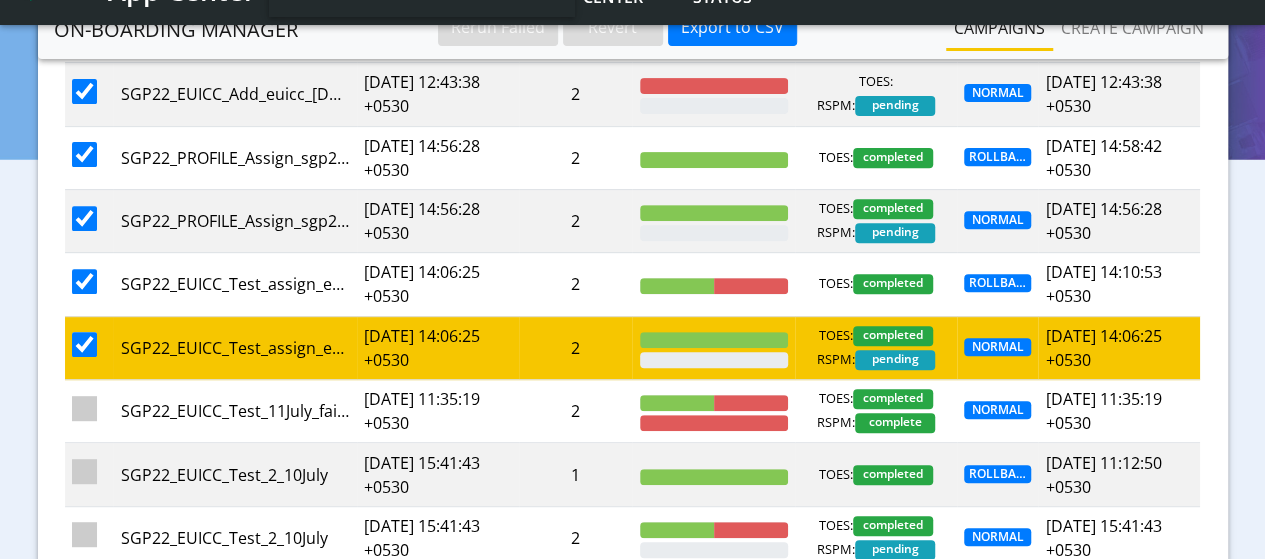 click at bounding box center [84, 344] 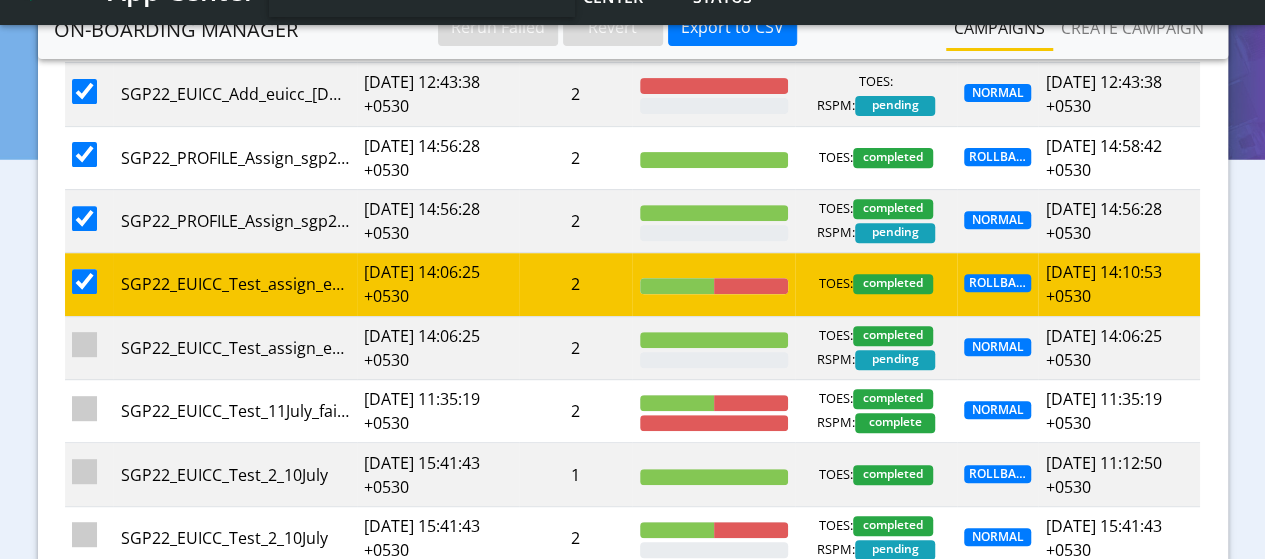 click at bounding box center [84, 281] 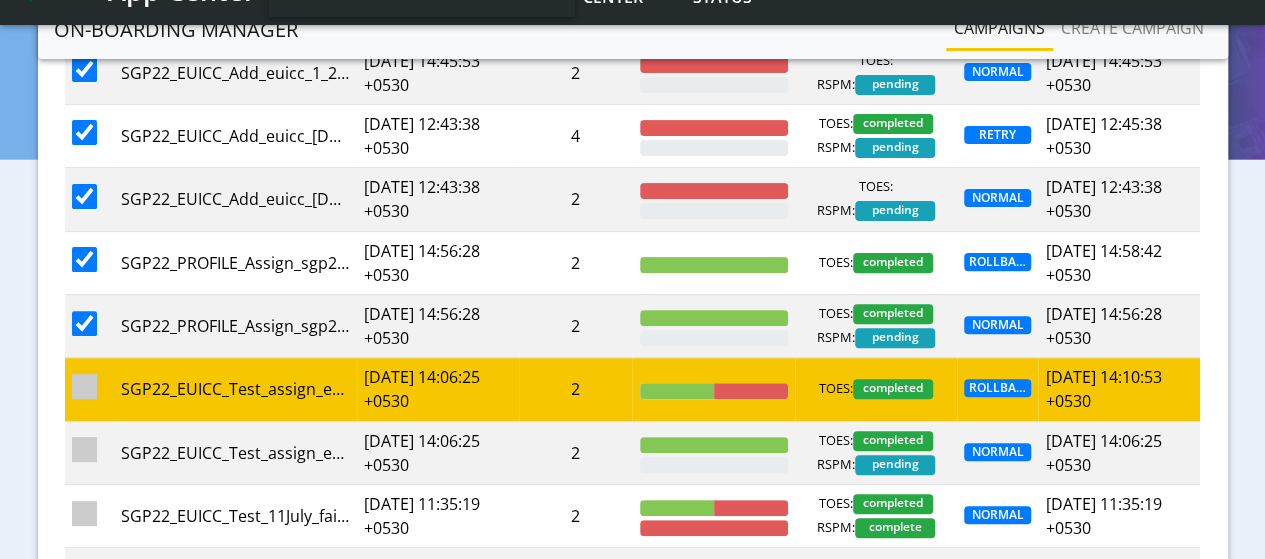 scroll, scrollTop: 14, scrollLeft: 0, axis: vertical 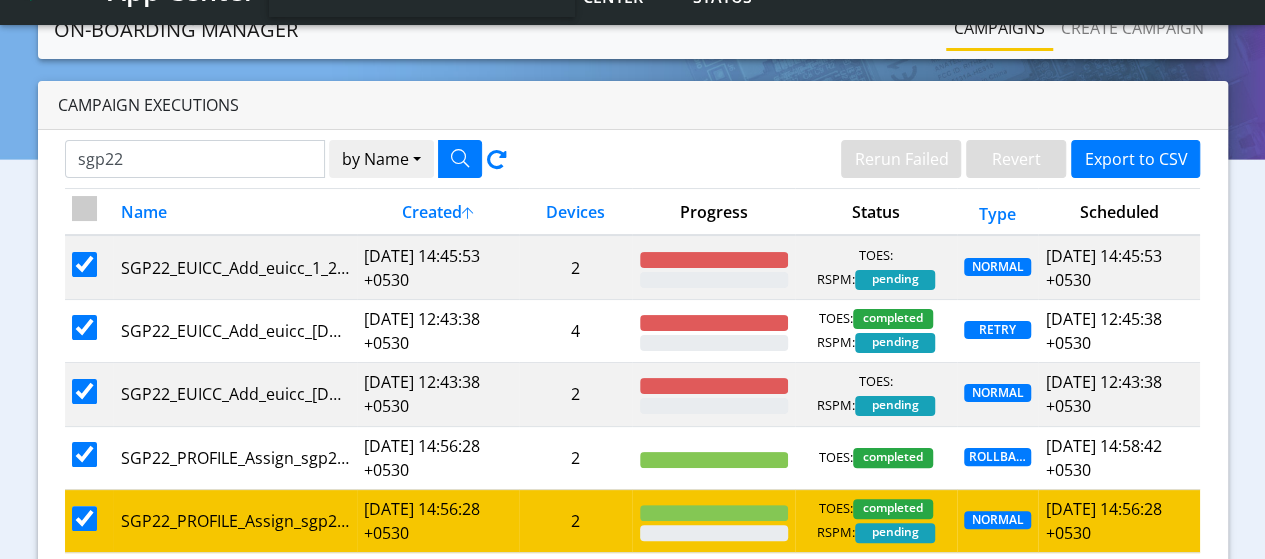 drag, startPoint x: 84, startPoint y: 529, endPoint x: 84, endPoint y: 517, distance: 12 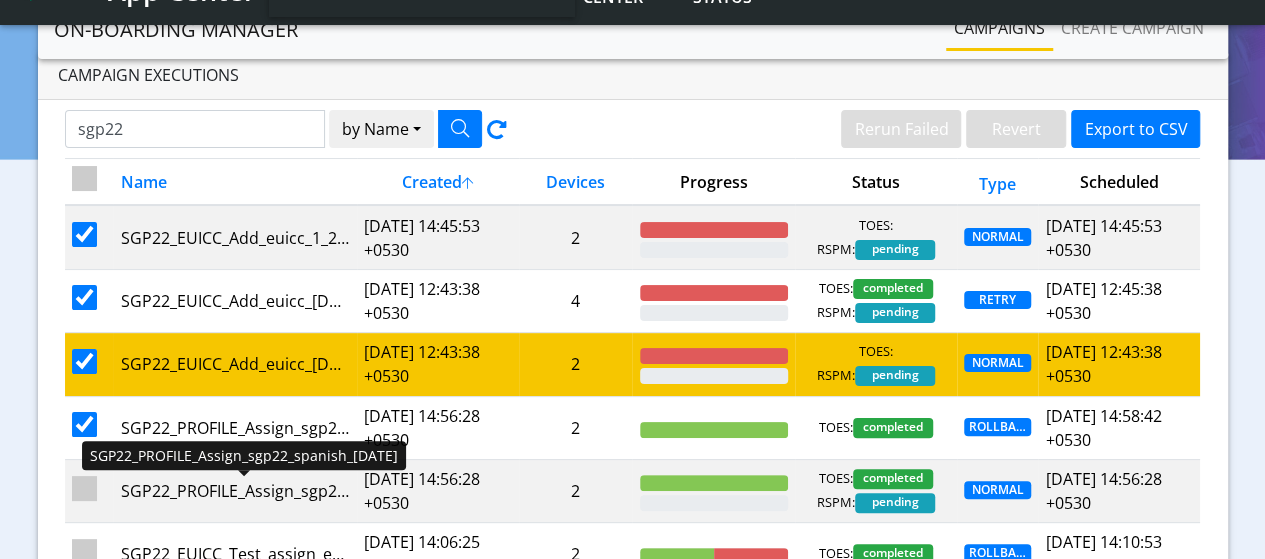 scroll, scrollTop: 14, scrollLeft: 0, axis: vertical 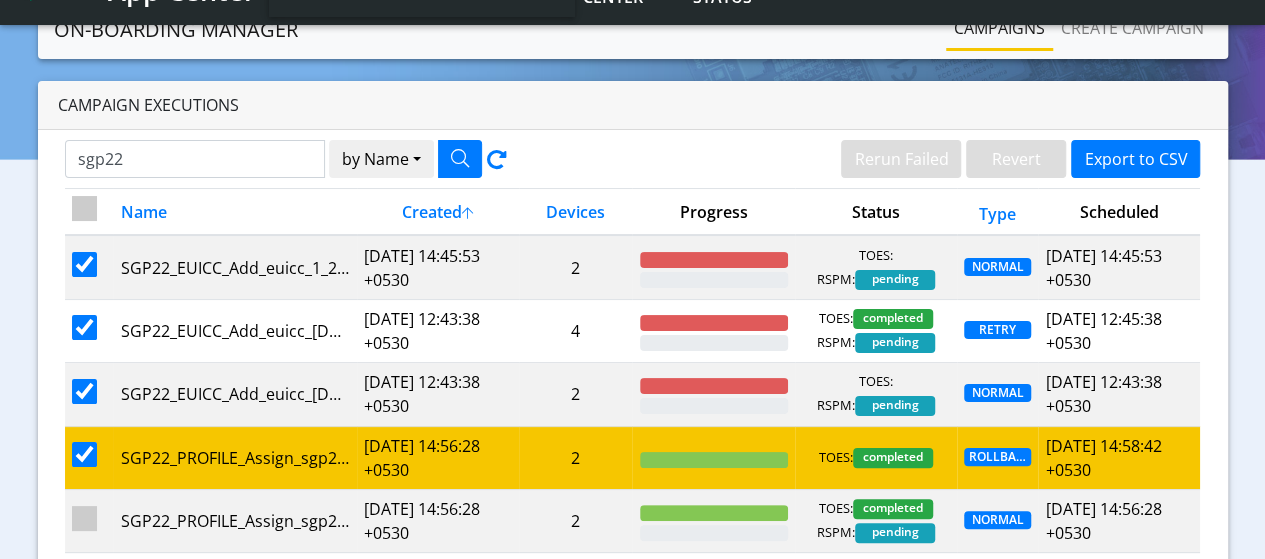 click at bounding box center [84, 454] 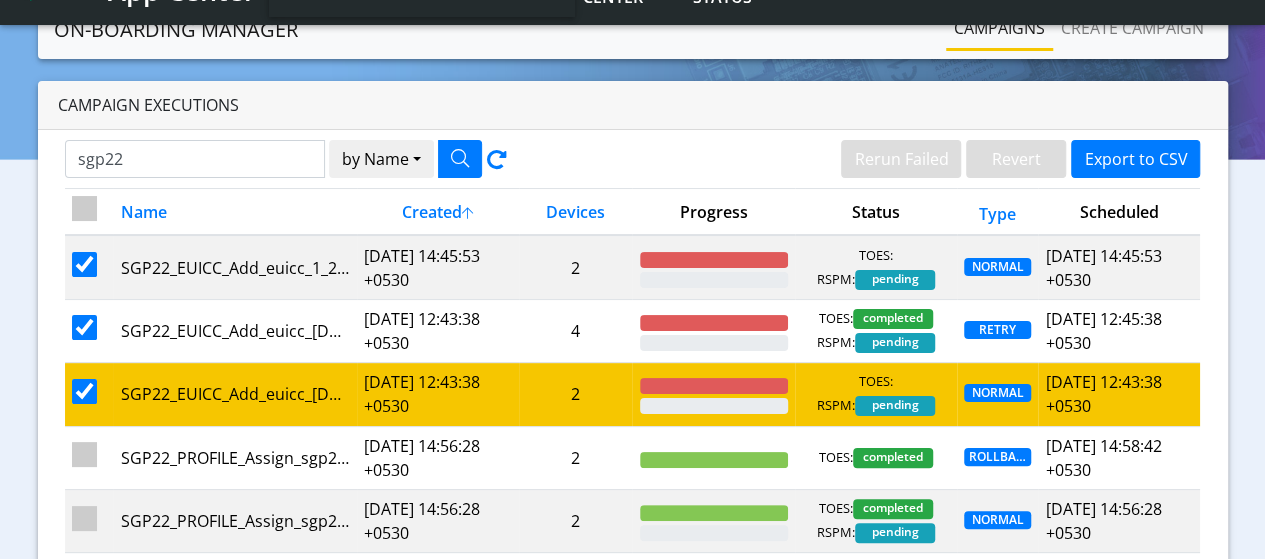 click at bounding box center (84, 391) 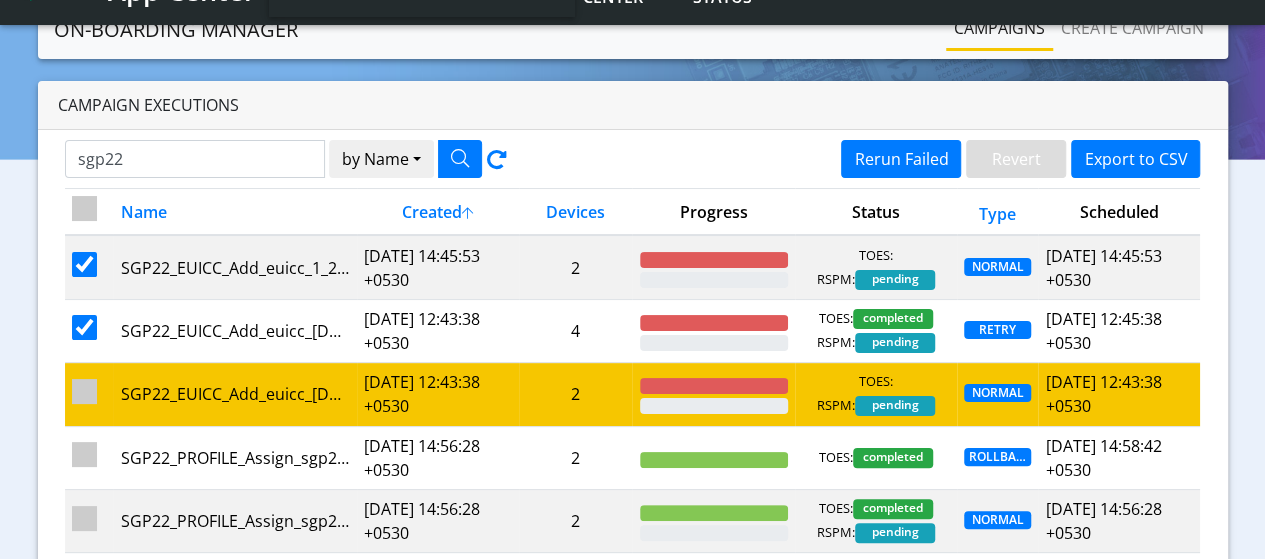 click at bounding box center (84, 391) 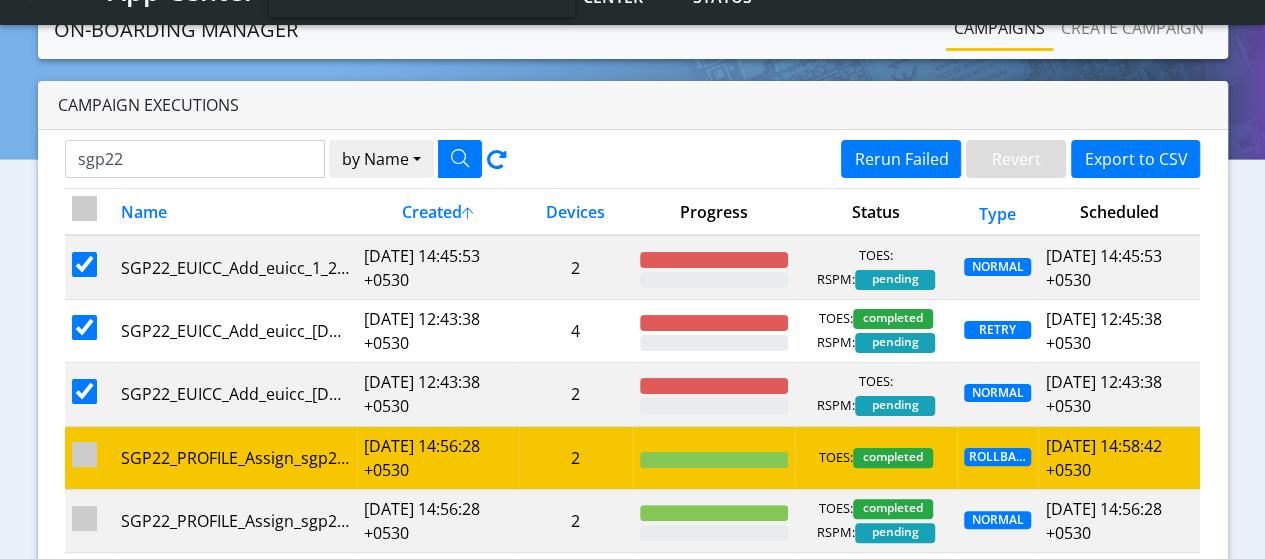 click at bounding box center [84, 454] 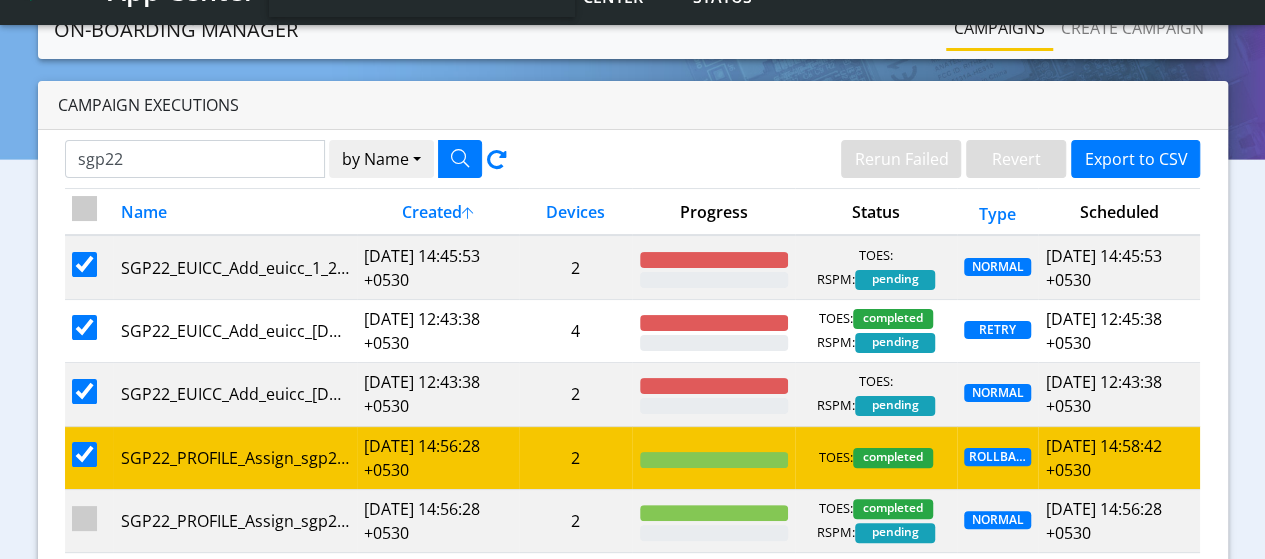 click at bounding box center (84, 454) 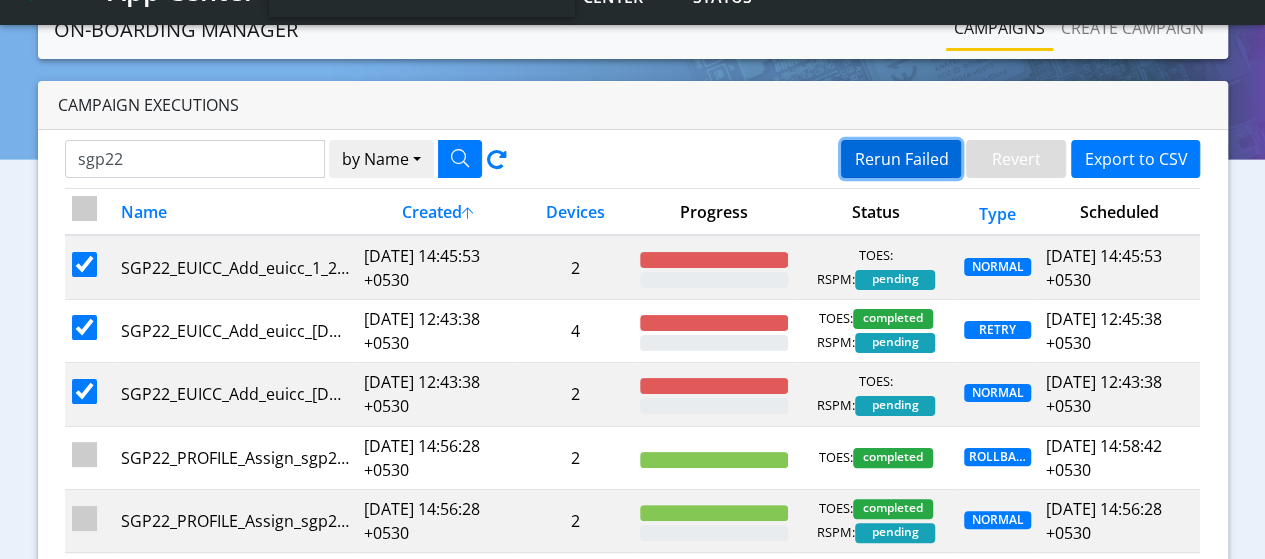 click on "Rerun Failed" at bounding box center [901, 159] 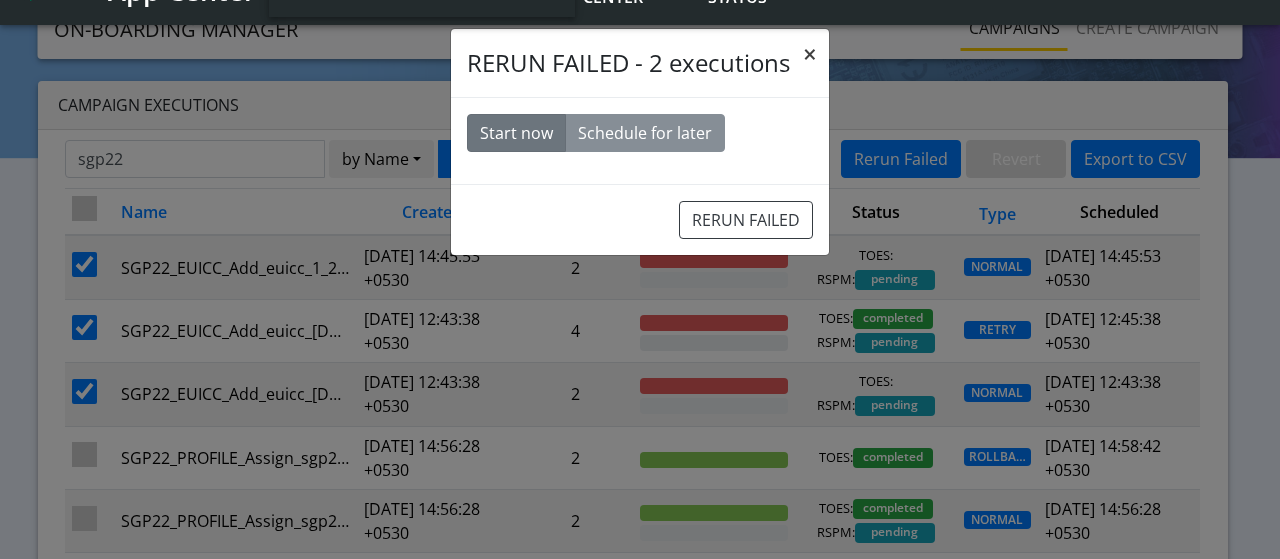 click on "×" 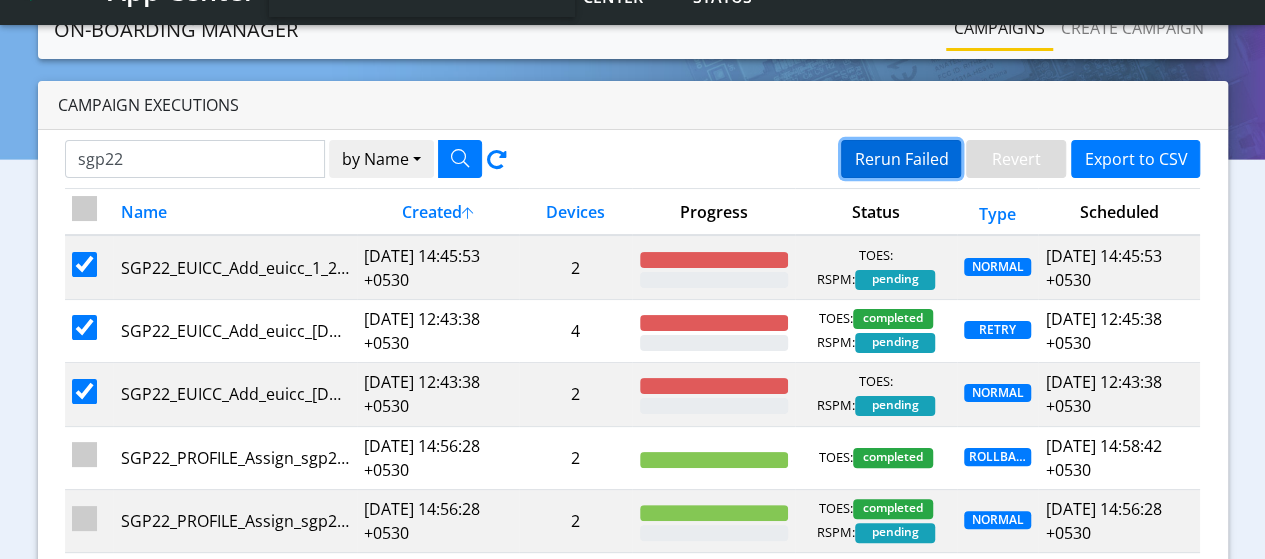 click on "Rerun Failed" at bounding box center (901, 159) 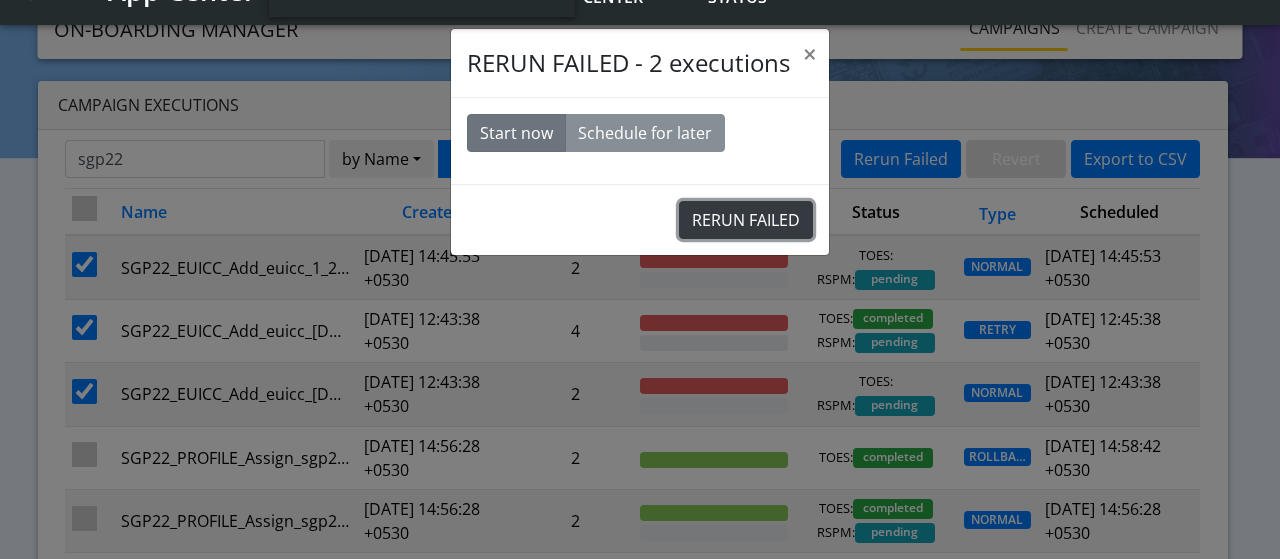 click on "RERUN FAILED" 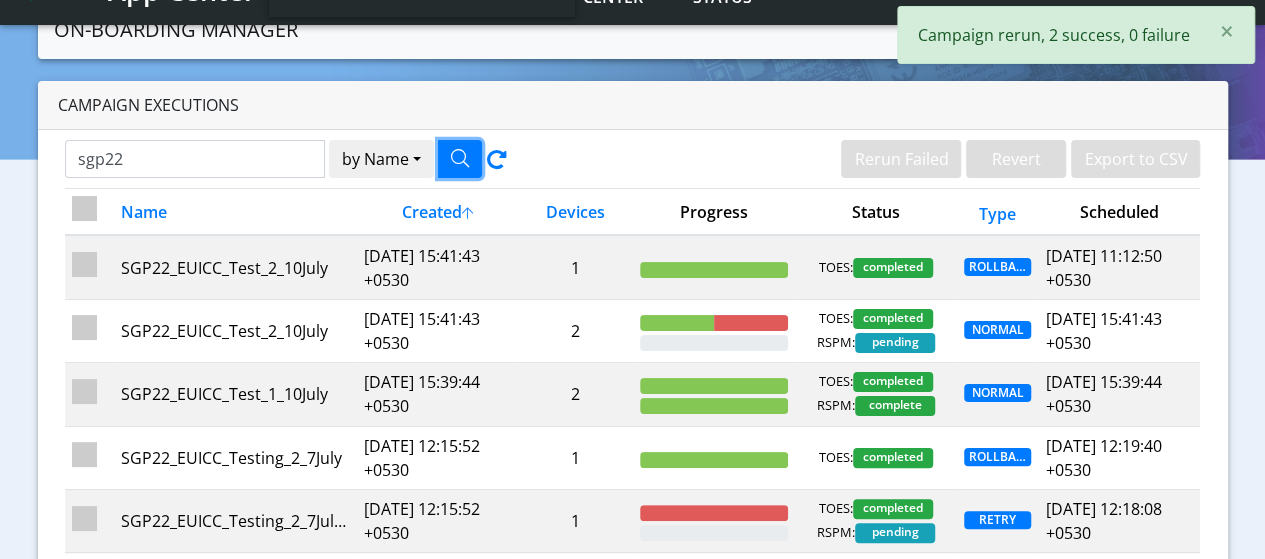 click at bounding box center (460, 158) 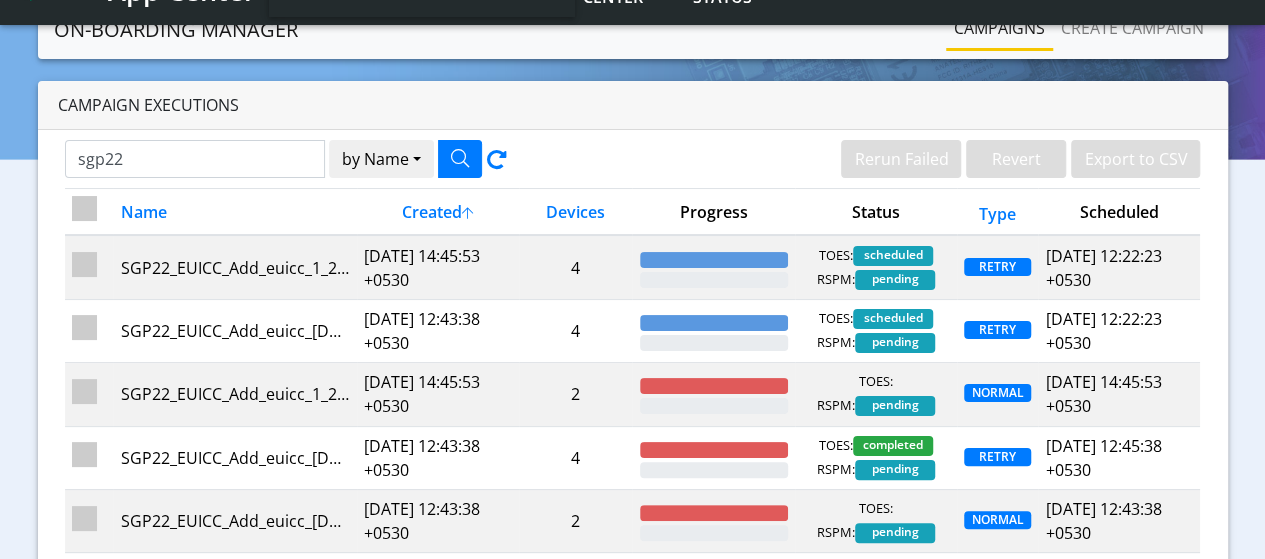 click on "Campaigns" 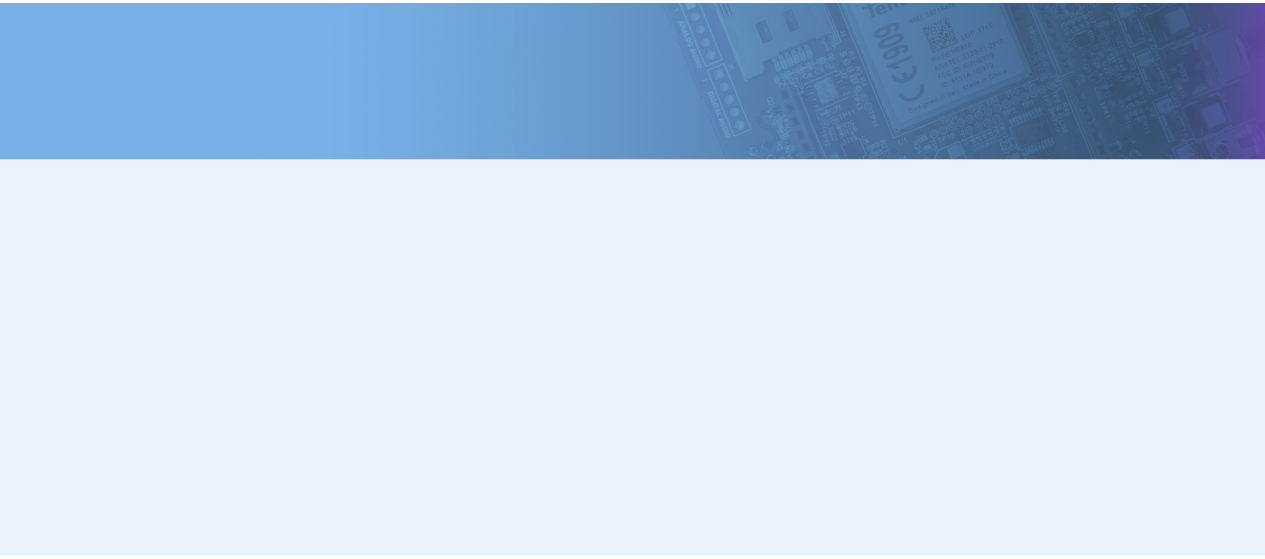 scroll, scrollTop: 0, scrollLeft: 0, axis: both 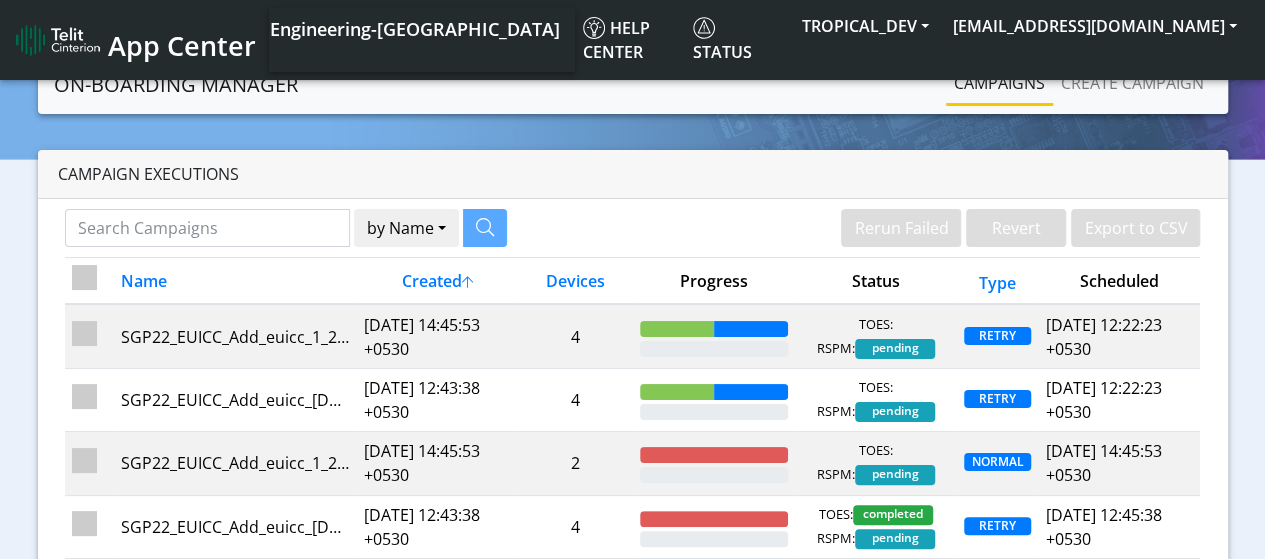 click at bounding box center (84, 277) 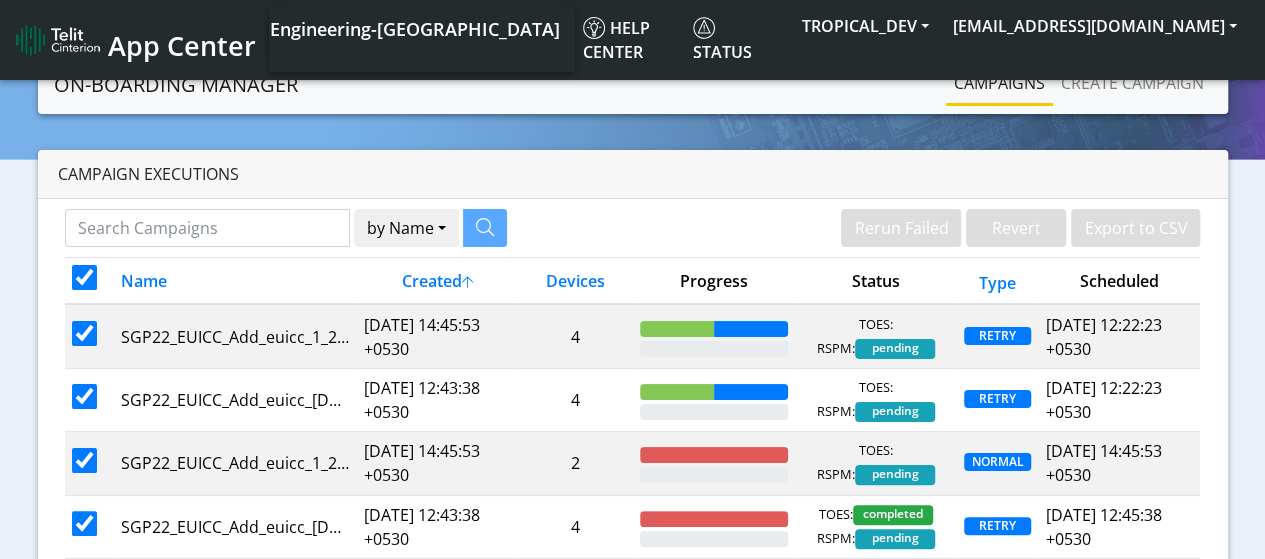 checkbox on "true" 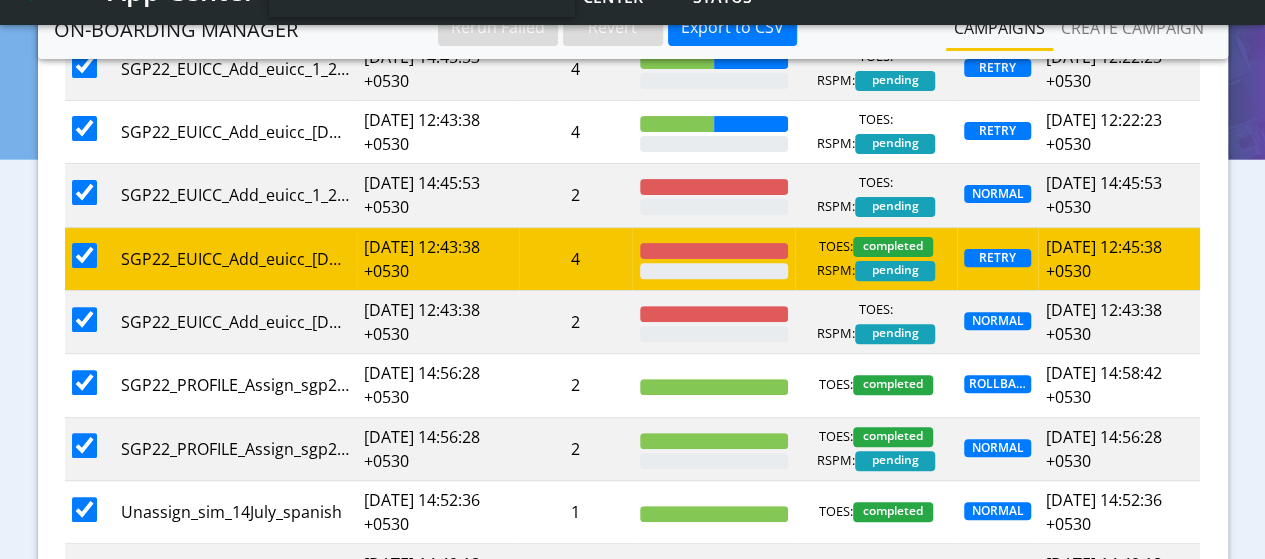 scroll, scrollTop: 514, scrollLeft: 0, axis: vertical 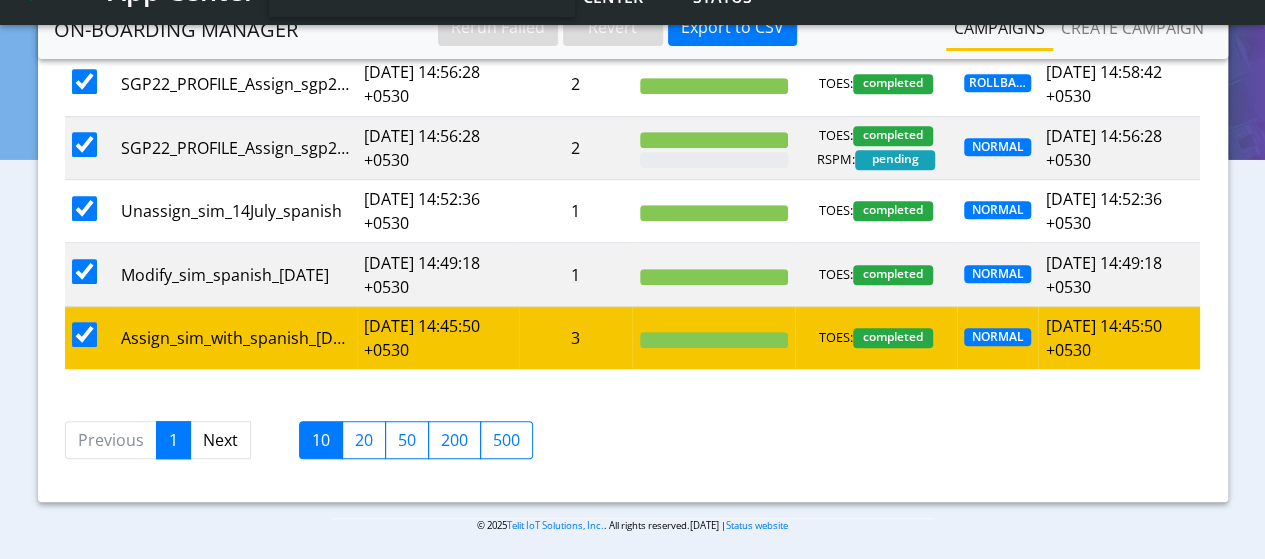 click at bounding box center (84, 334) 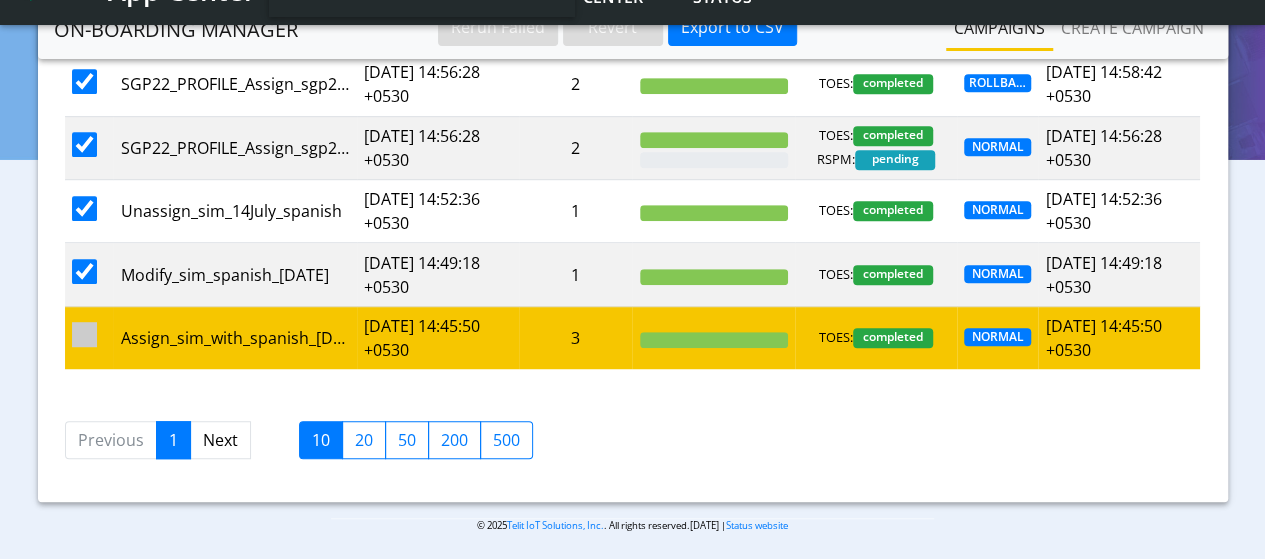 checkbox on "false" 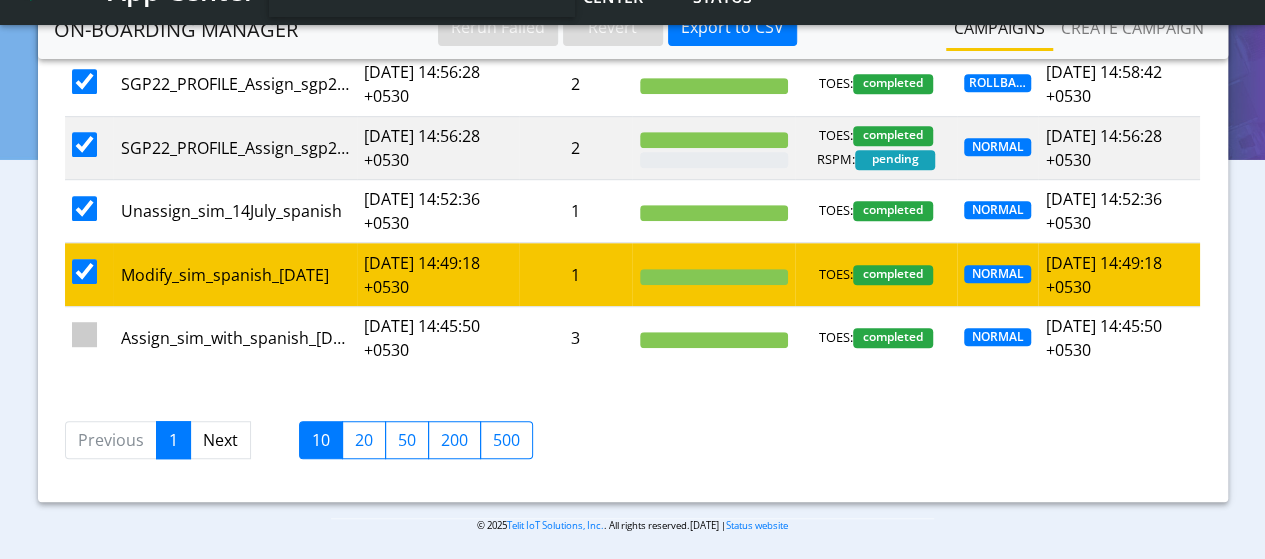 click at bounding box center (89, 274) 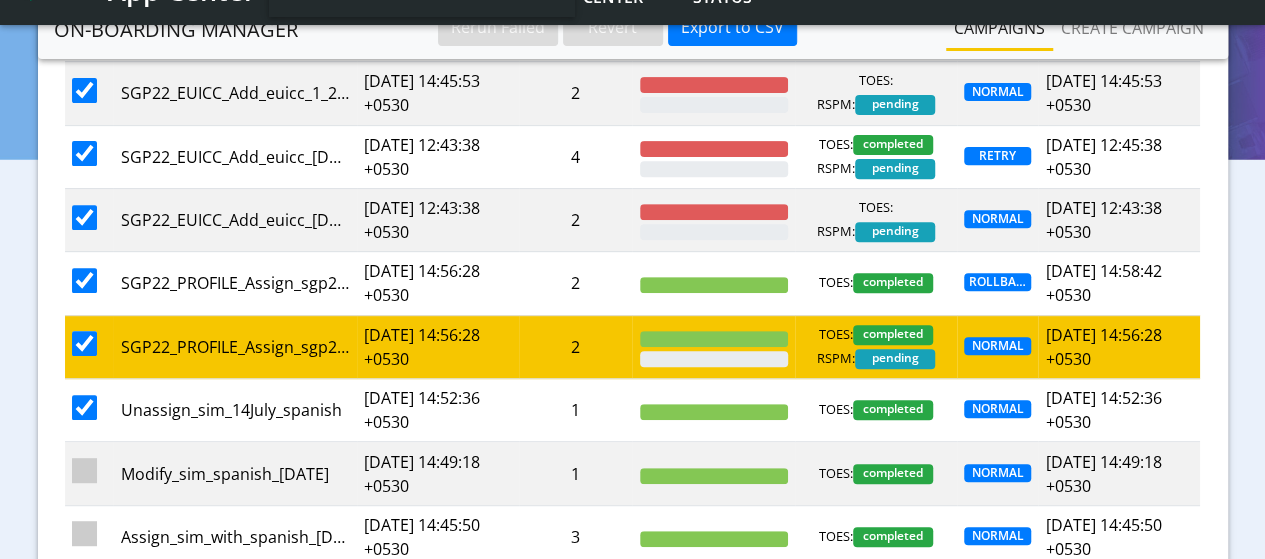 scroll, scrollTop: 314, scrollLeft: 0, axis: vertical 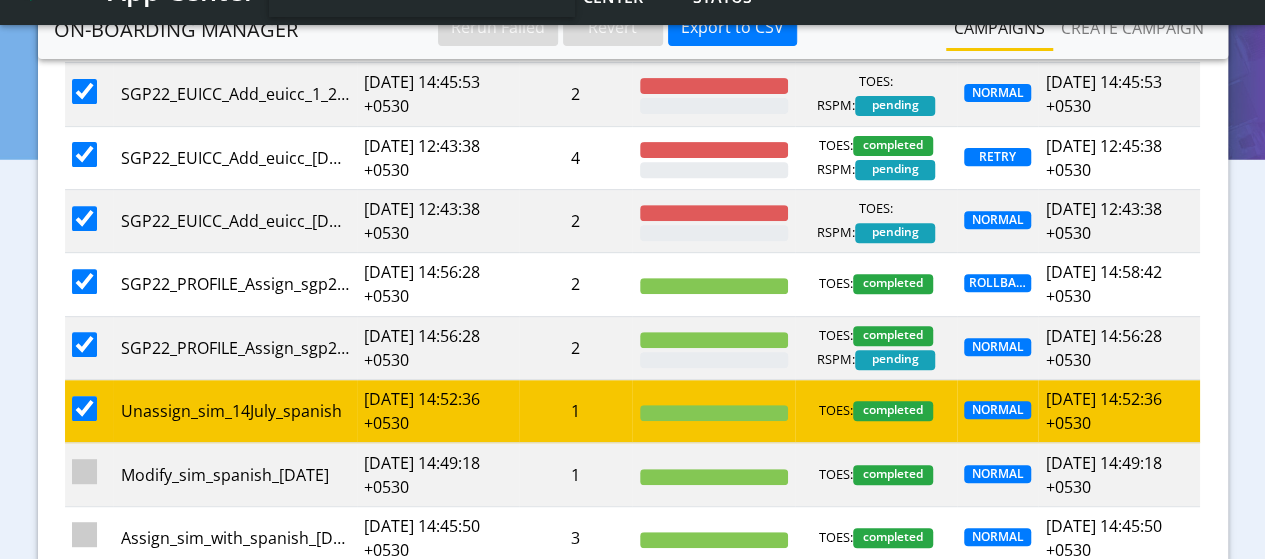 click at bounding box center (84, 408) 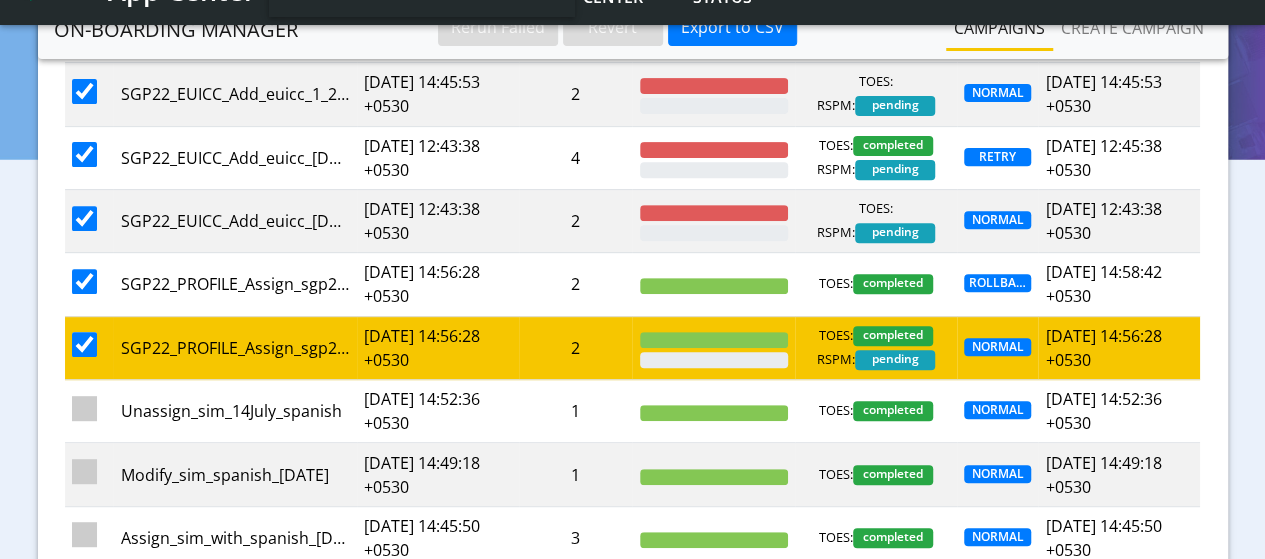 click at bounding box center [84, 344] 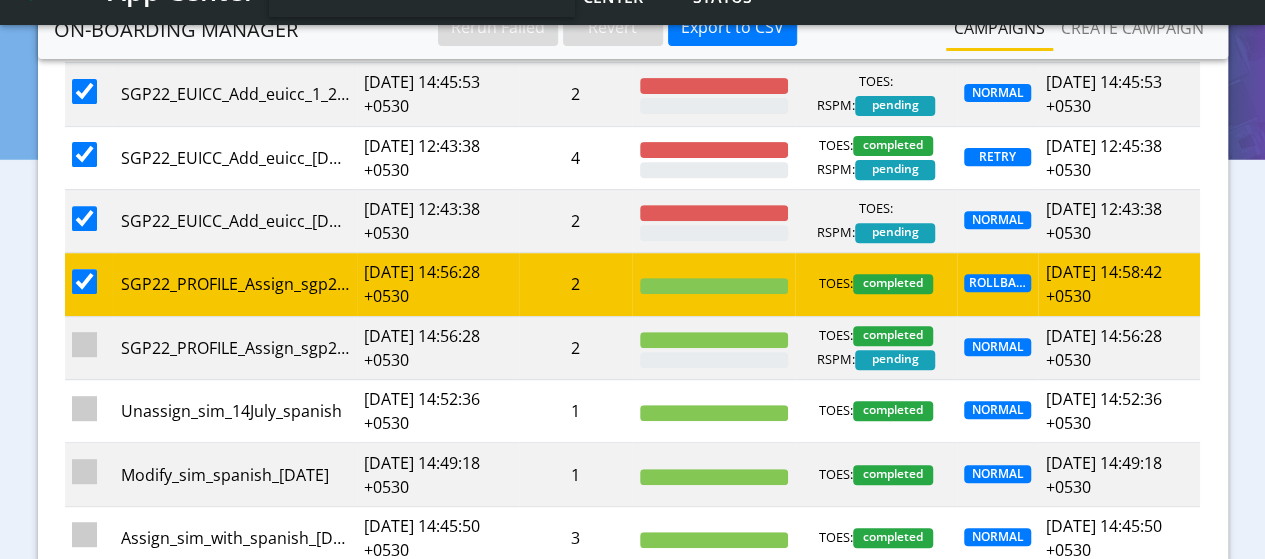 click at bounding box center [84, 281] 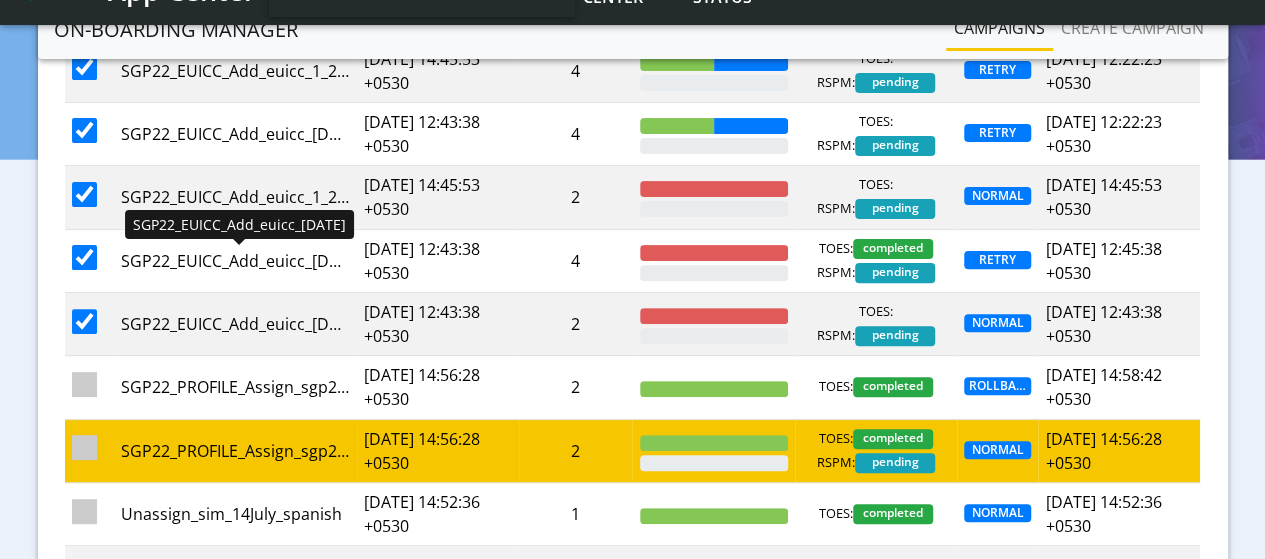 scroll, scrollTop: 114, scrollLeft: 0, axis: vertical 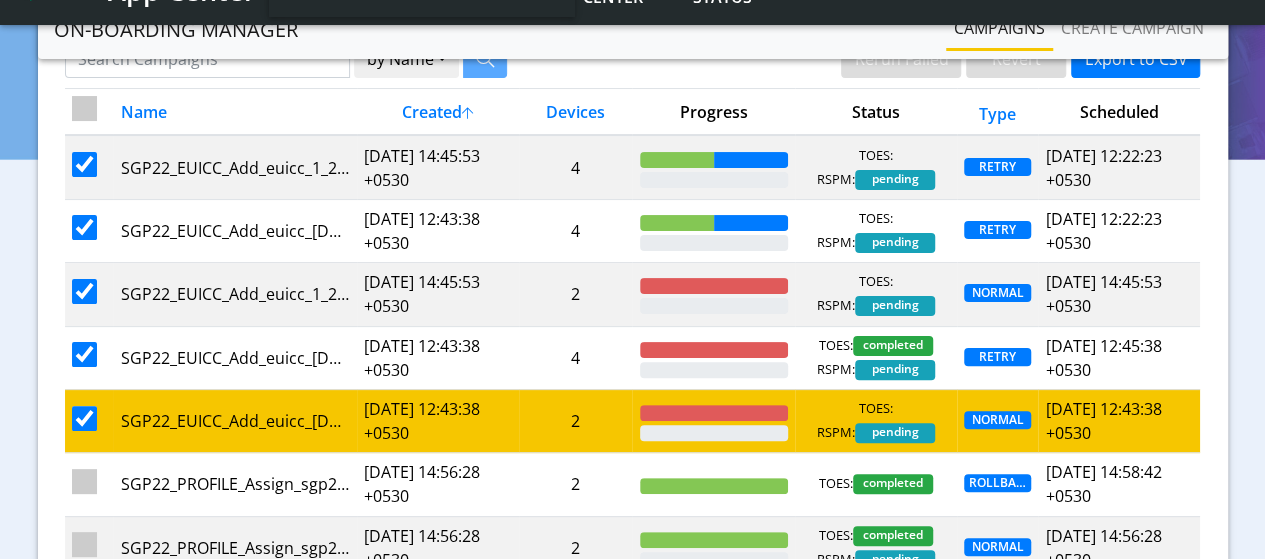 click at bounding box center (84, 418) 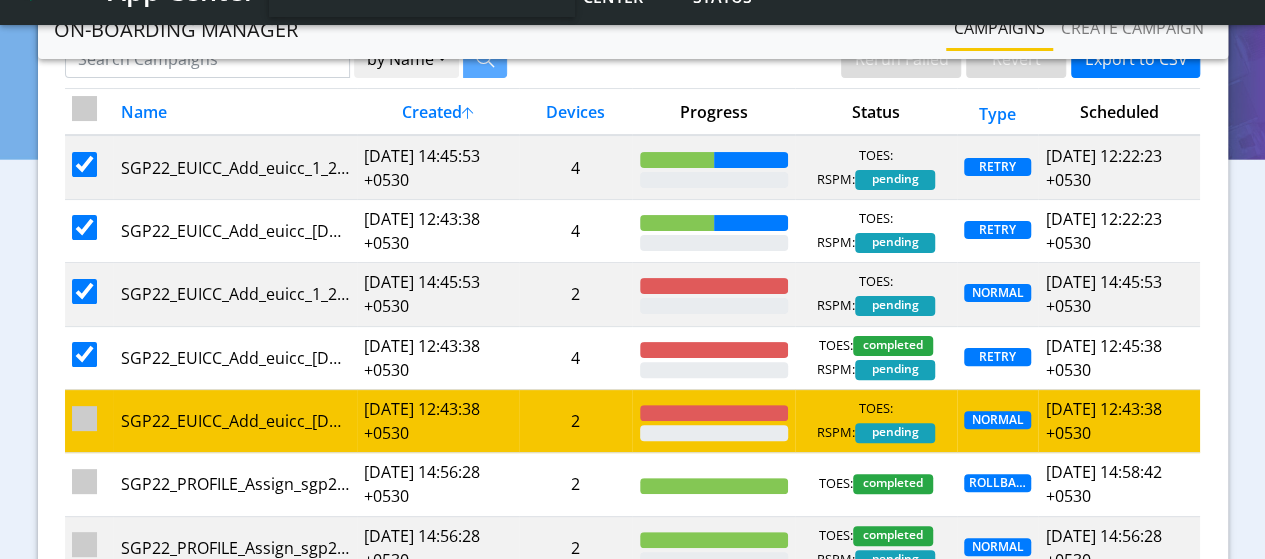 checkbox on "true" 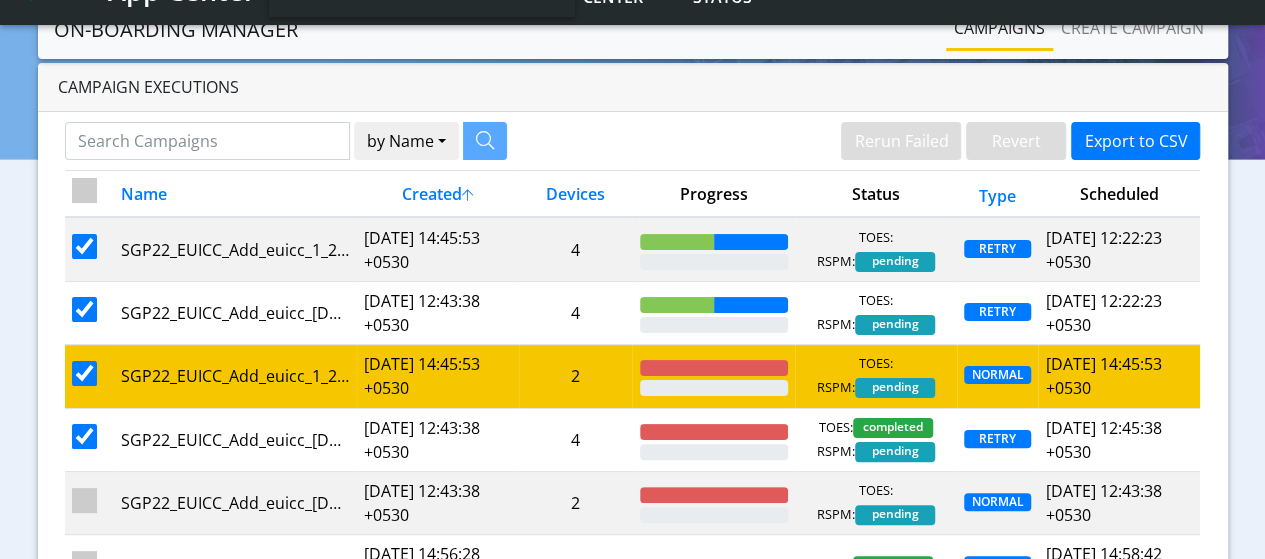 scroll, scrollTop: 14, scrollLeft: 0, axis: vertical 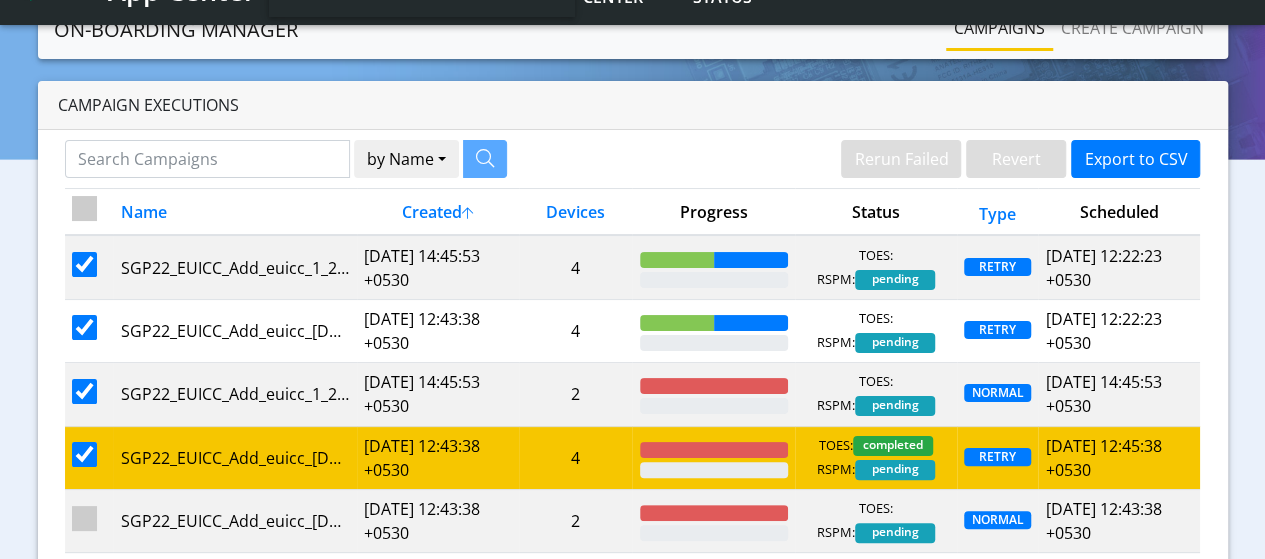 drag, startPoint x: 87, startPoint y: 446, endPoint x: 93, endPoint y: 437, distance: 10.816654 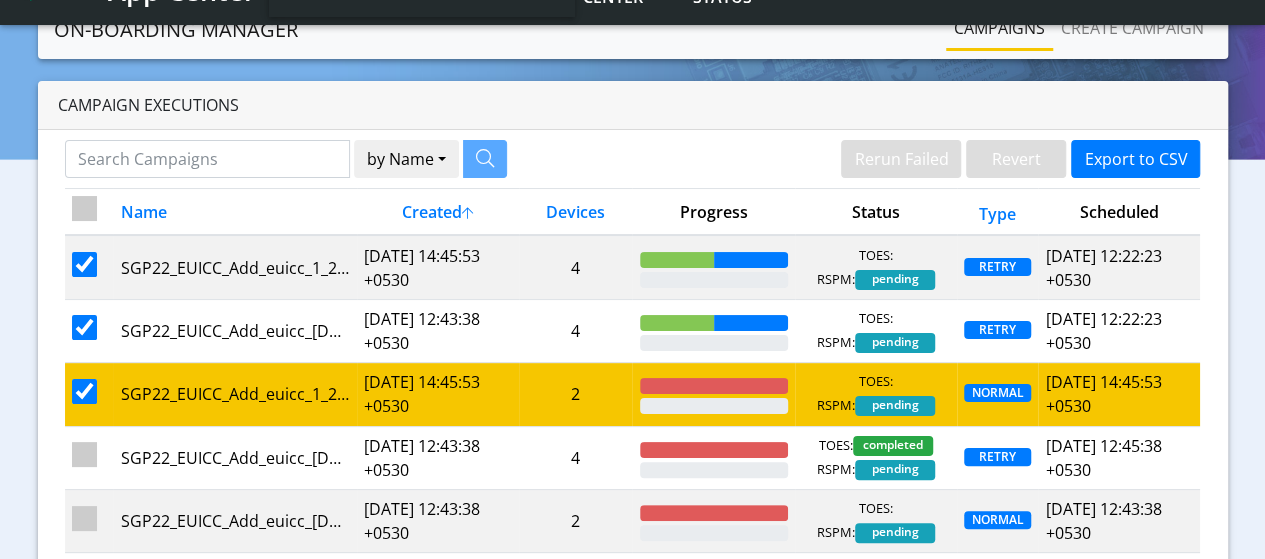 click at bounding box center [84, 391] 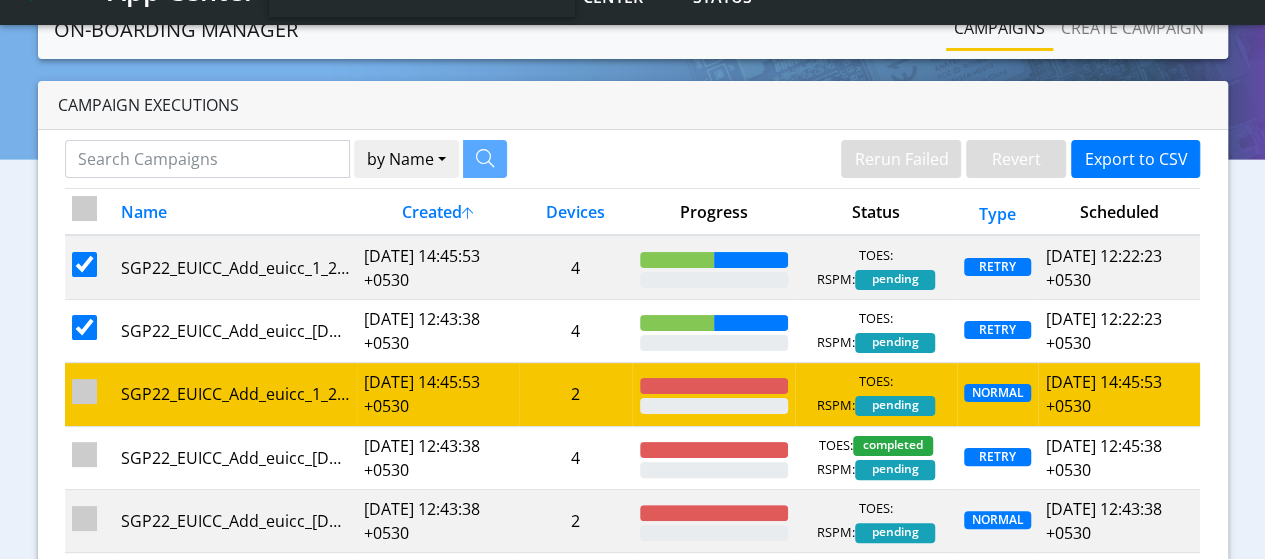checkbox on "true" 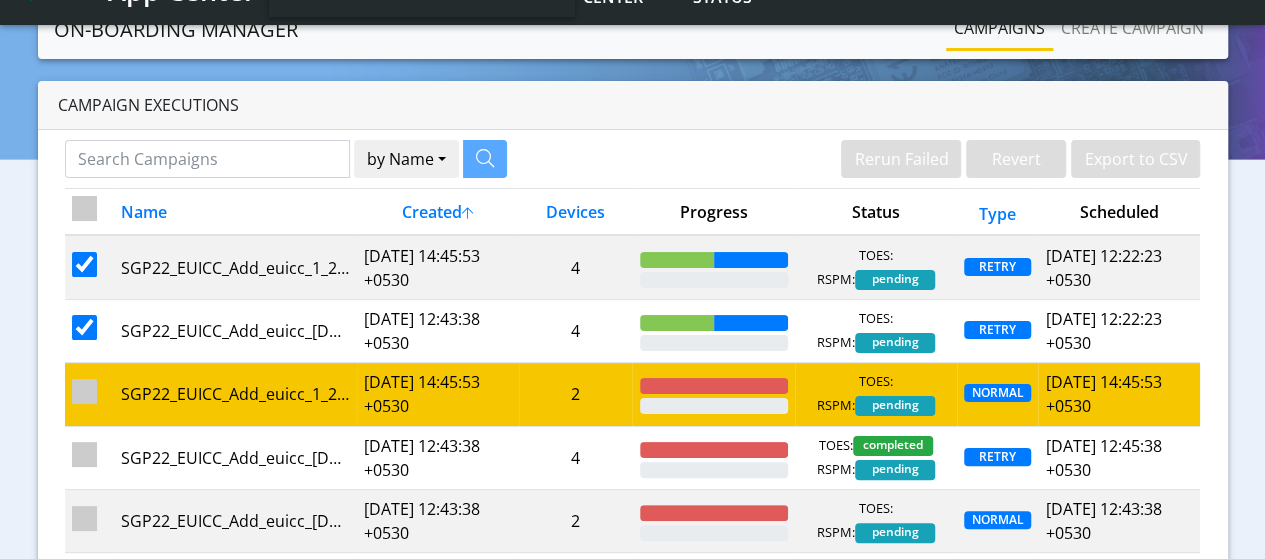 click at bounding box center [84, 391] 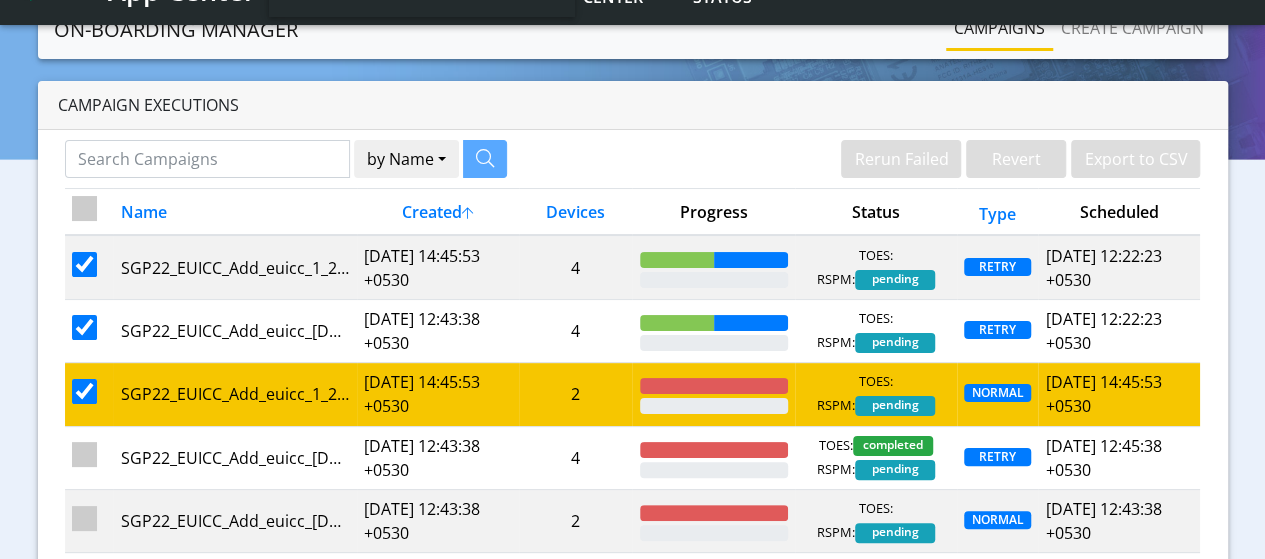 checkbox on "true" 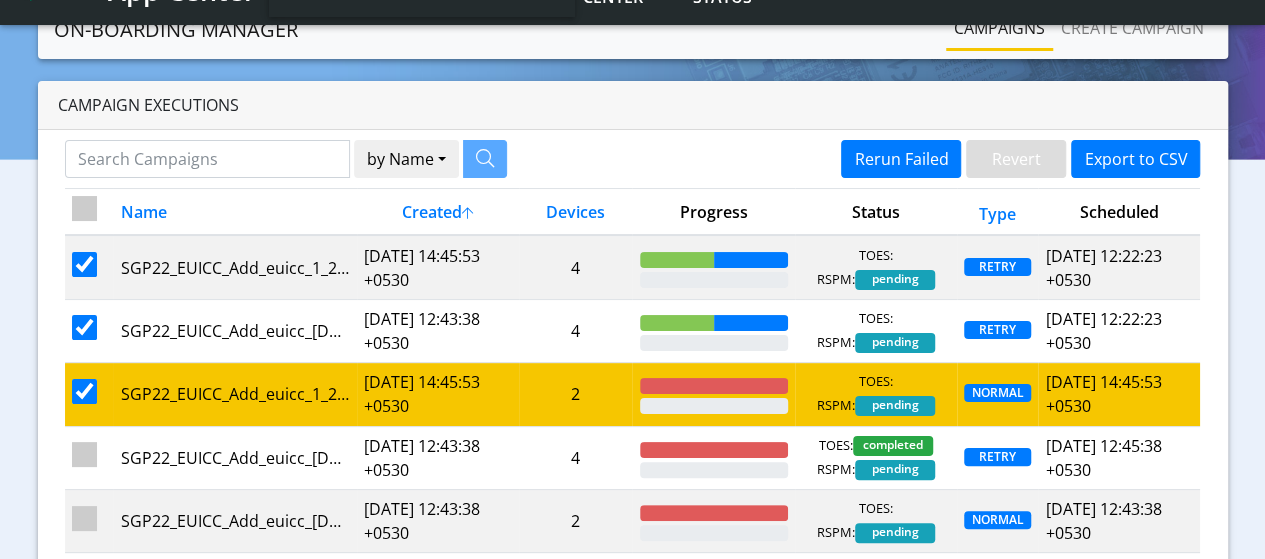 click at bounding box center [84, 391] 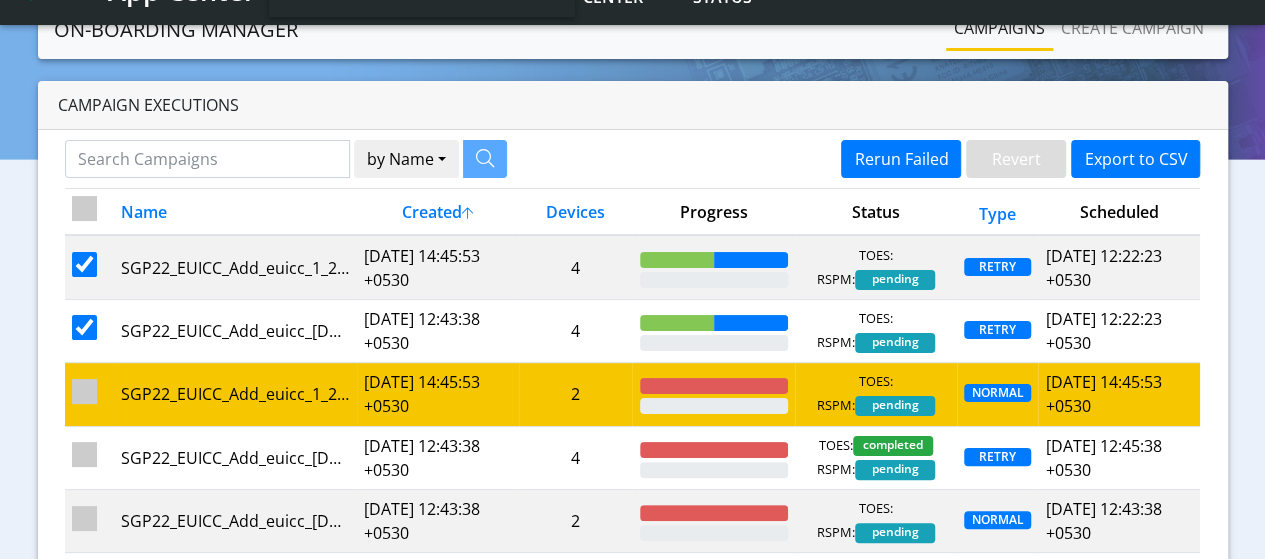 checkbox on "true" 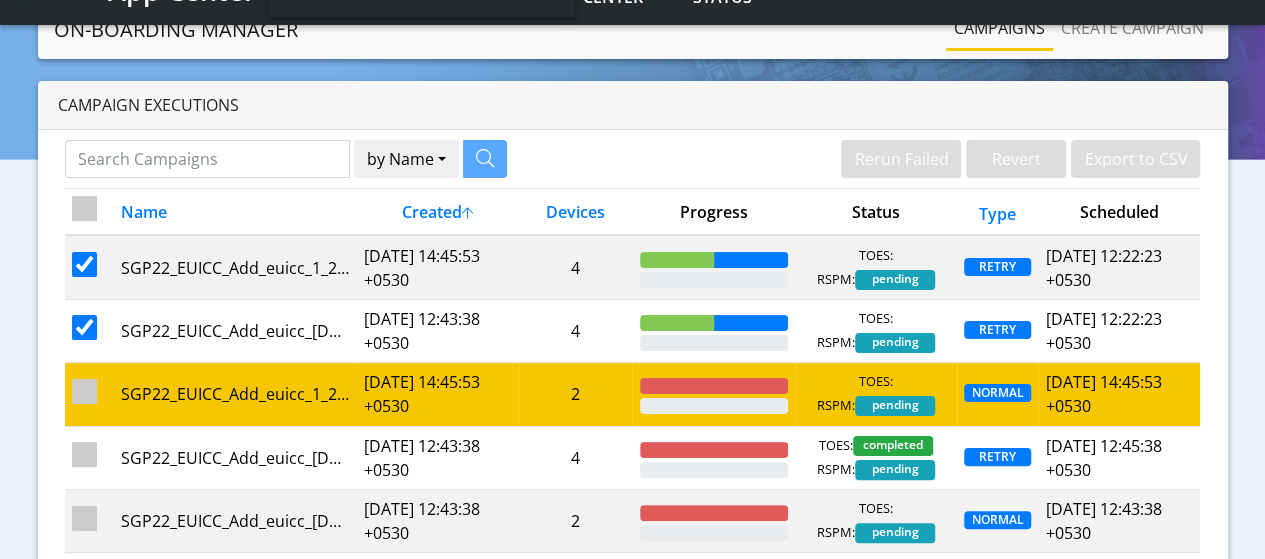 click at bounding box center [84, 391] 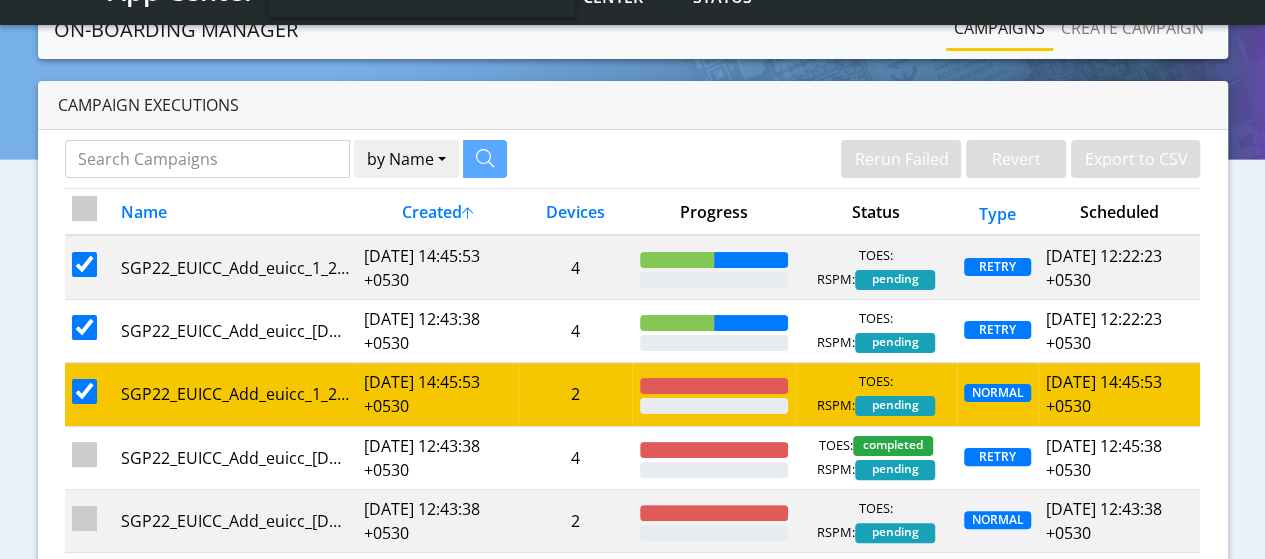 checkbox on "true" 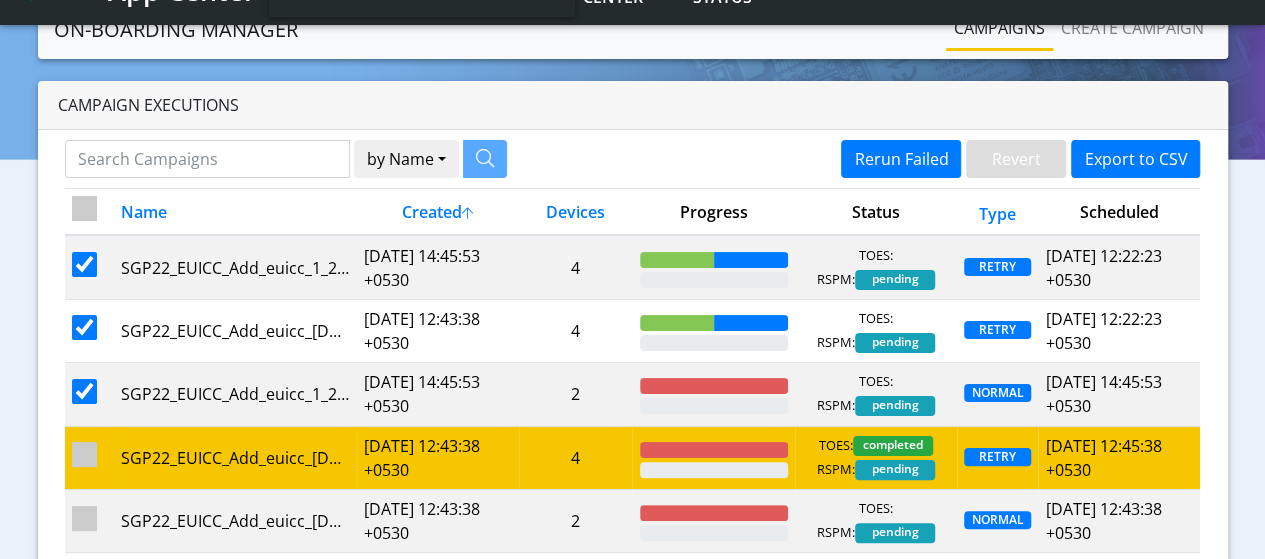 click at bounding box center [84, 454] 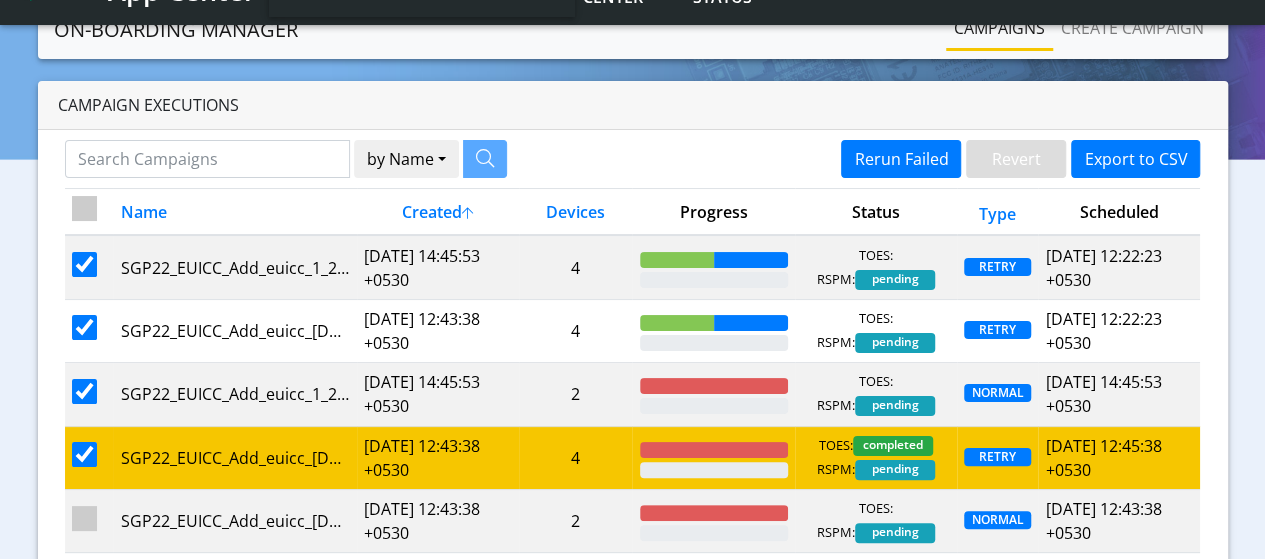 checkbox on "true" 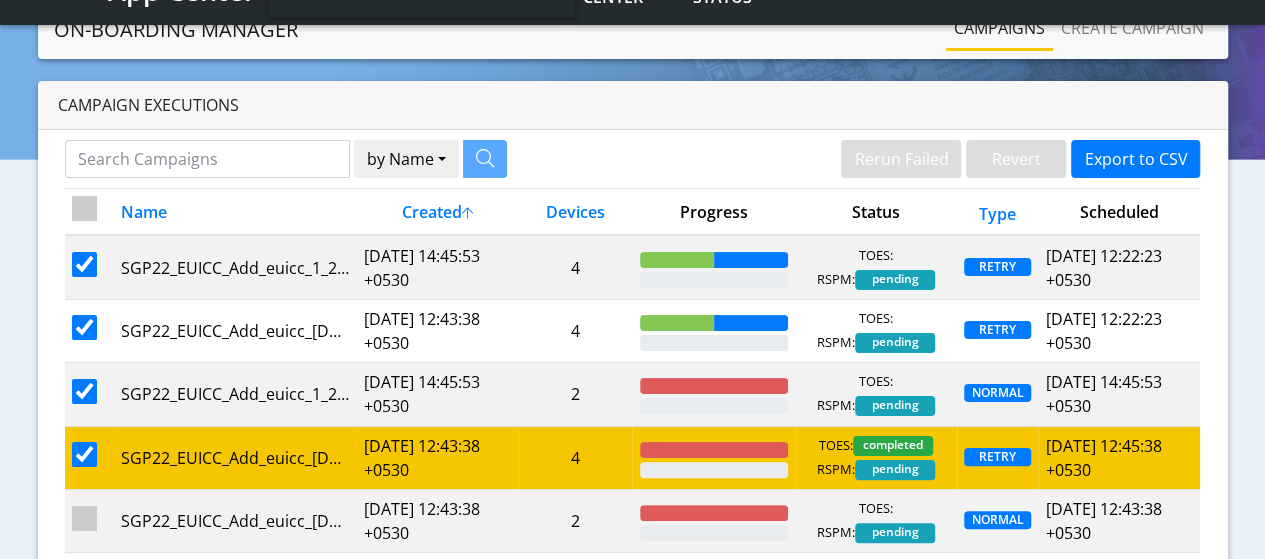 click at bounding box center (84, 454) 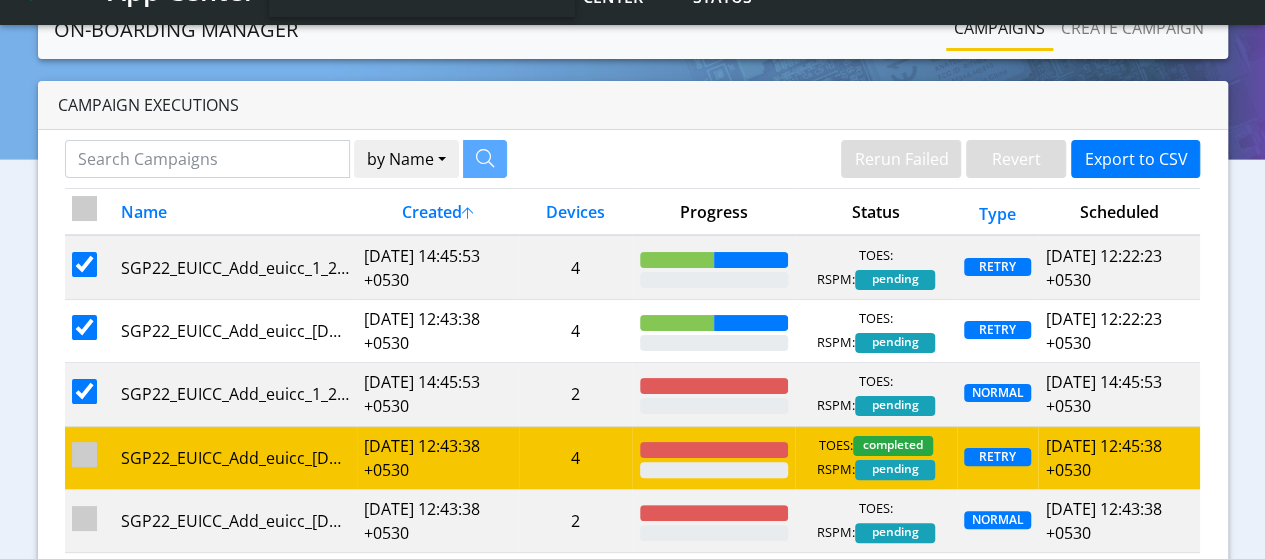 checkbox on "true" 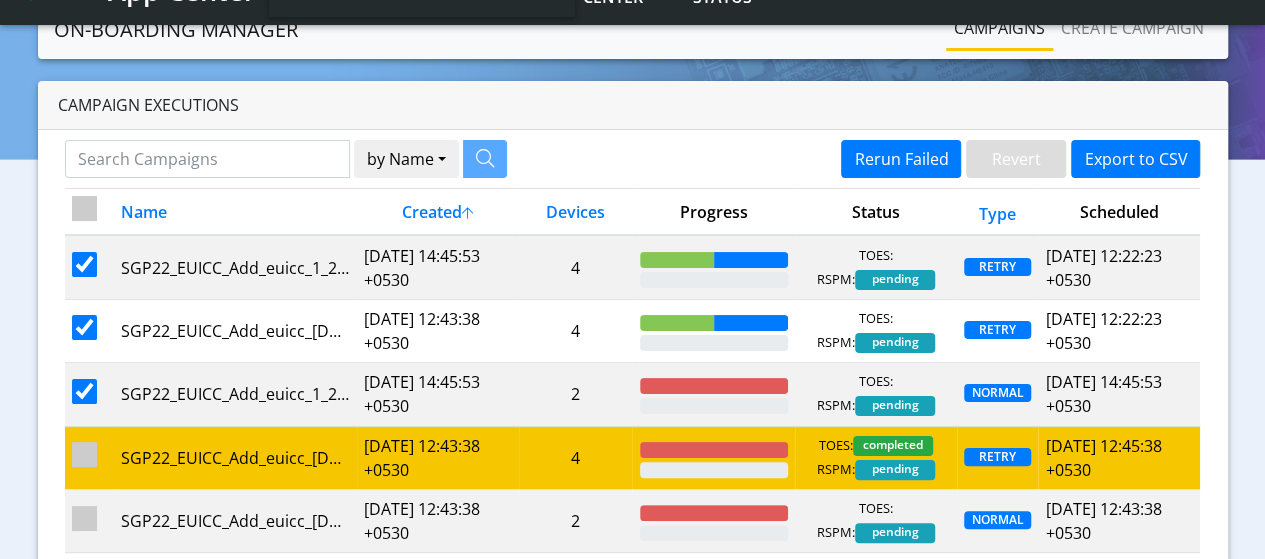 click at bounding box center (84, 454) 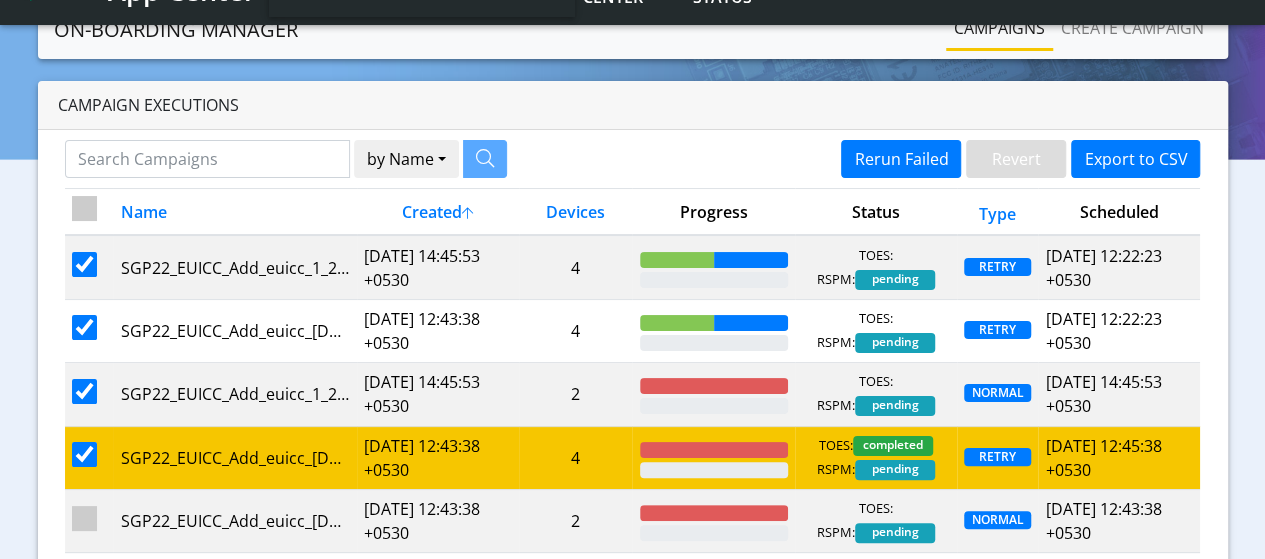 checkbox on "true" 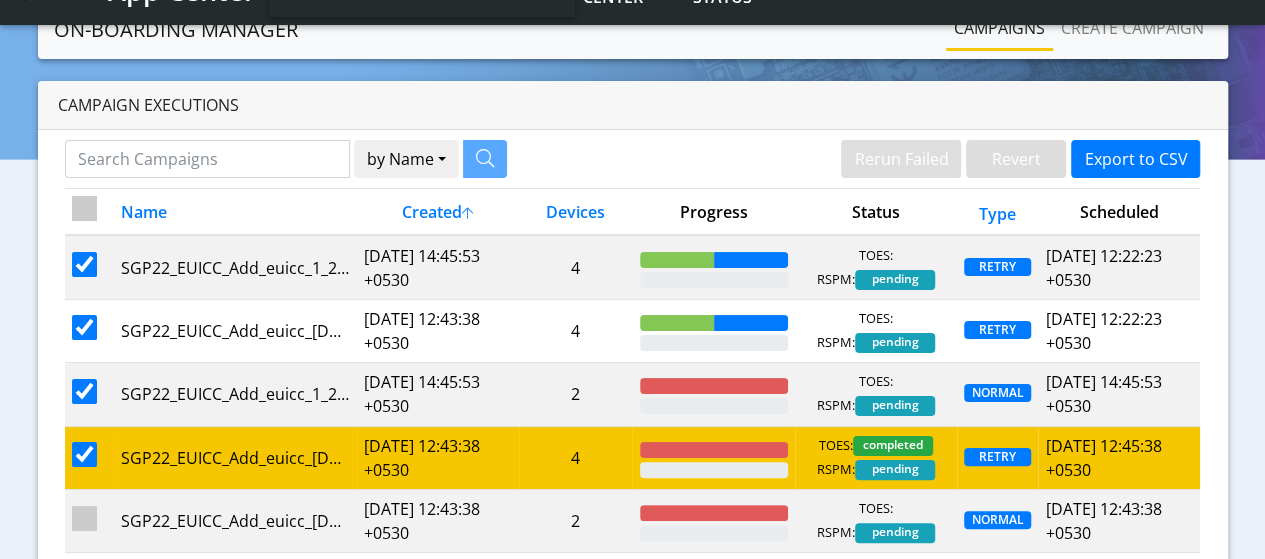 click at bounding box center (84, 454) 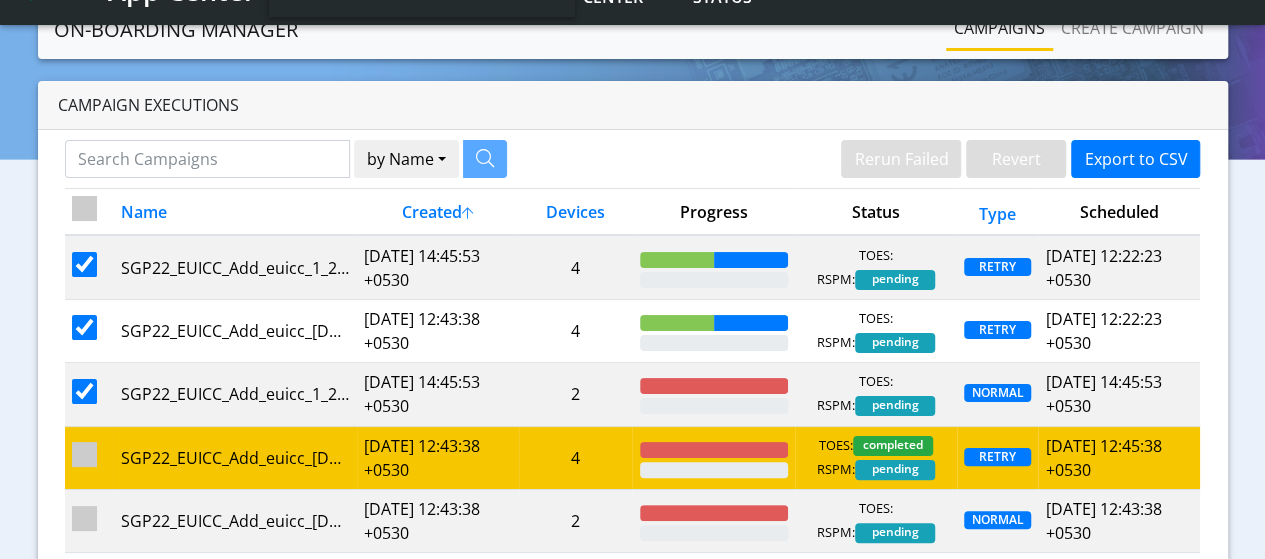 checkbox on "true" 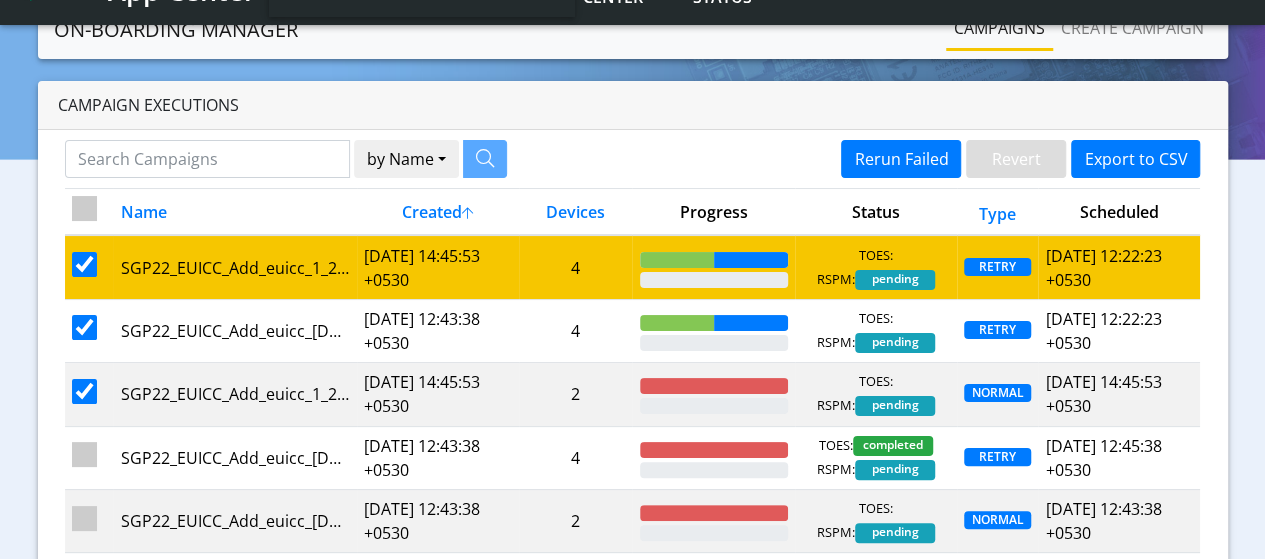 click at bounding box center (84, 264) 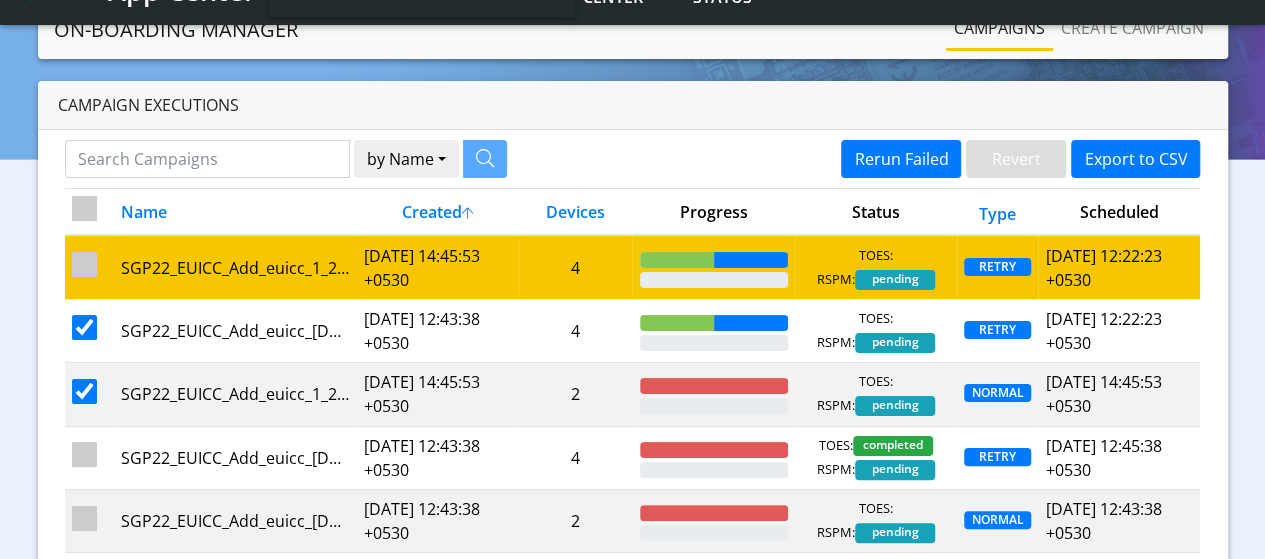 checkbox on "true" 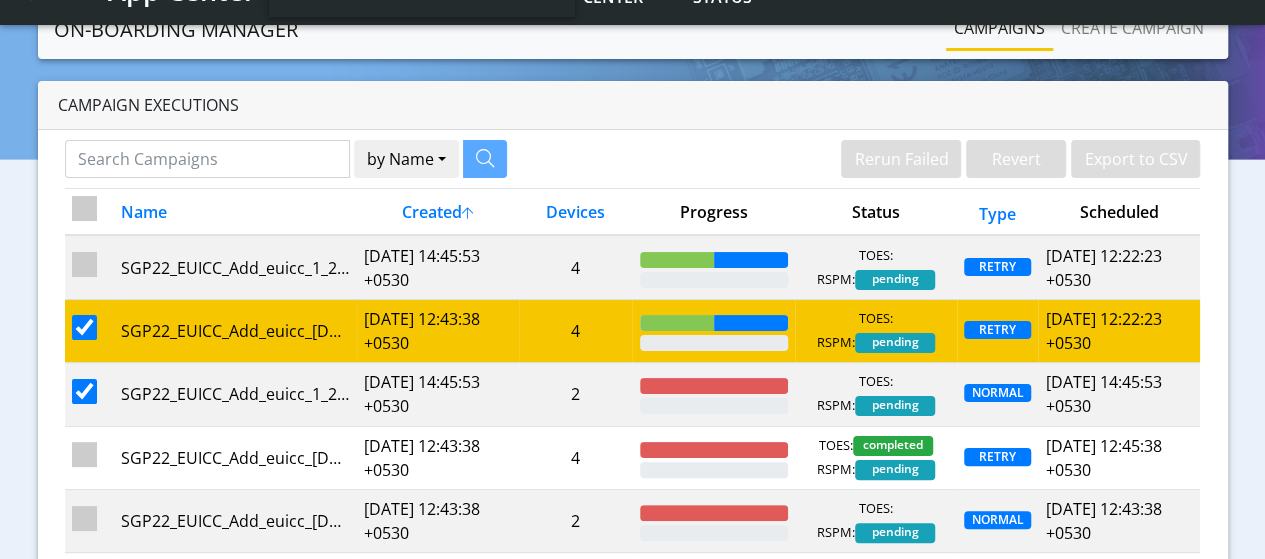 click at bounding box center [84, 327] 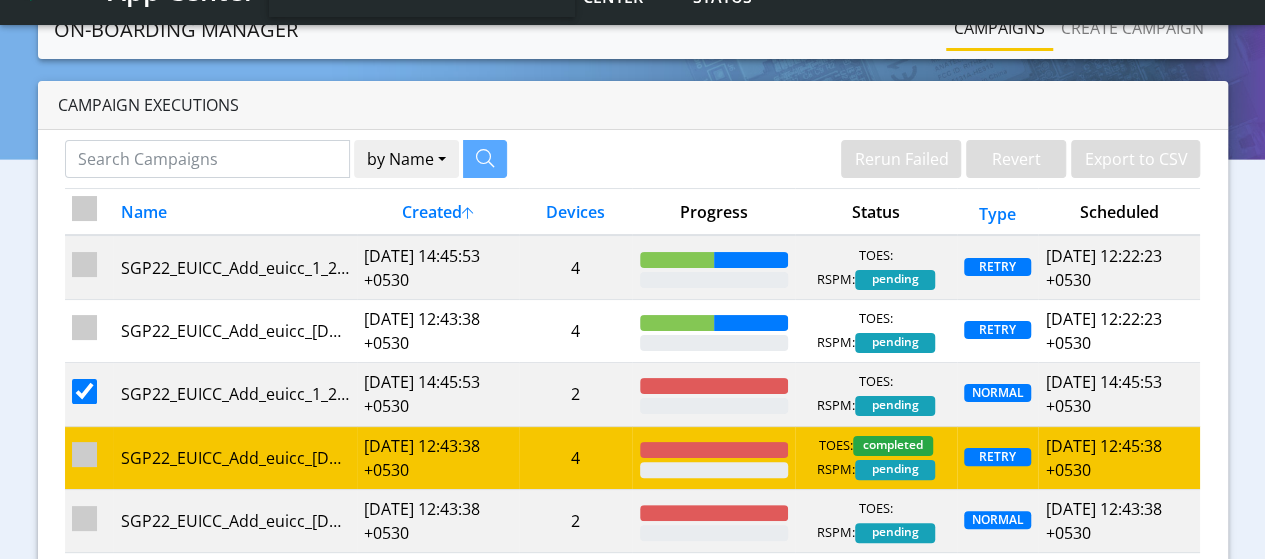 click at bounding box center [84, 454] 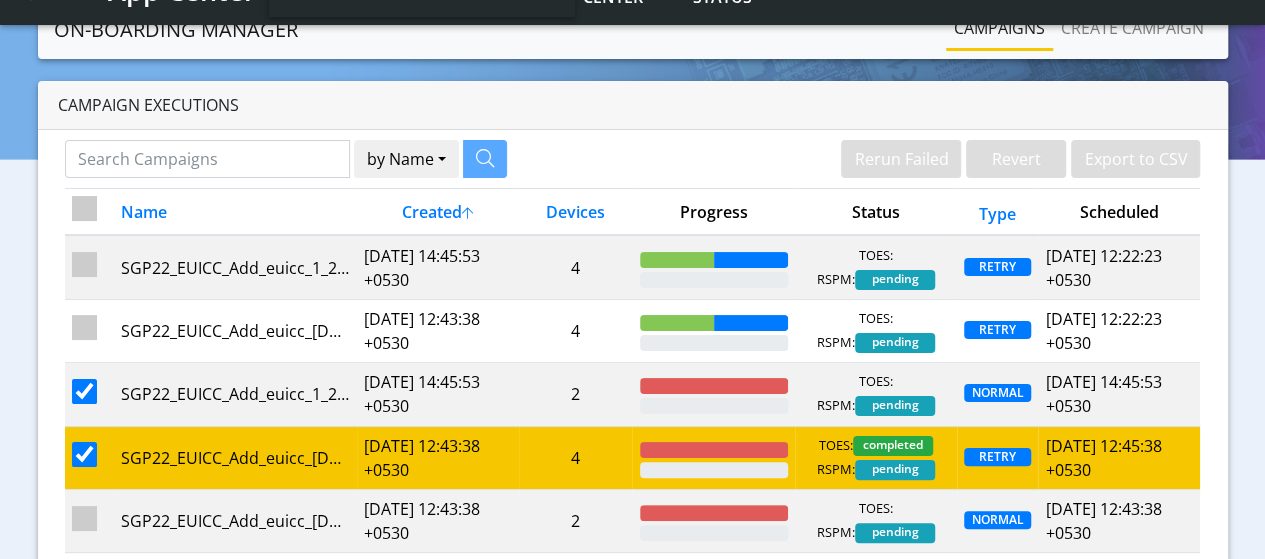 checkbox on "false" 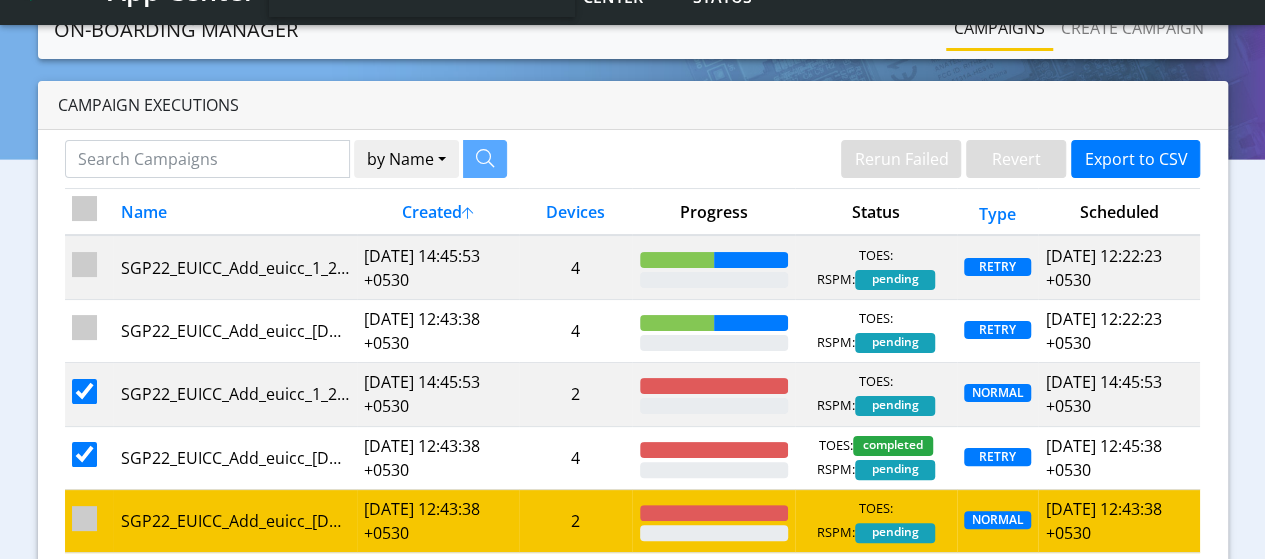 click at bounding box center [84, 518] 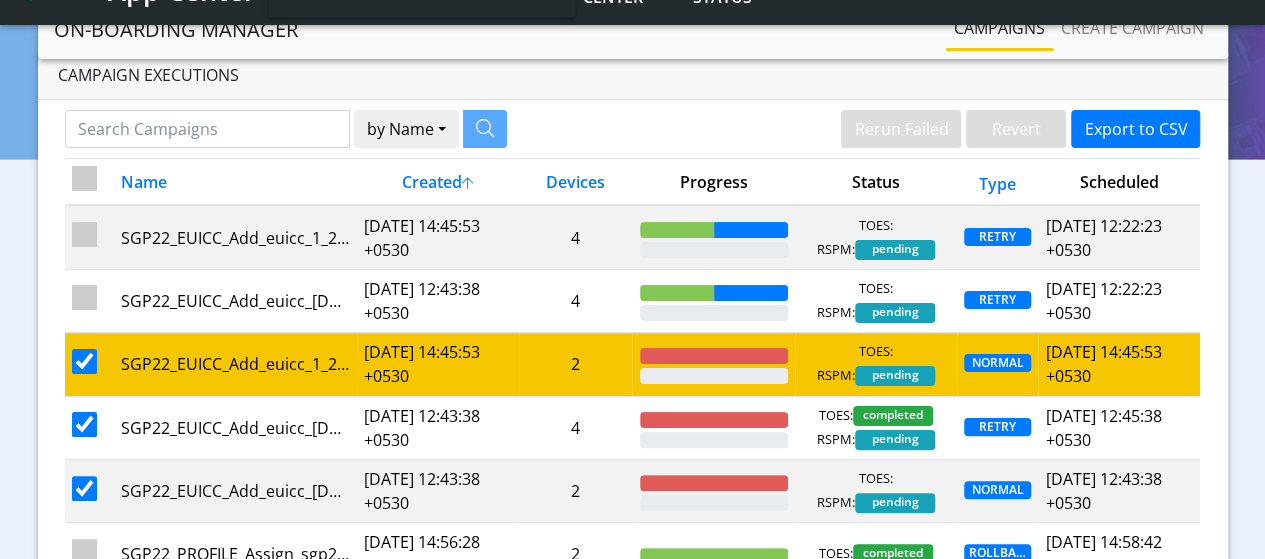 scroll, scrollTop: 14, scrollLeft: 0, axis: vertical 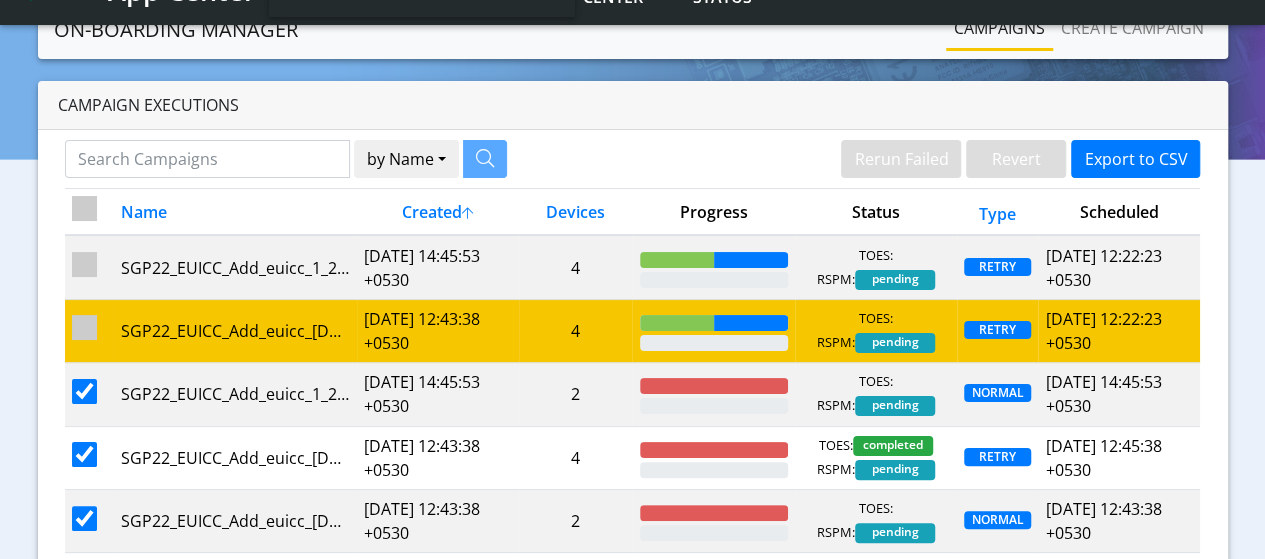 click at bounding box center [84, 327] 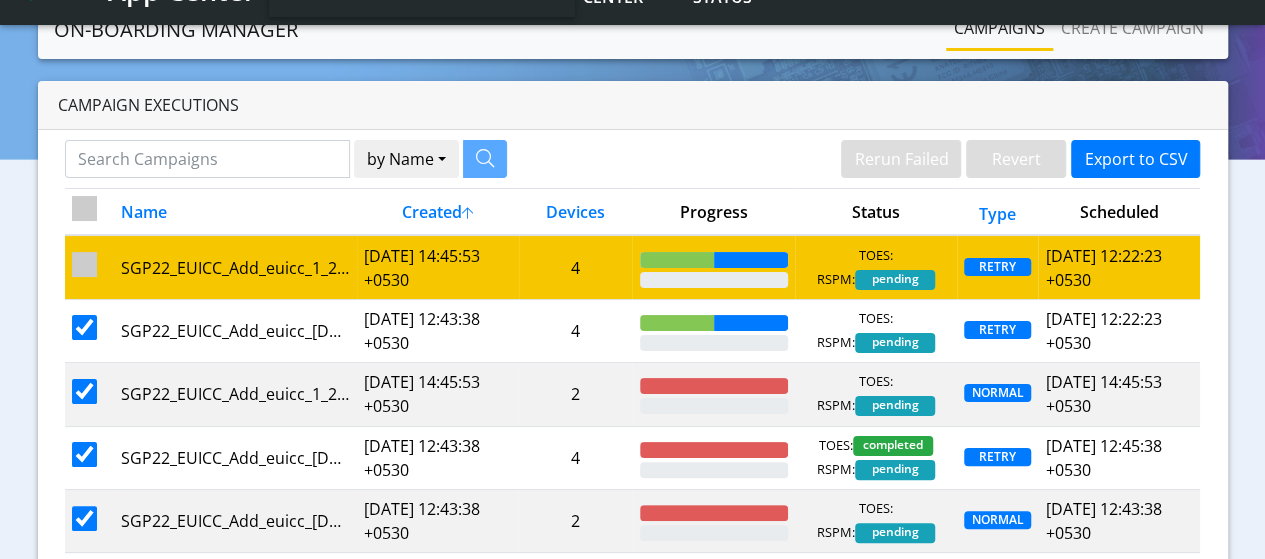 click at bounding box center (84, 264) 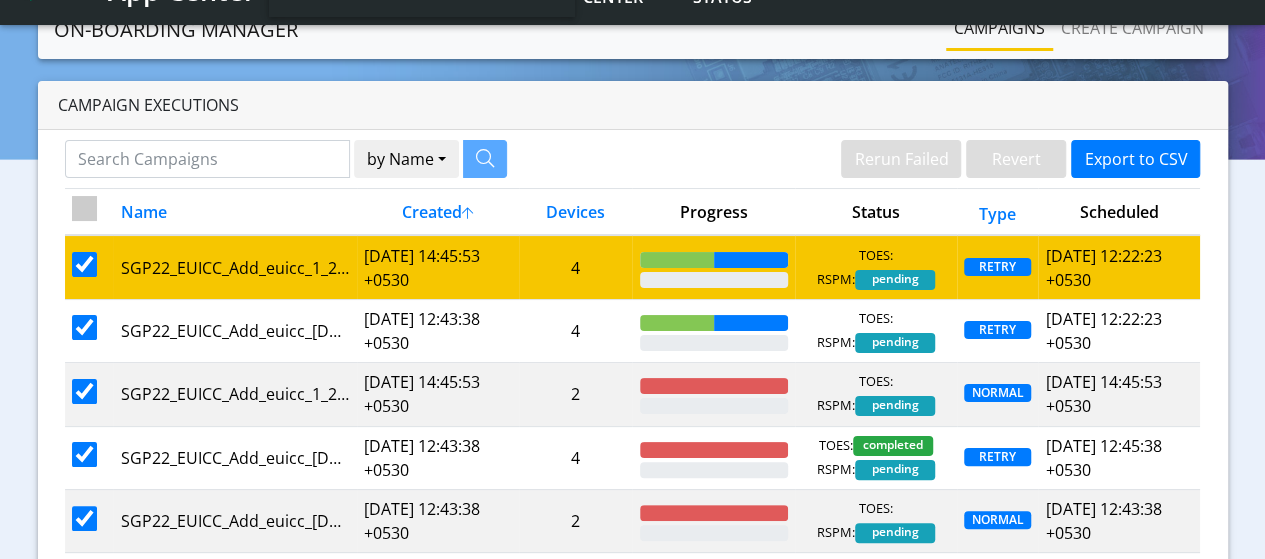 checkbox on "true" 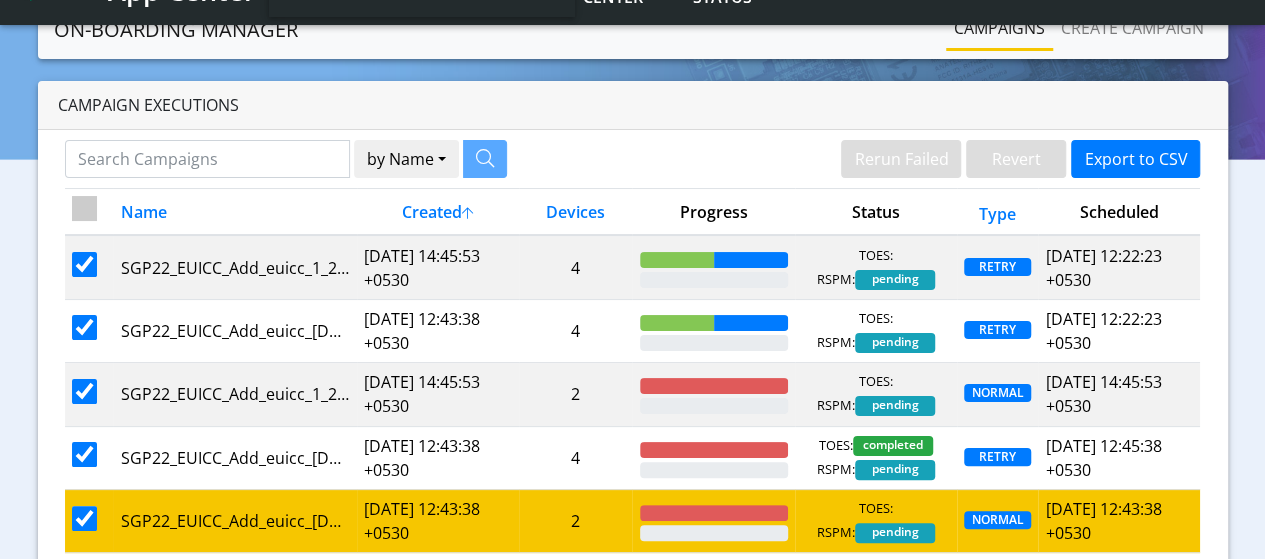 click at bounding box center (84, 518) 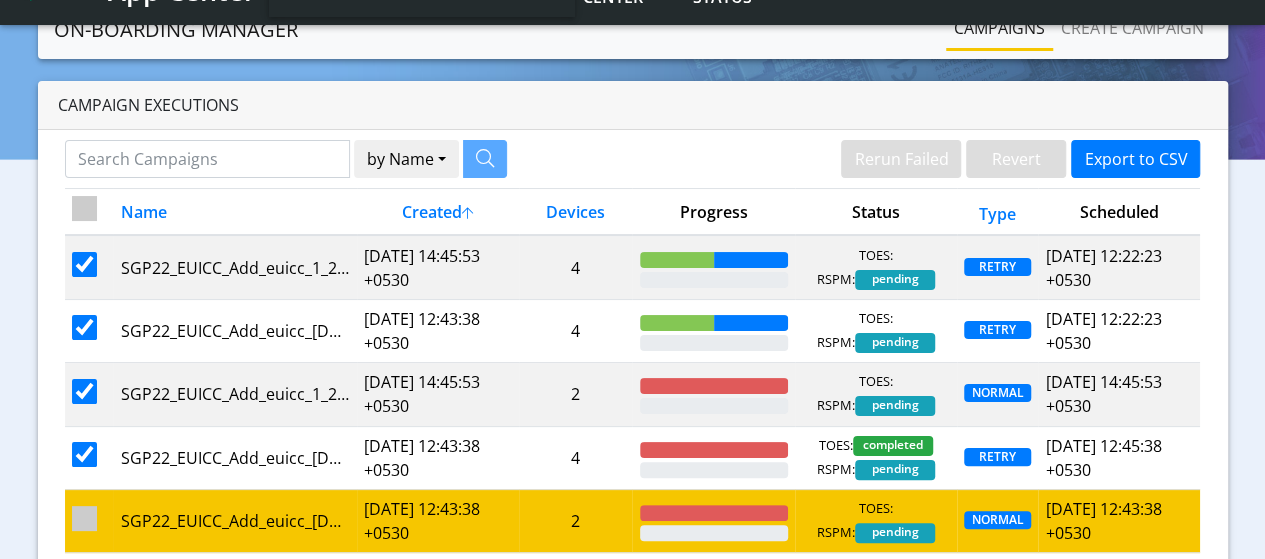 checkbox on "true" 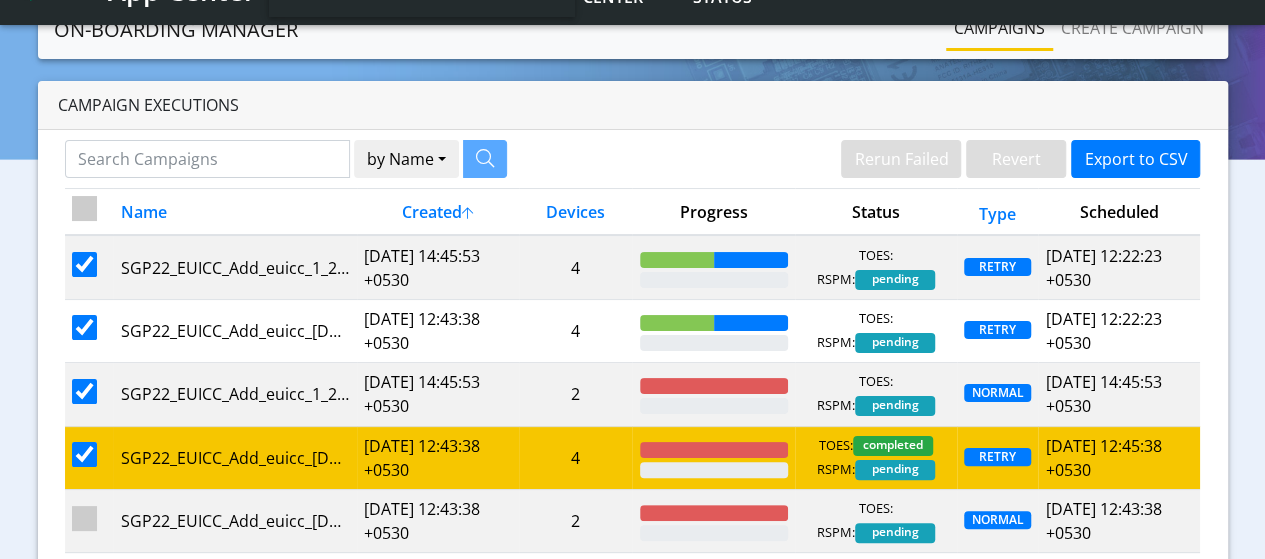click at bounding box center [89, 457] 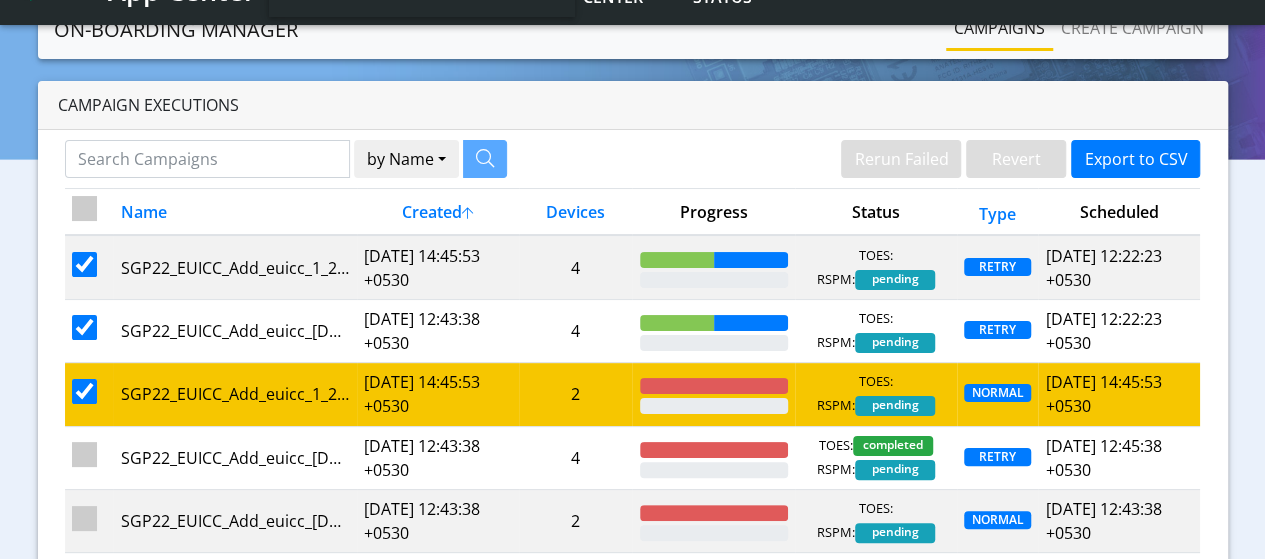 click at bounding box center (84, 391) 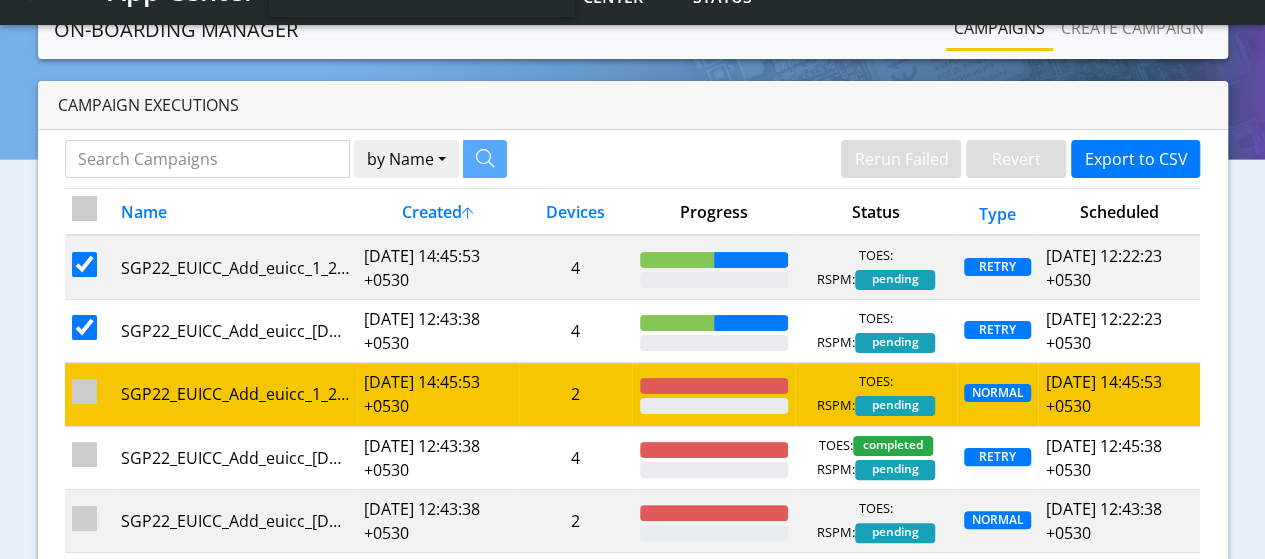 checkbox on "true" 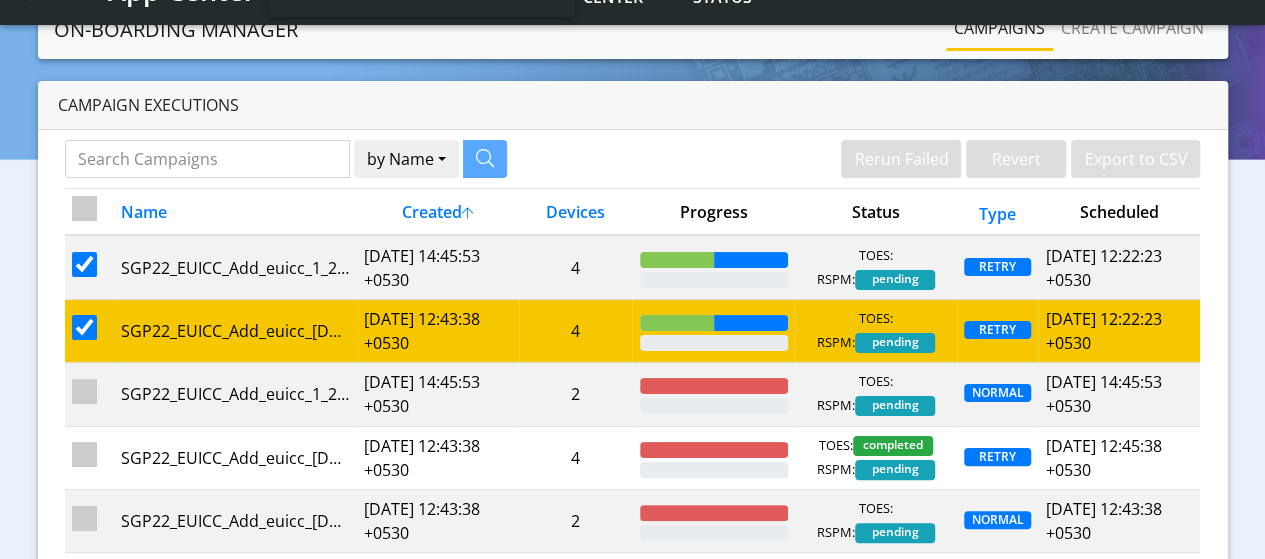 click at bounding box center [84, 327] 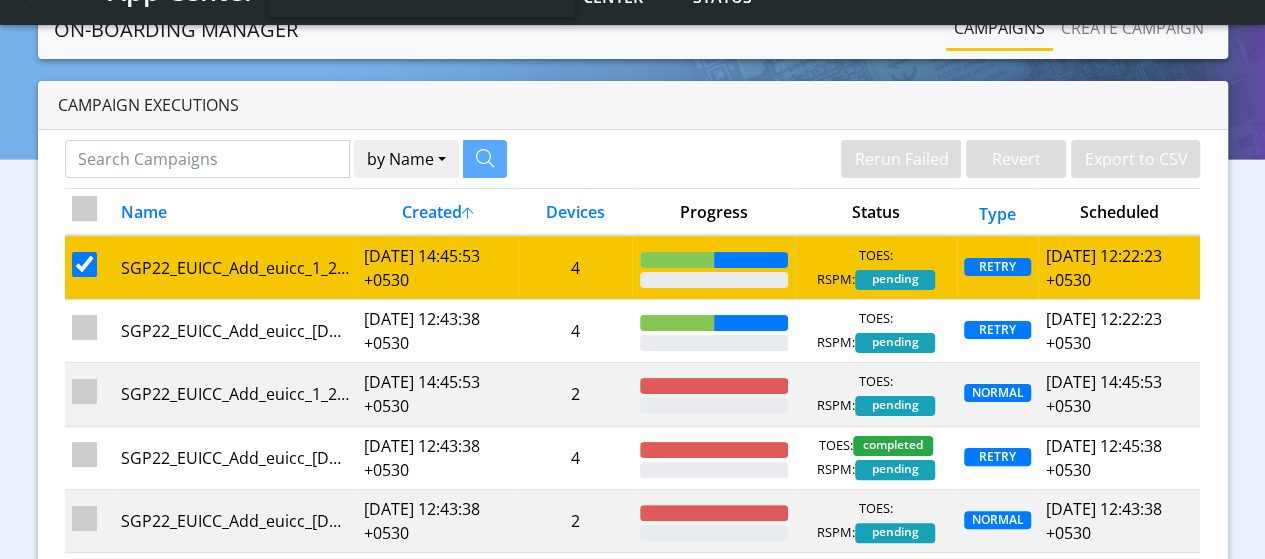 click at bounding box center [84, 264] 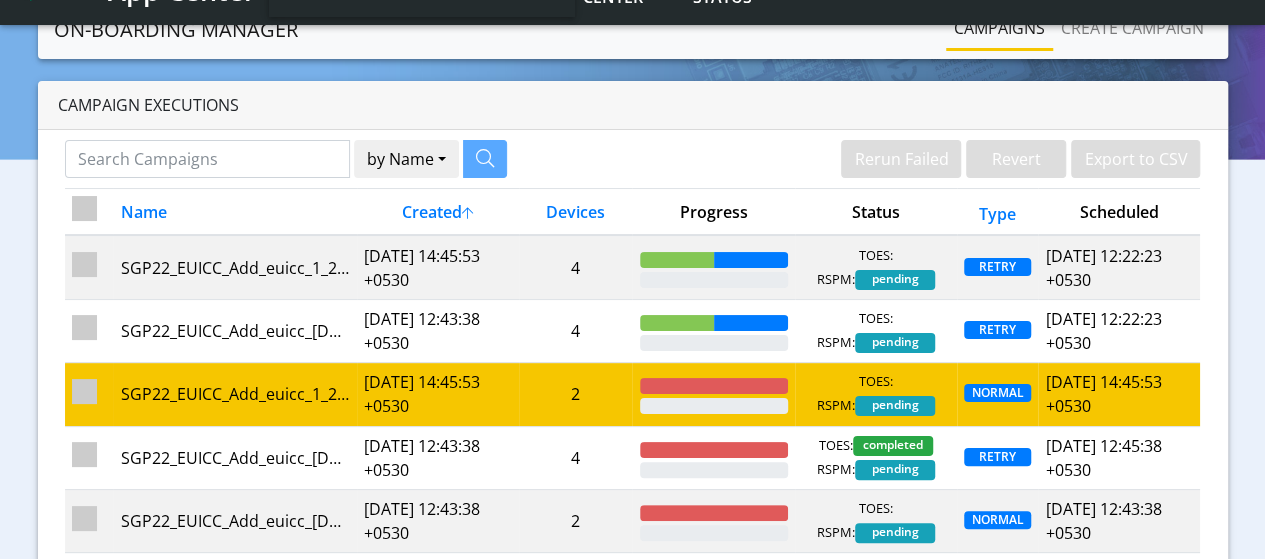 click at bounding box center [84, 391] 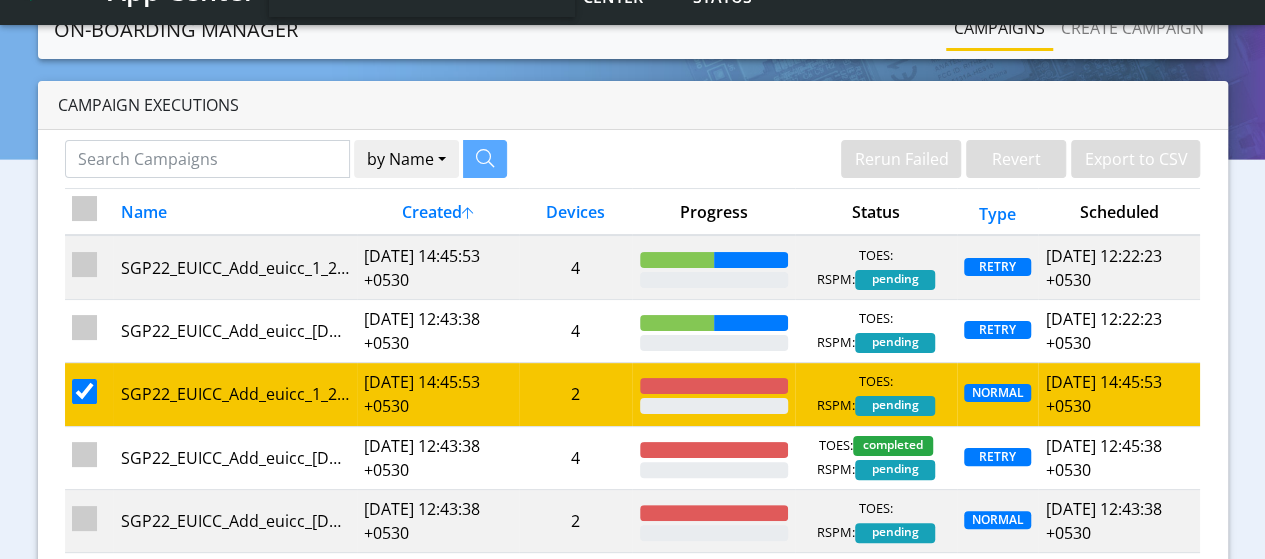 checkbox on "false" 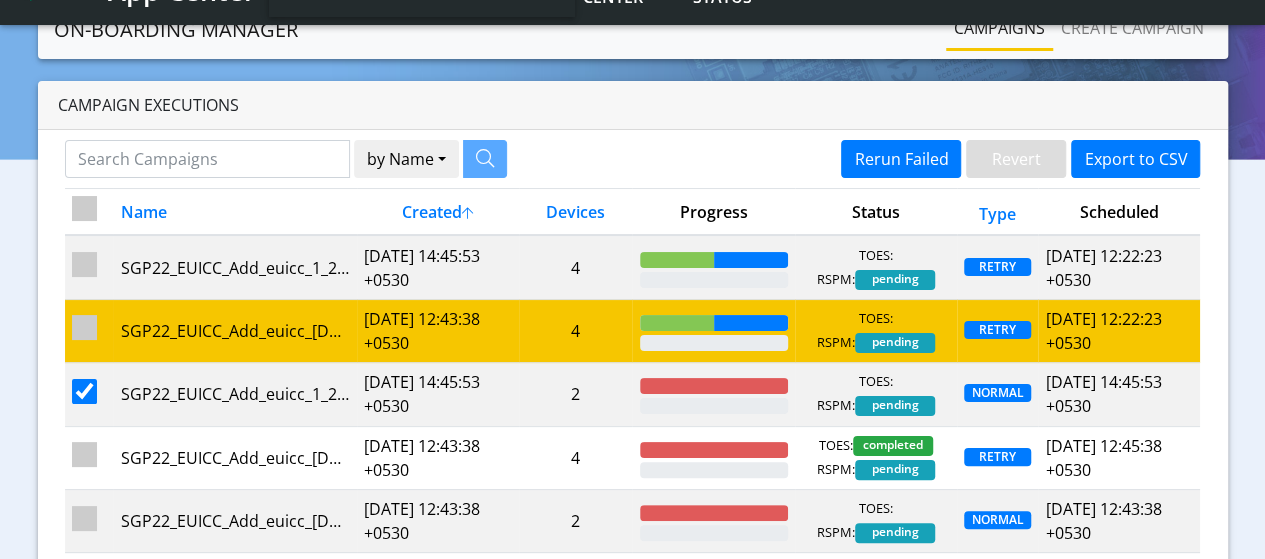 click at bounding box center (84, 327) 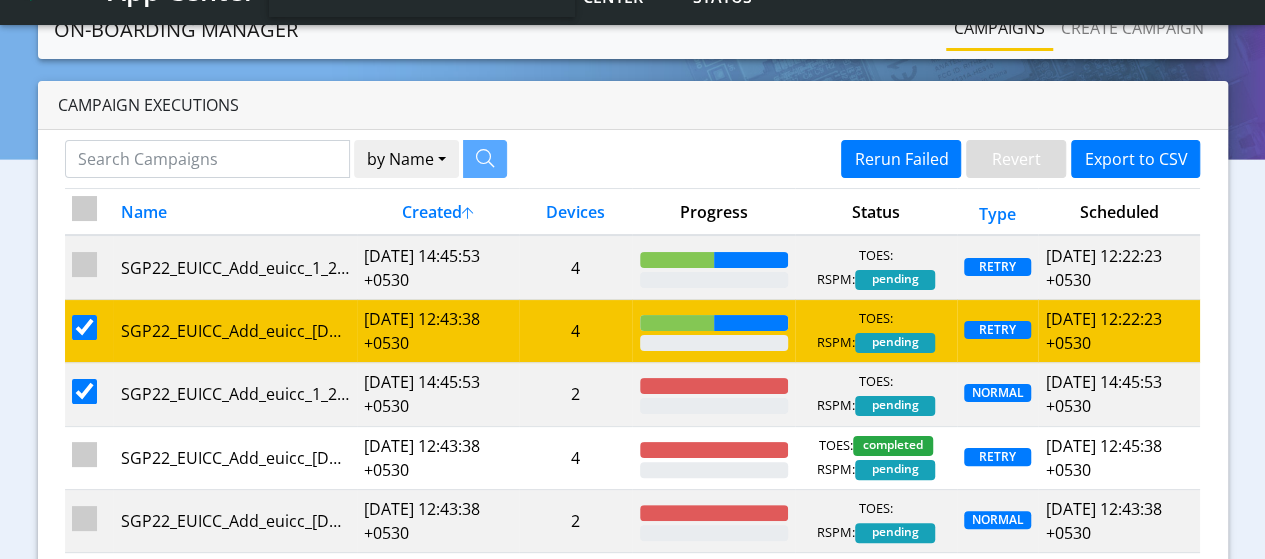 checkbox on "false" 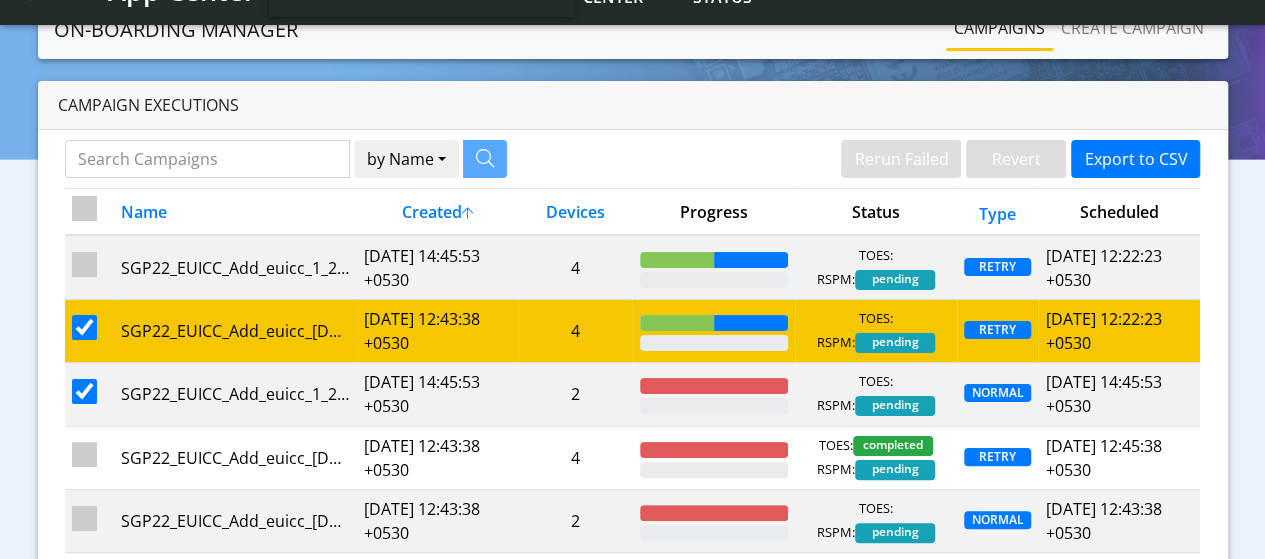 click at bounding box center (84, 327) 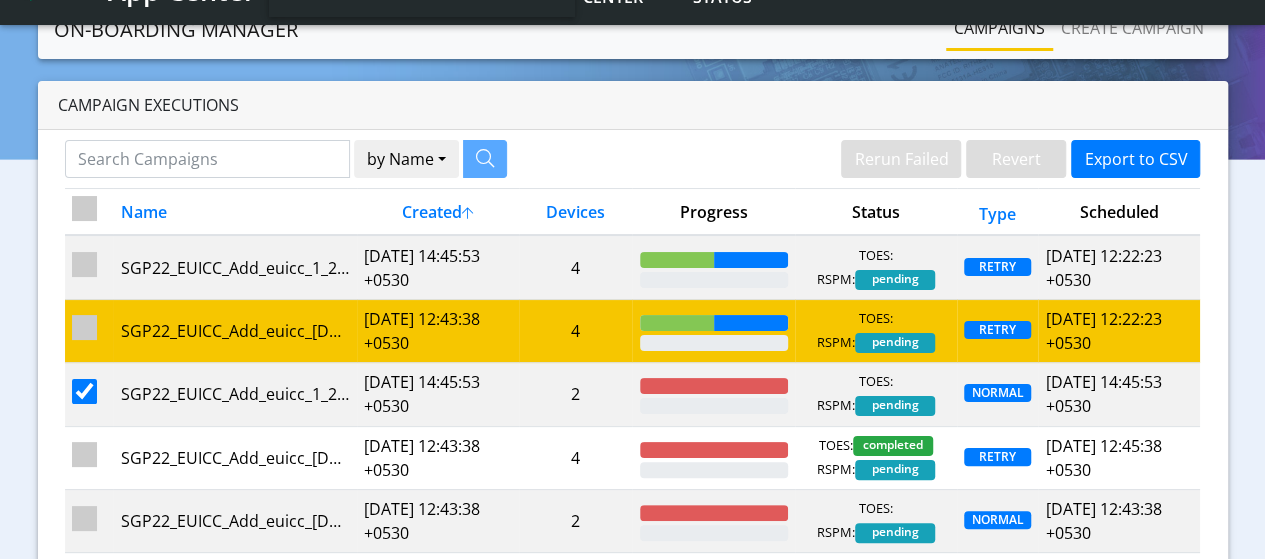 checkbox on "false" 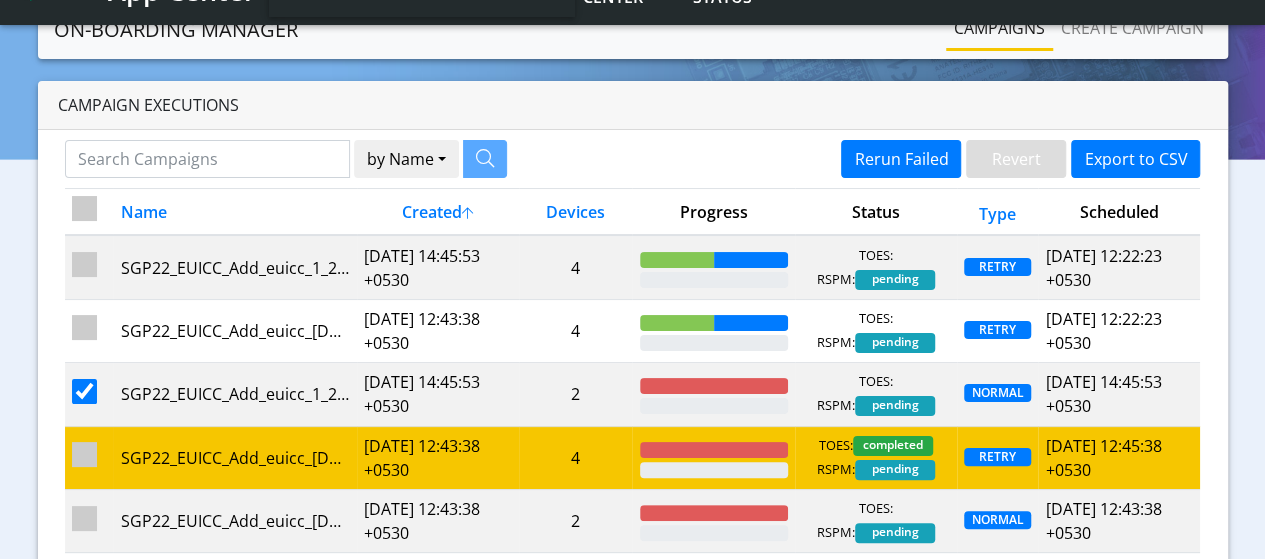 click at bounding box center (84, 454) 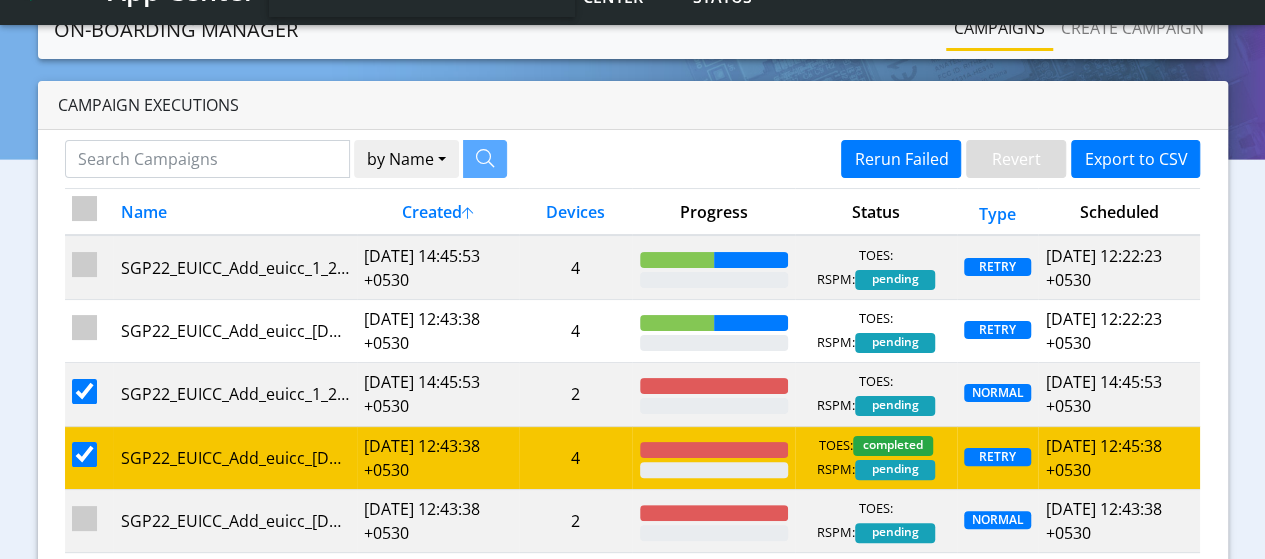 checkbox on "false" 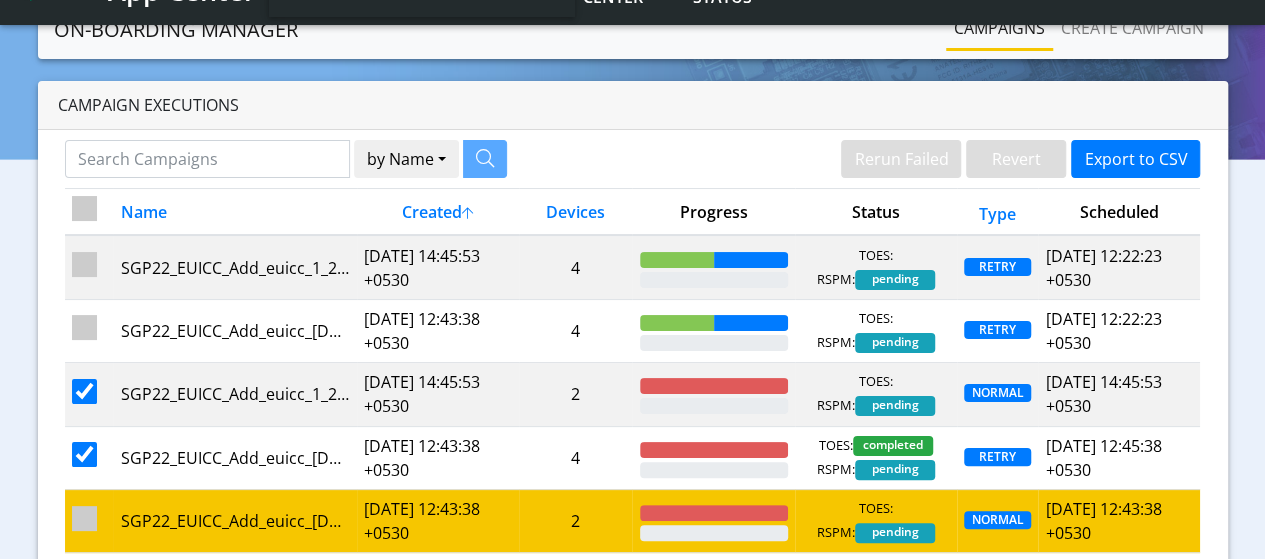 click at bounding box center [84, 518] 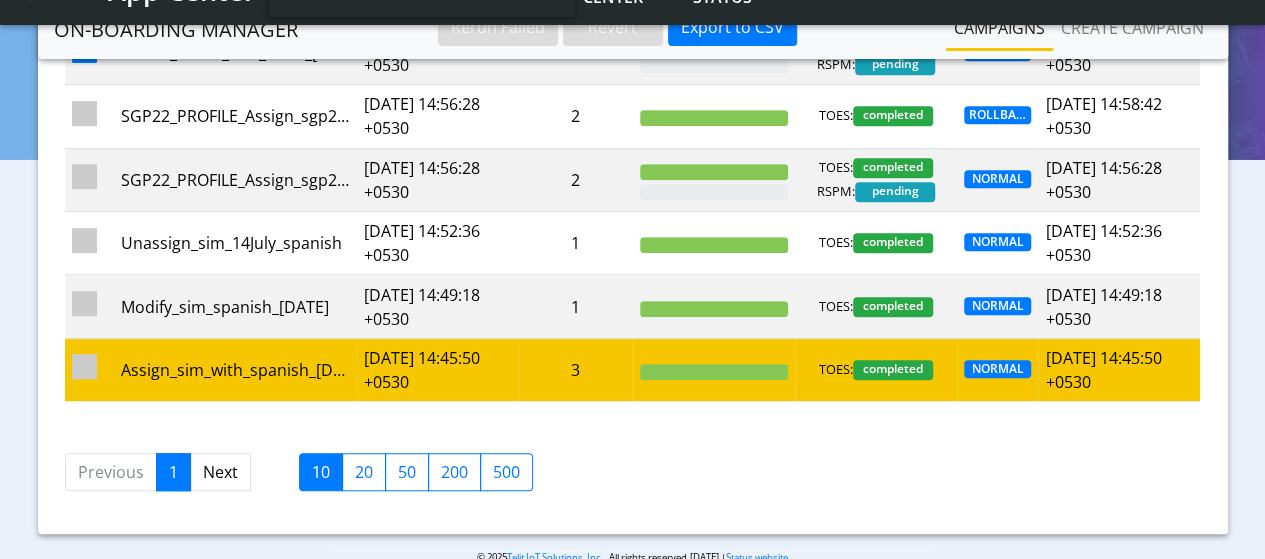 scroll, scrollTop: 514, scrollLeft: 0, axis: vertical 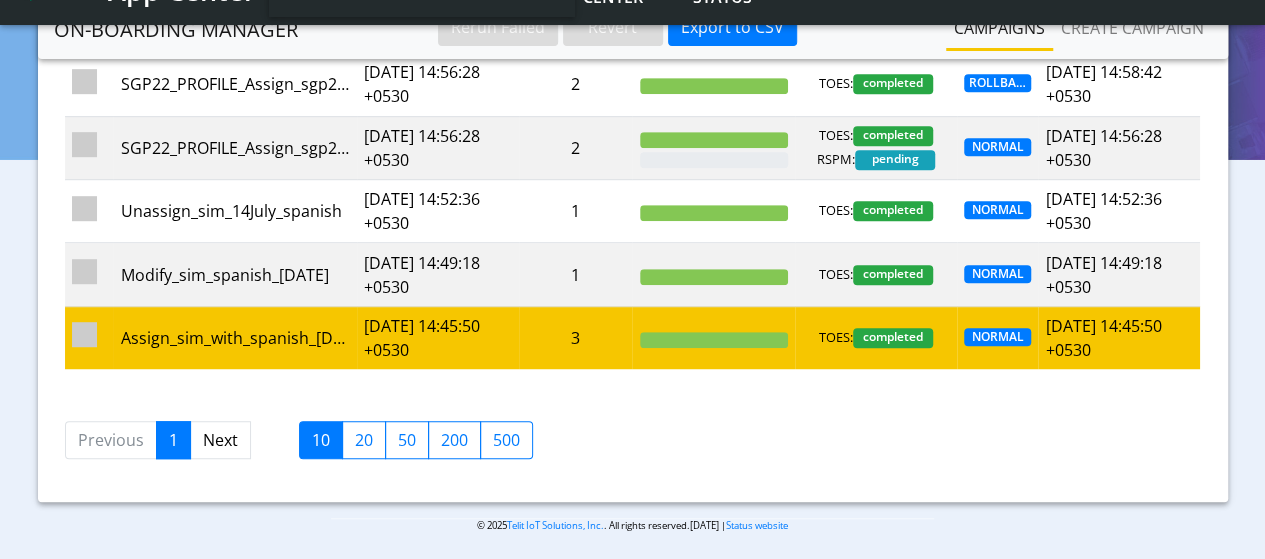 click at bounding box center (84, 334) 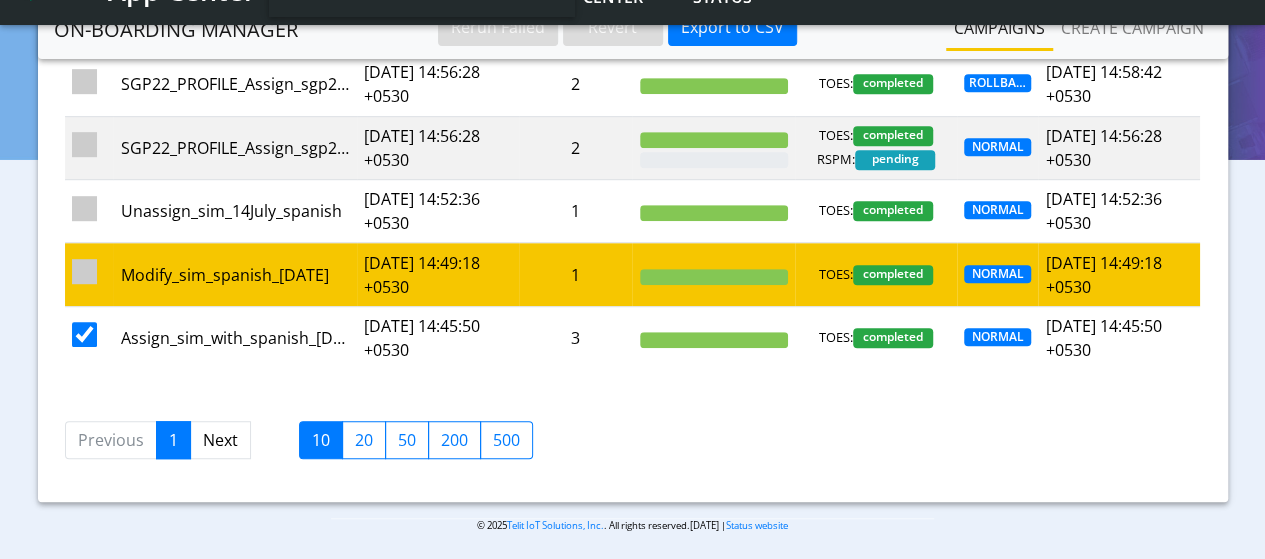 click at bounding box center [89, 274] 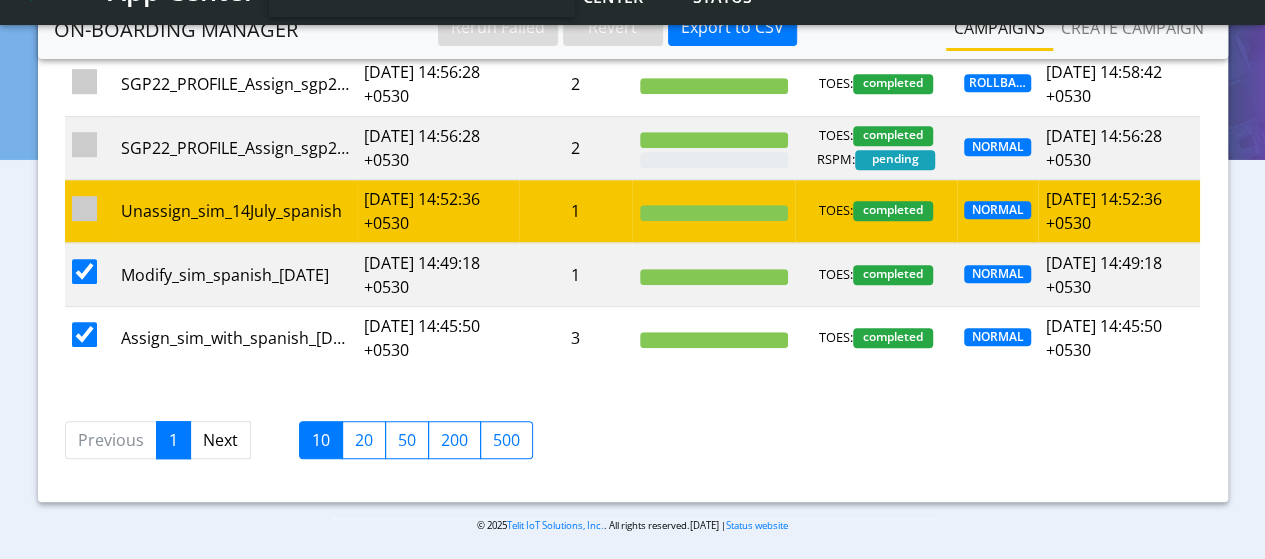click at bounding box center (84, 208) 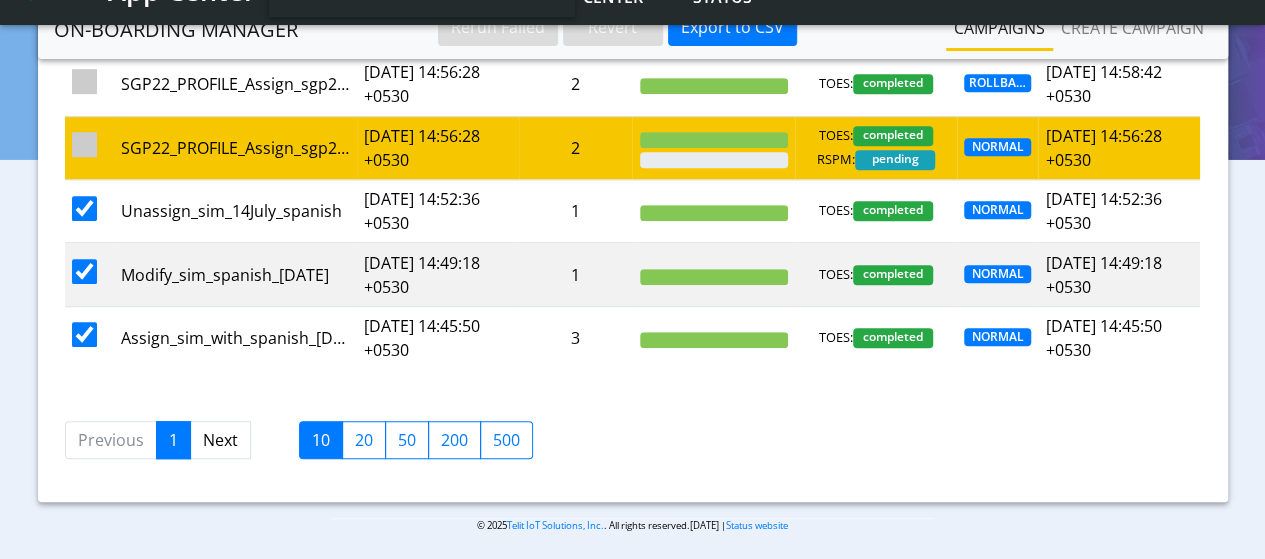 click at bounding box center (84, 144) 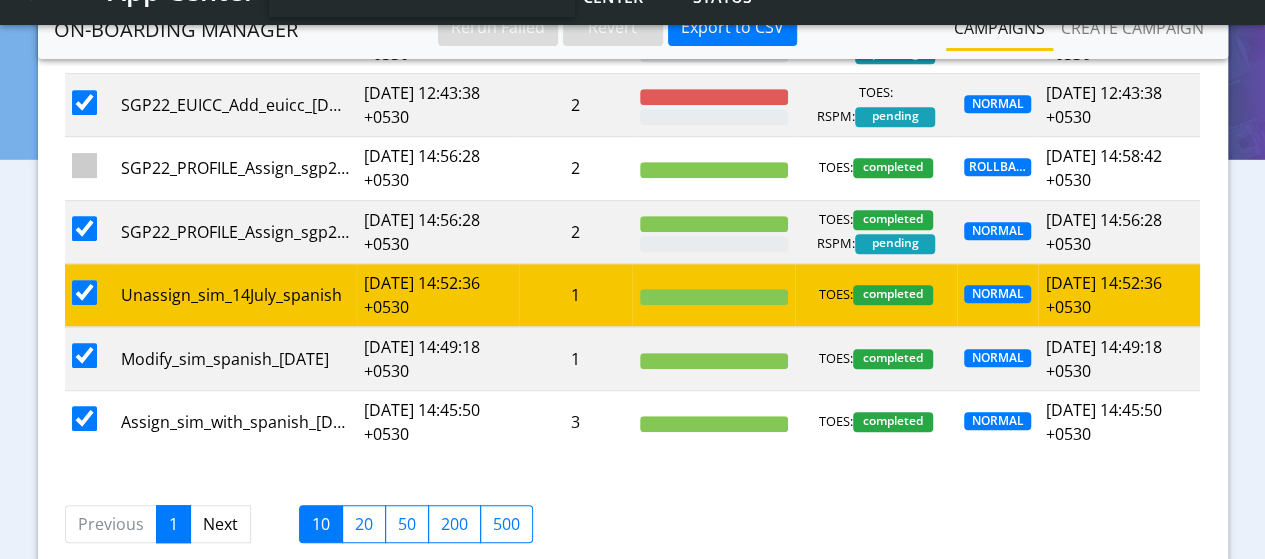 scroll, scrollTop: 314, scrollLeft: 0, axis: vertical 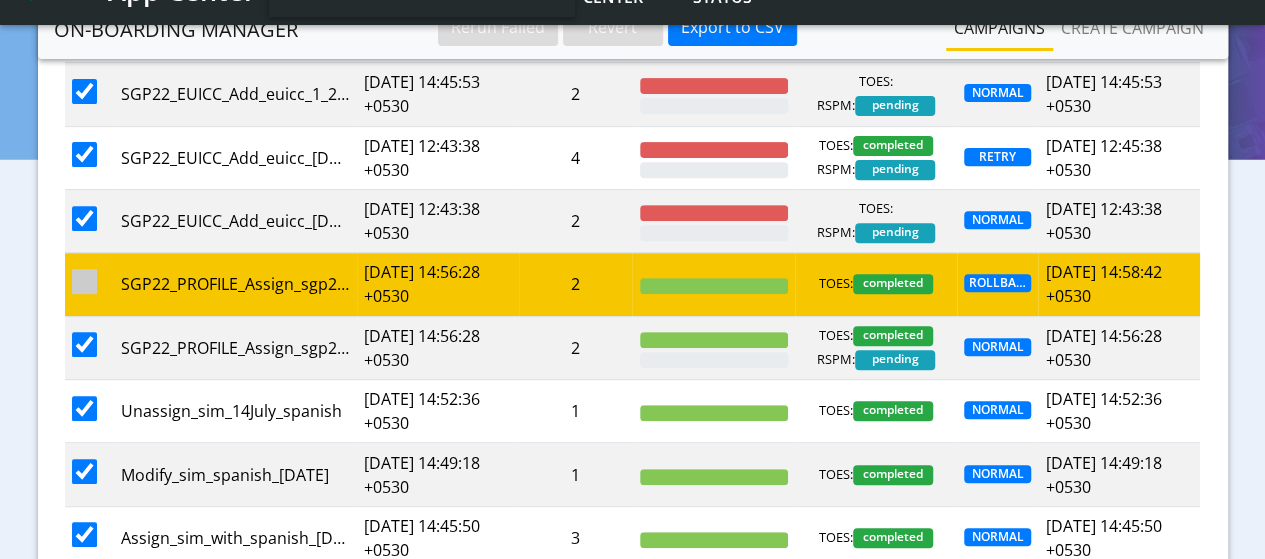 click at bounding box center (84, 281) 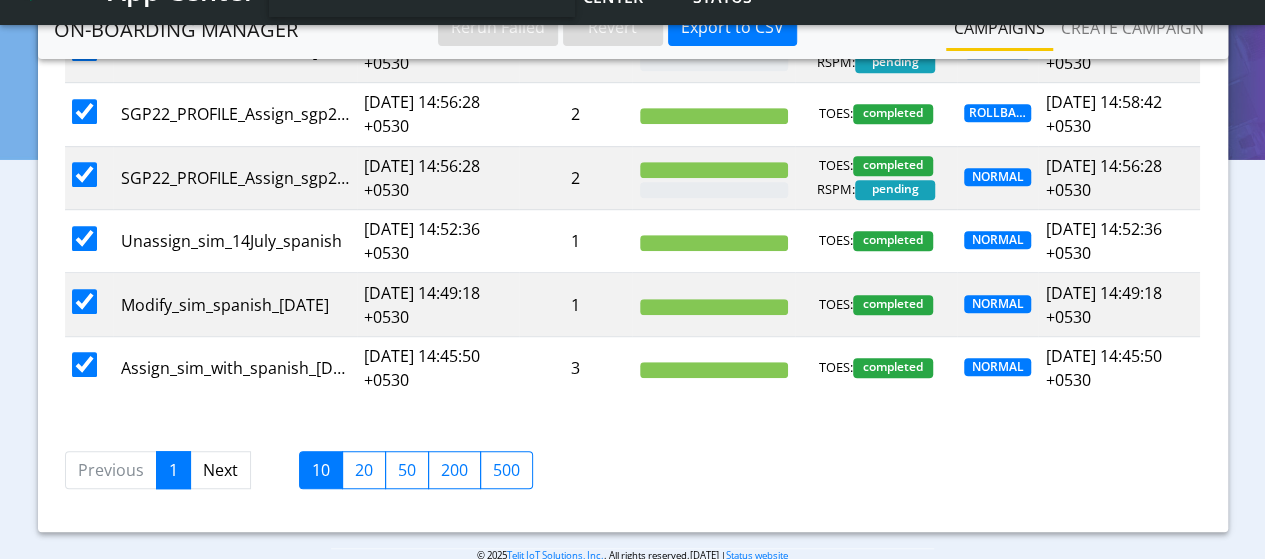 scroll, scrollTop: 400, scrollLeft: 0, axis: vertical 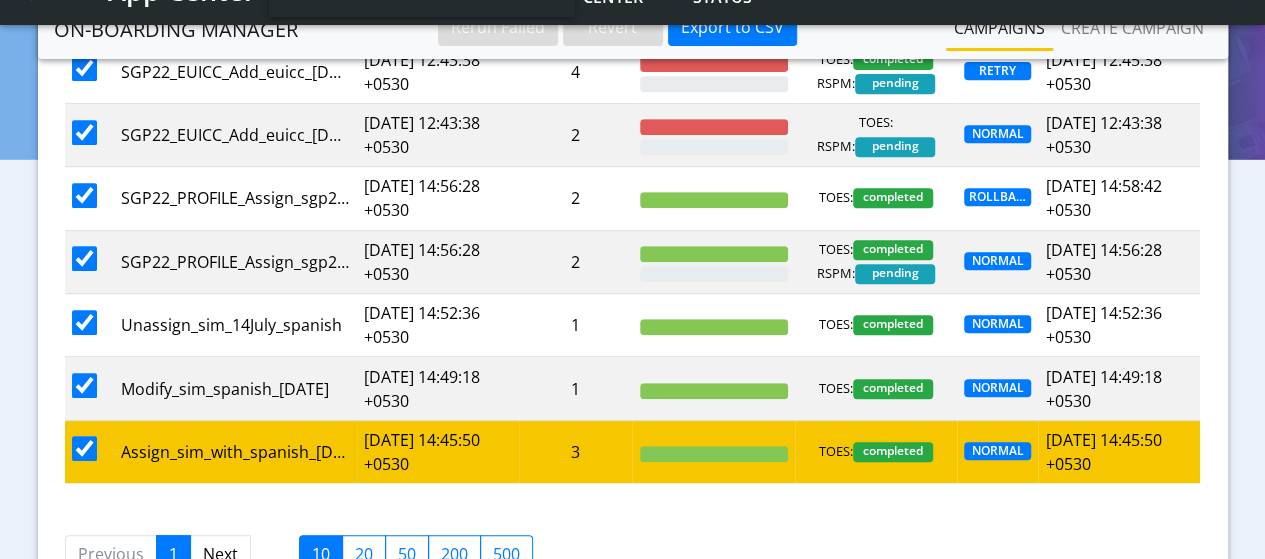 click at bounding box center (84, 448) 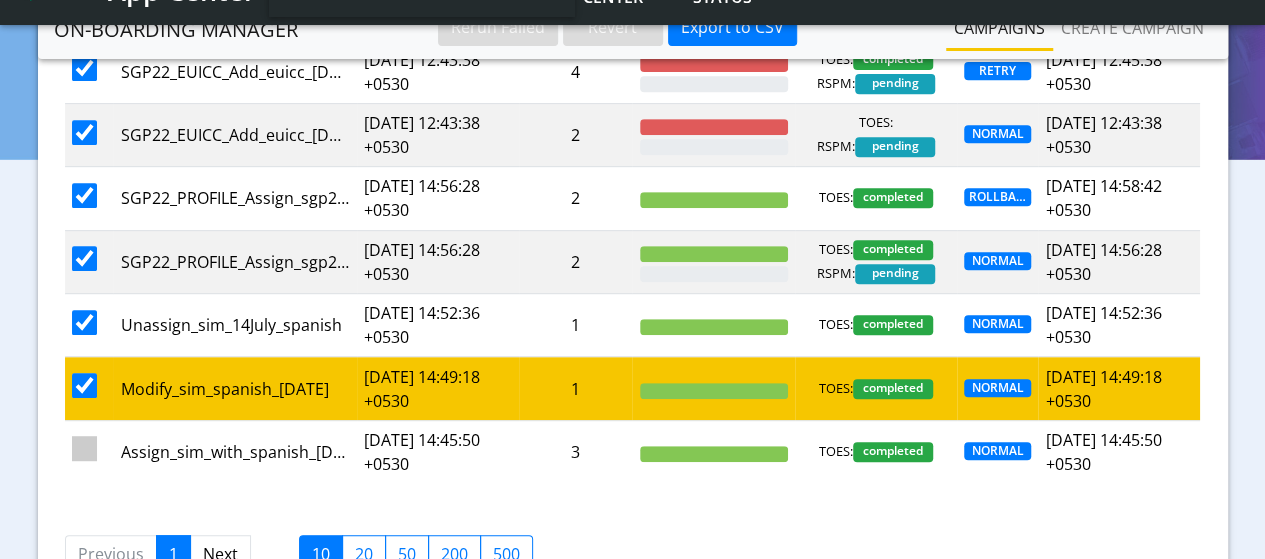 click at bounding box center (84, 385) 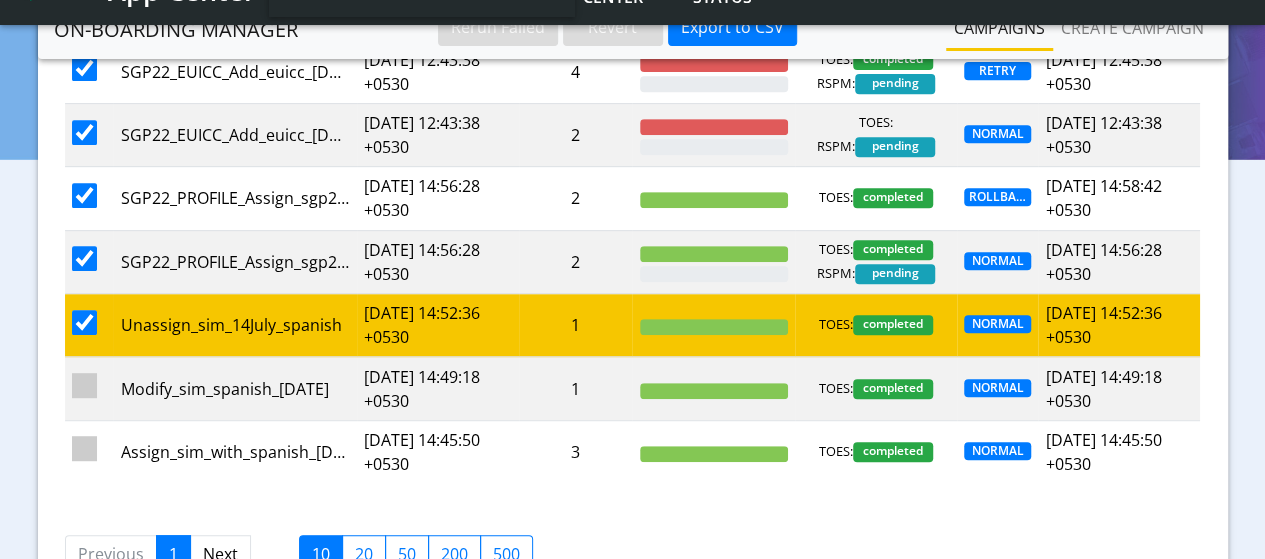 click at bounding box center (89, 325) 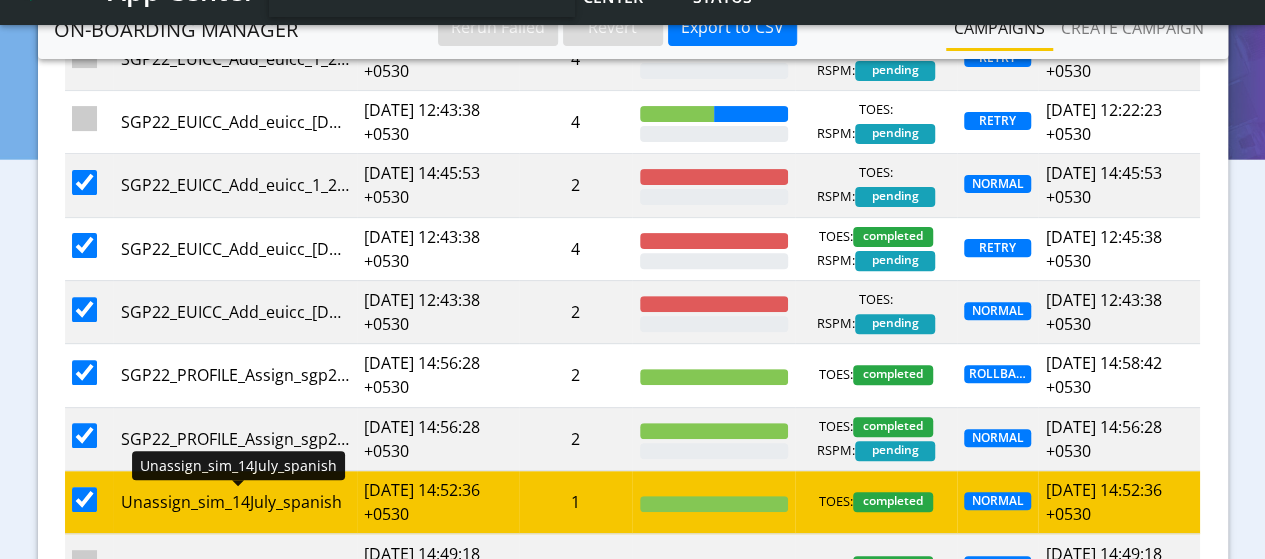 scroll, scrollTop: 200, scrollLeft: 0, axis: vertical 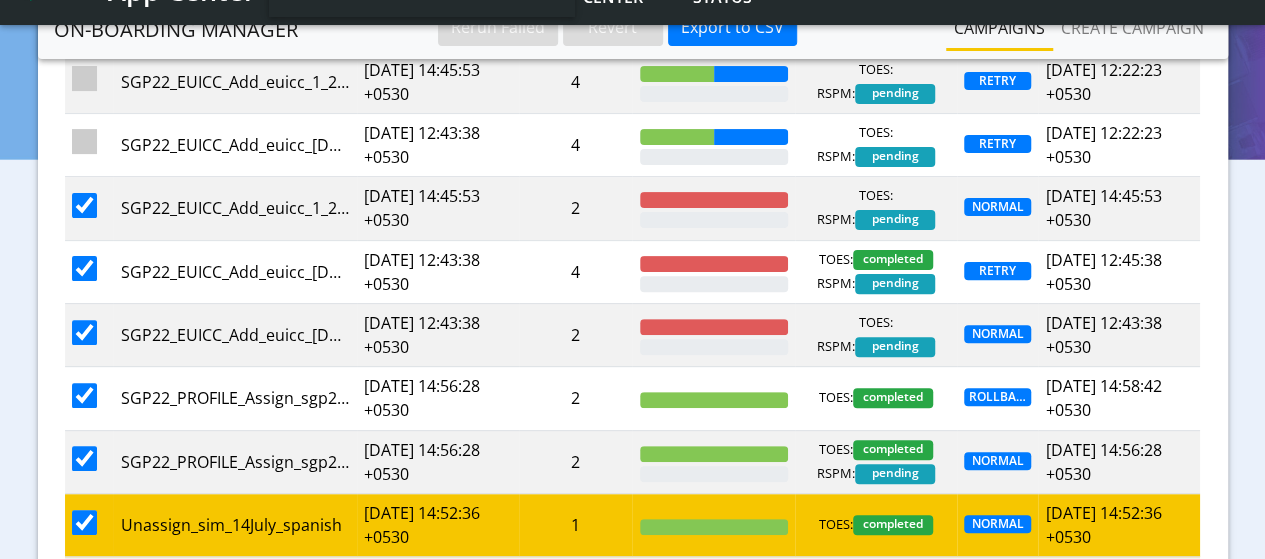 click at bounding box center (84, 522) 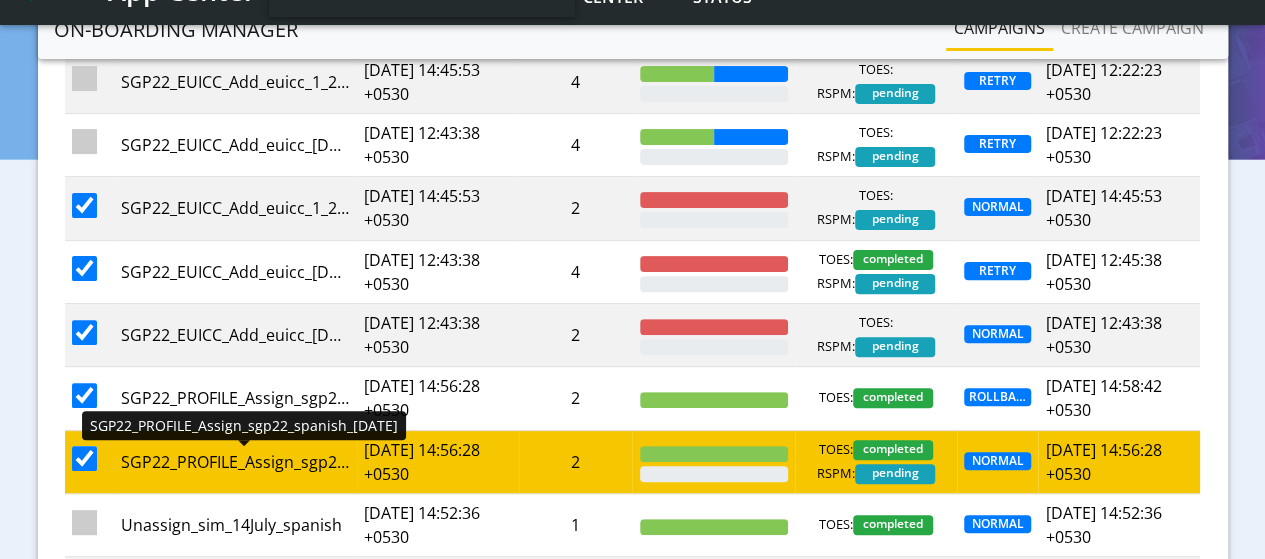 scroll, scrollTop: 100, scrollLeft: 0, axis: vertical 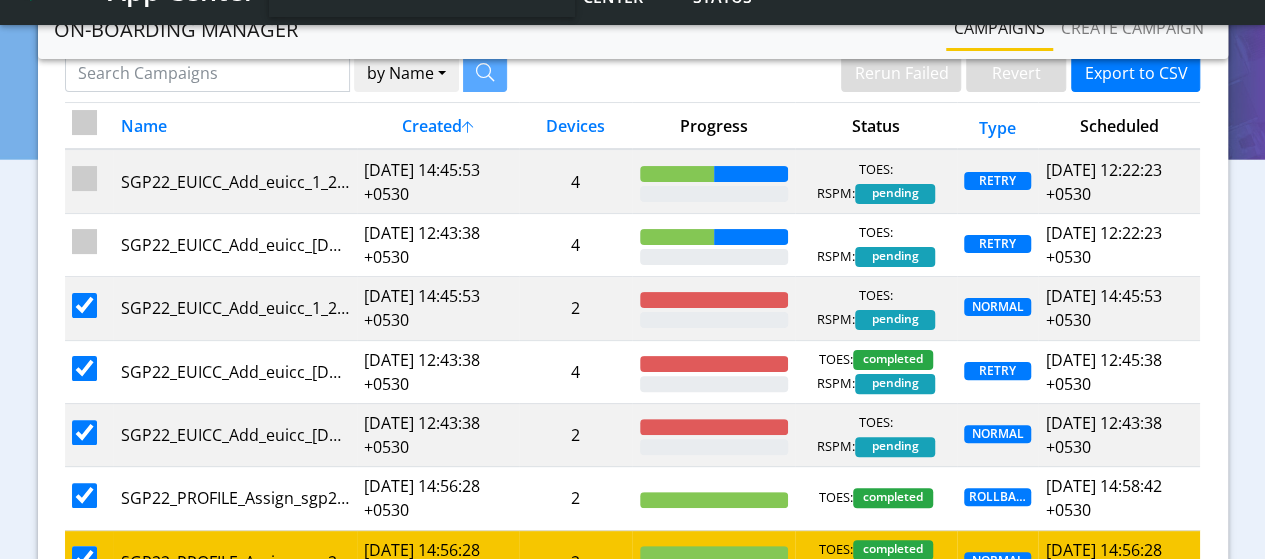 click at bounding box center (84, 558) 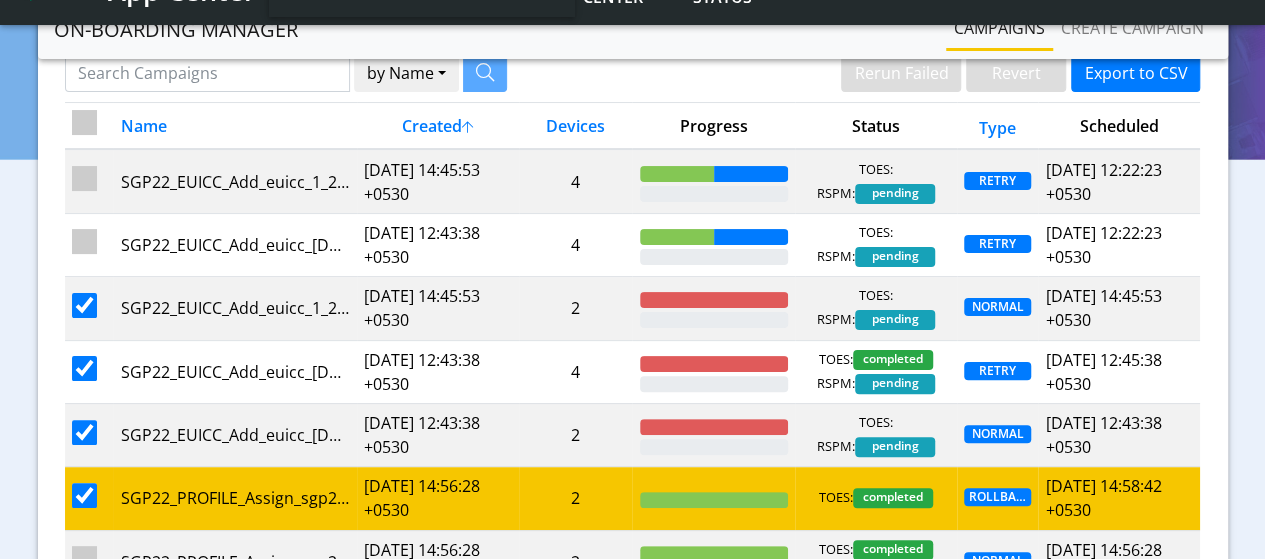click at bounding box center [84, 495] 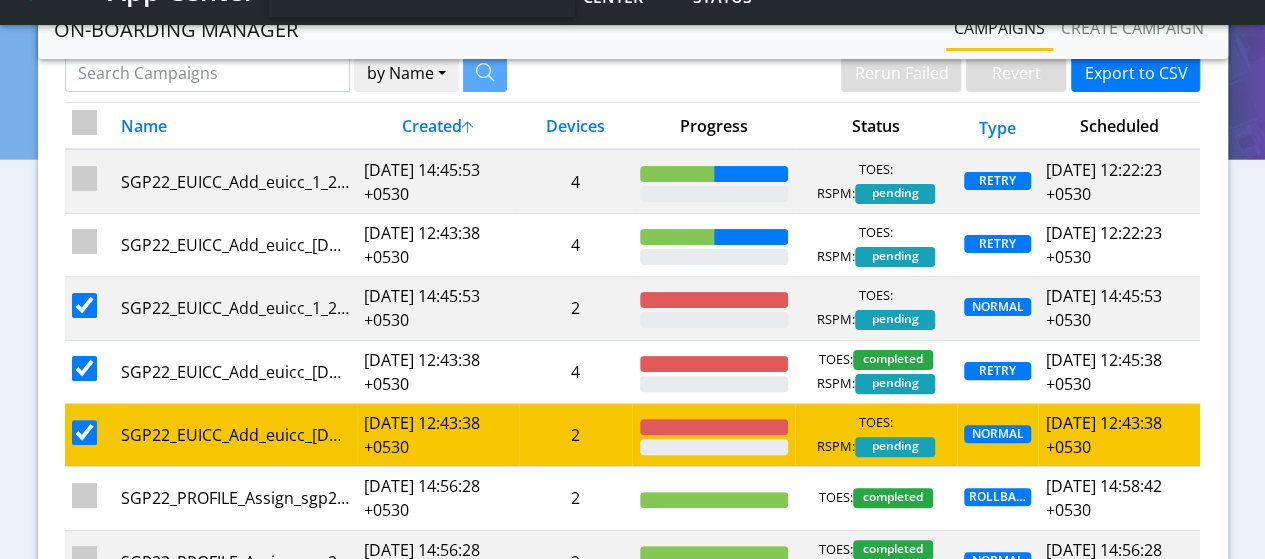 click at bounding box center (84, 432) 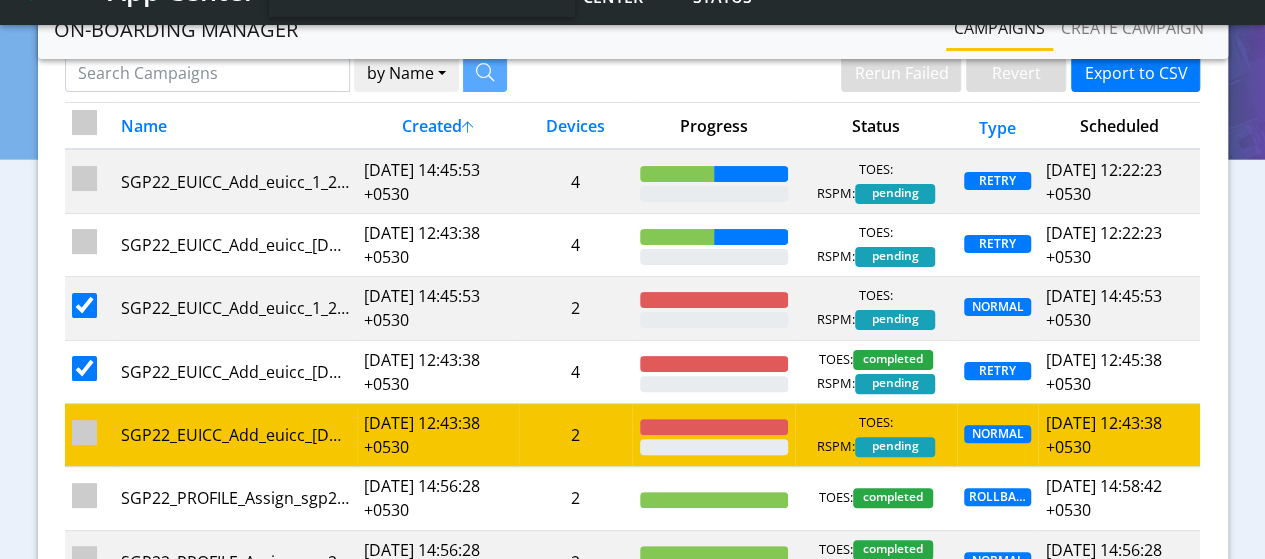 checkbox on "false" 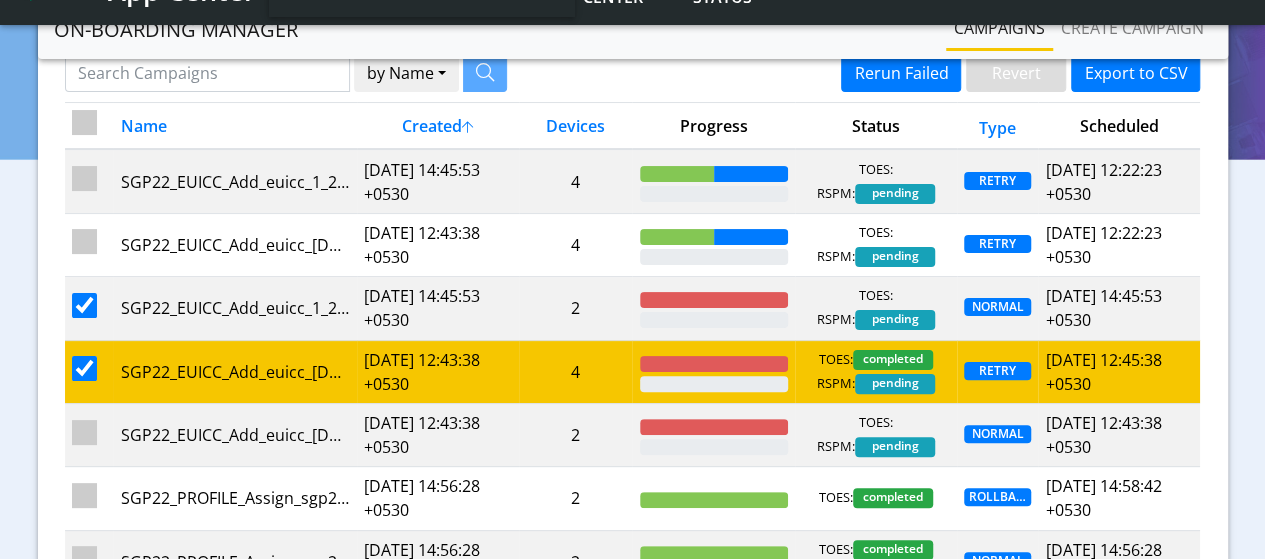 click at bounding box center [84, 368] 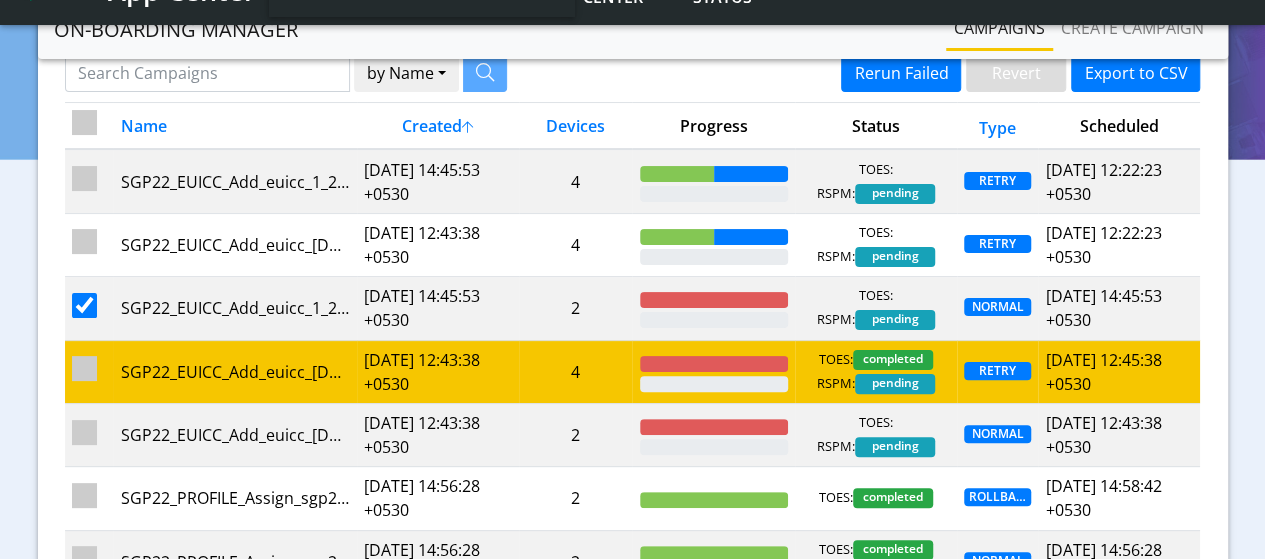 click at bounding box center (84, 368) 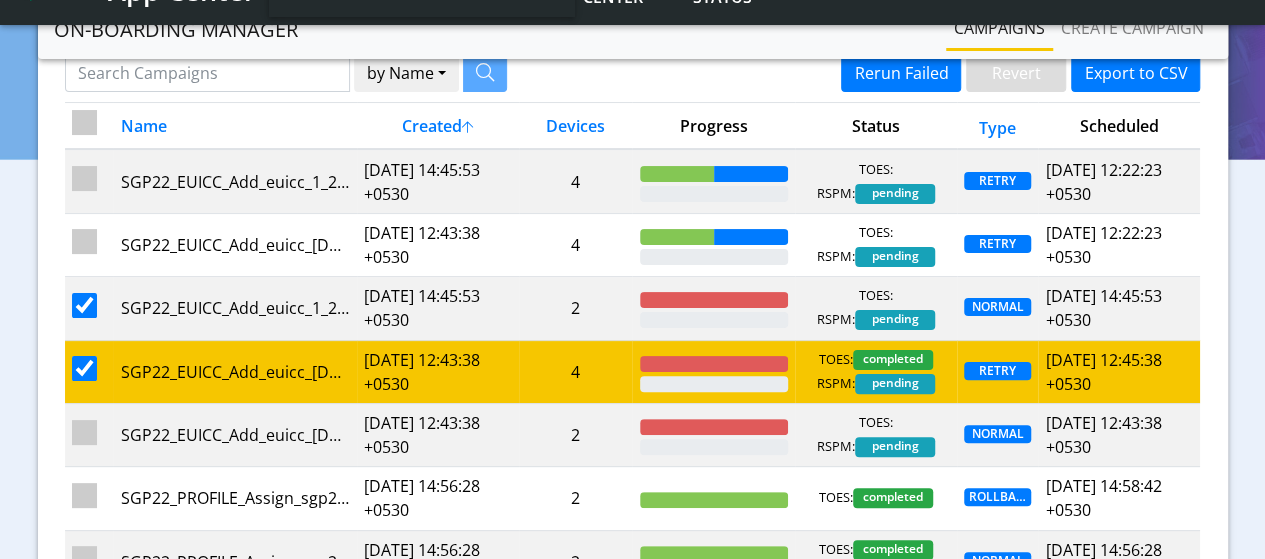 checkbox on "false" 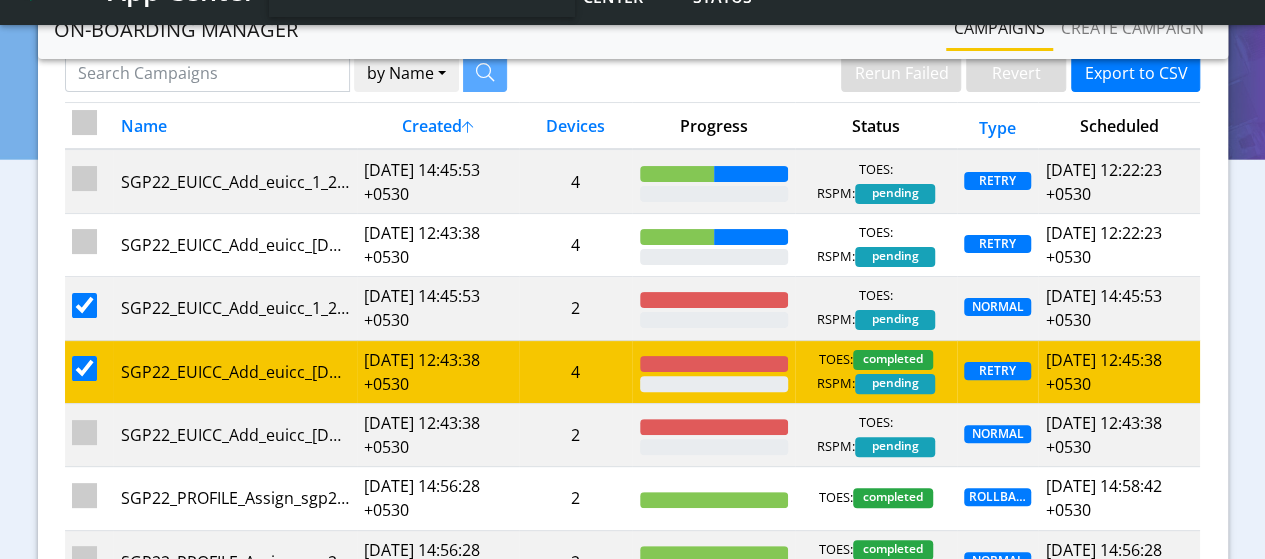 click at bounding box center [84, 368] 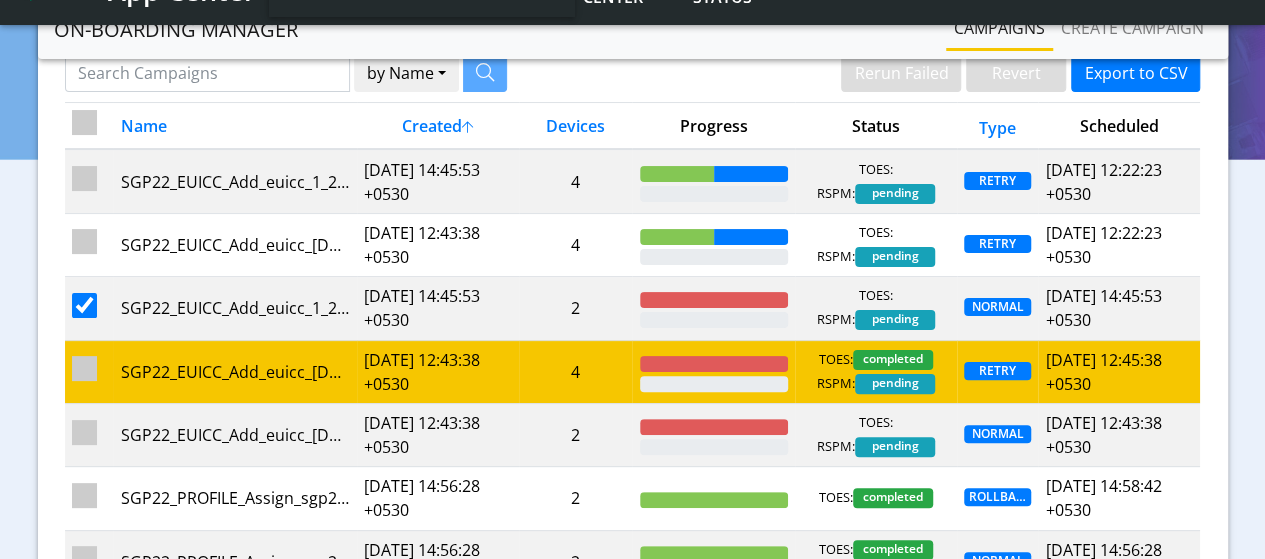 checkbox on "false" 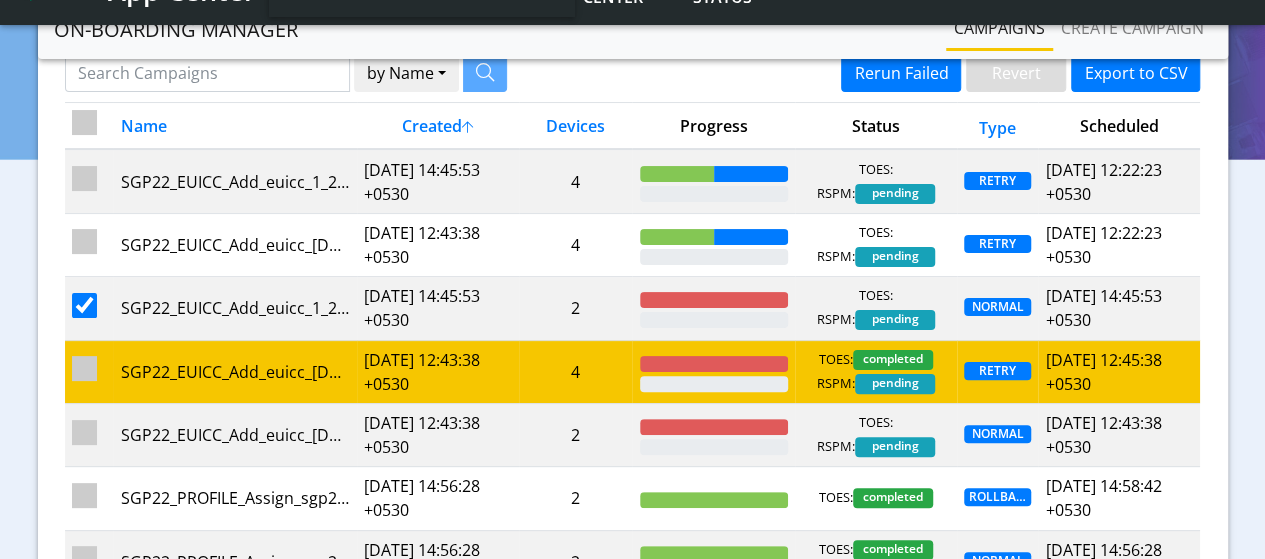 click at bounding box center (84, 368) 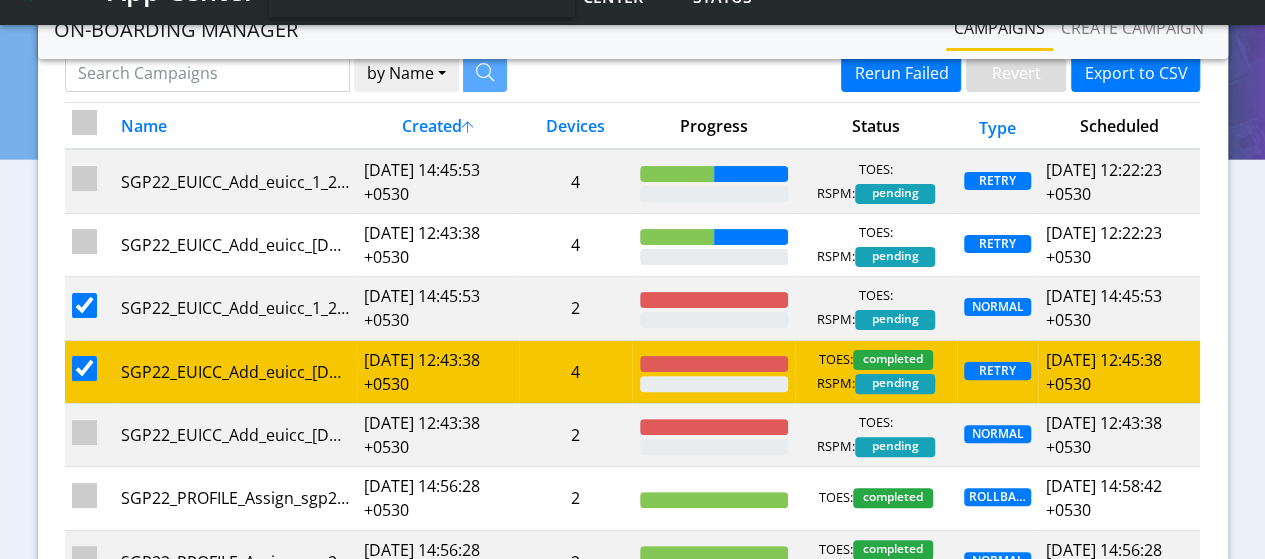 checkbox on "false" 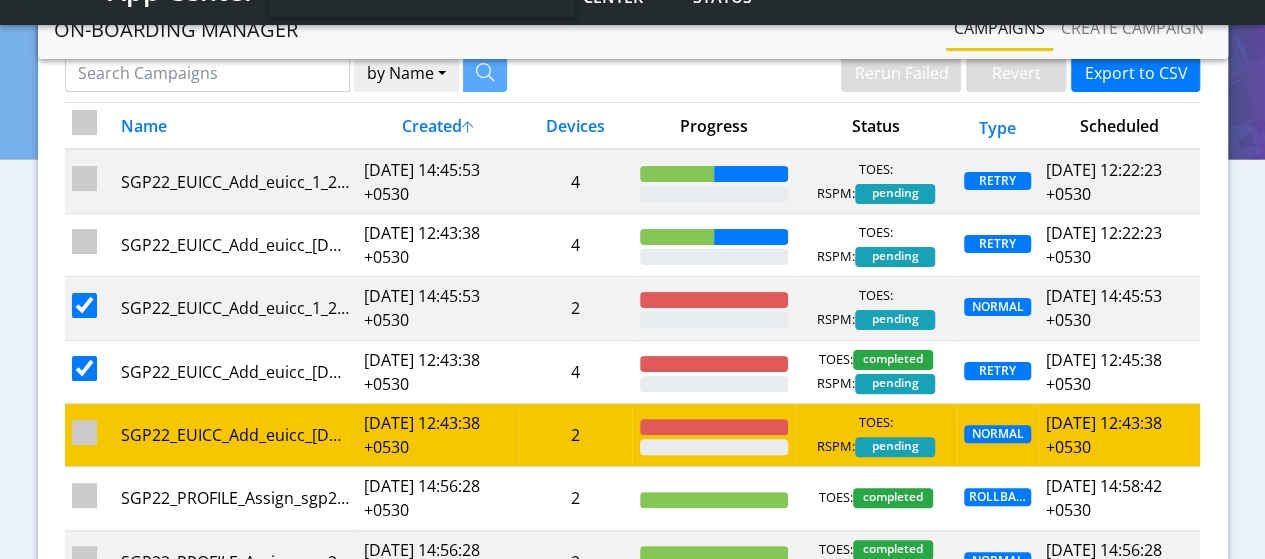 click at bounding box center (84, 432) 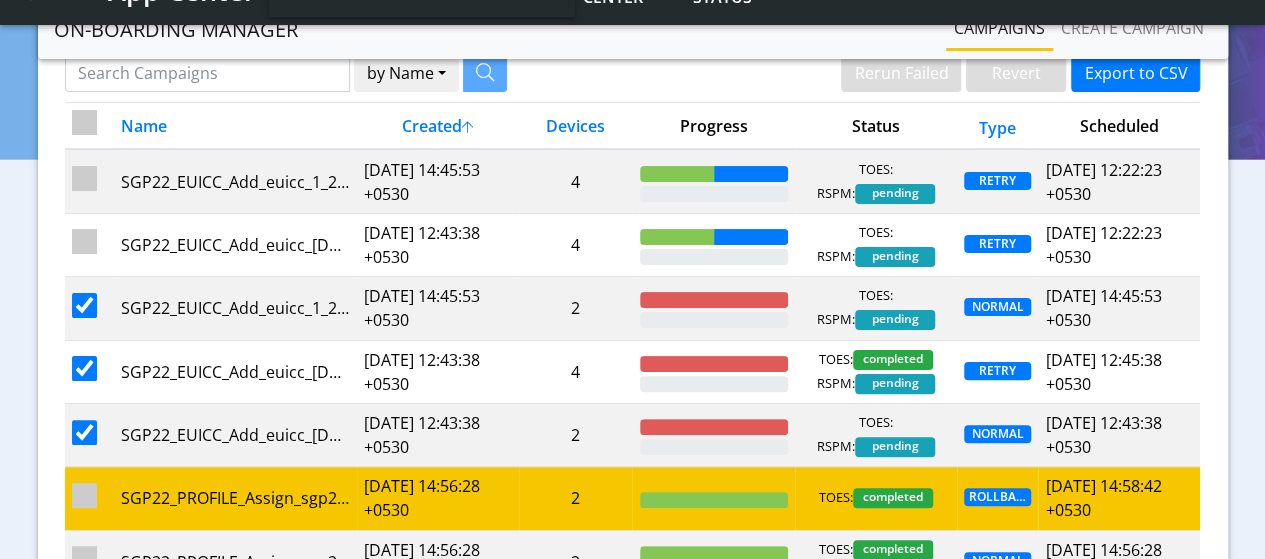 click at bounding box center (89, 498) 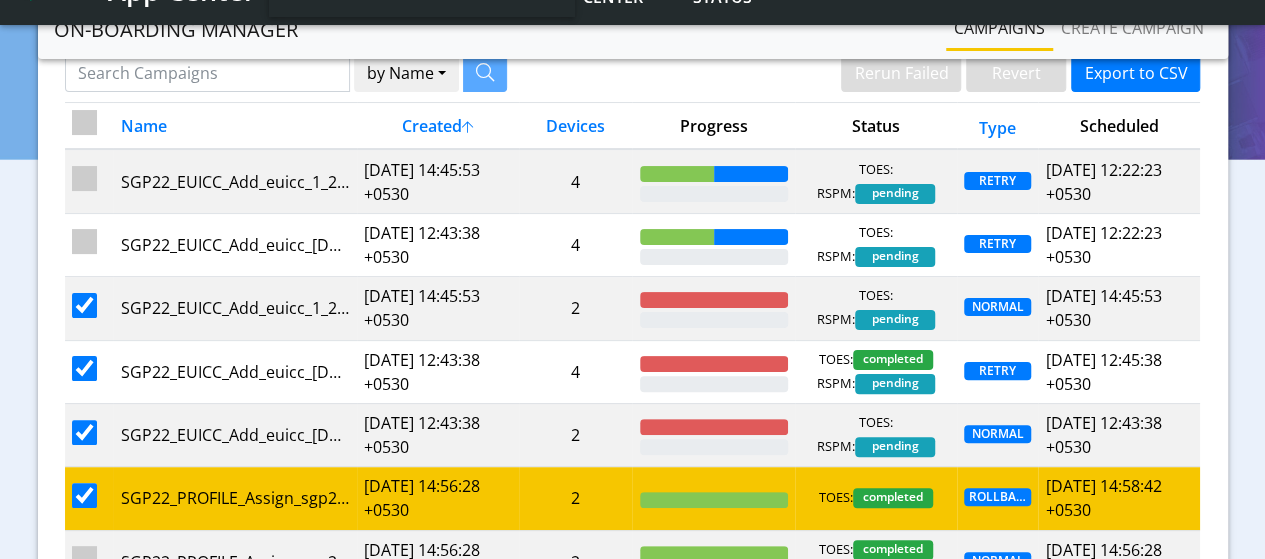 checkbox on "false" 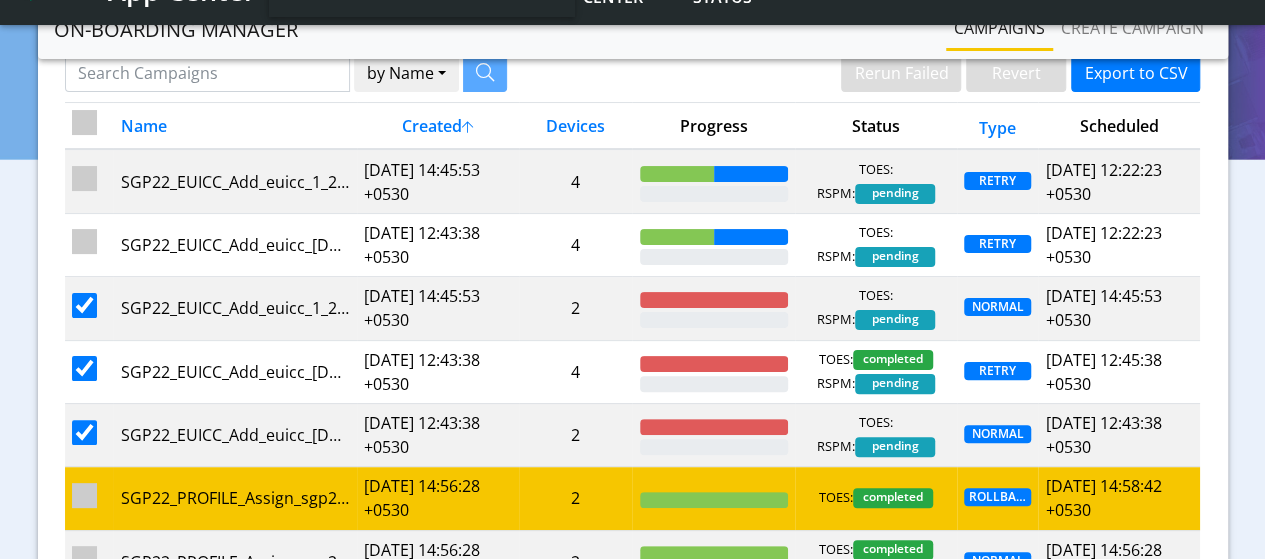 checkbox on "false" 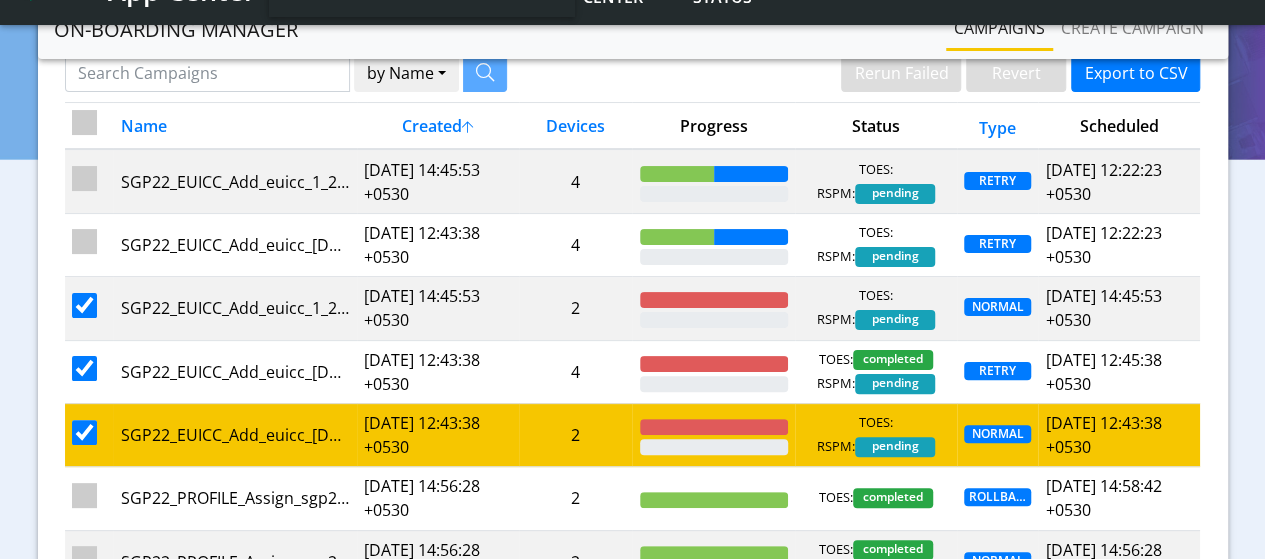 click at bounding box center [84, 432] 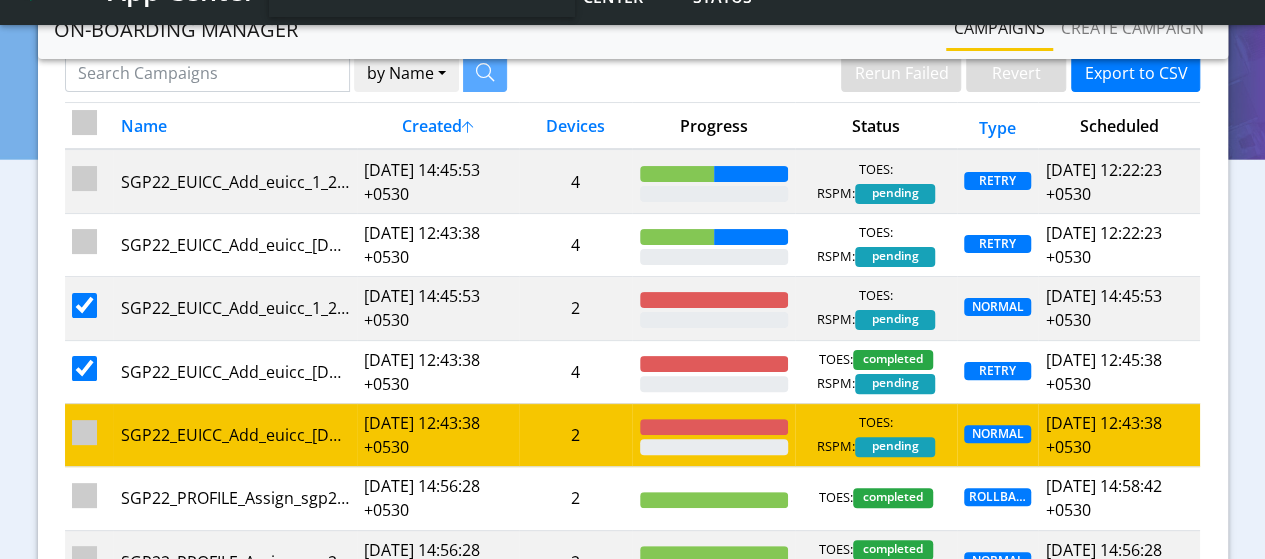 checkbox on "false" 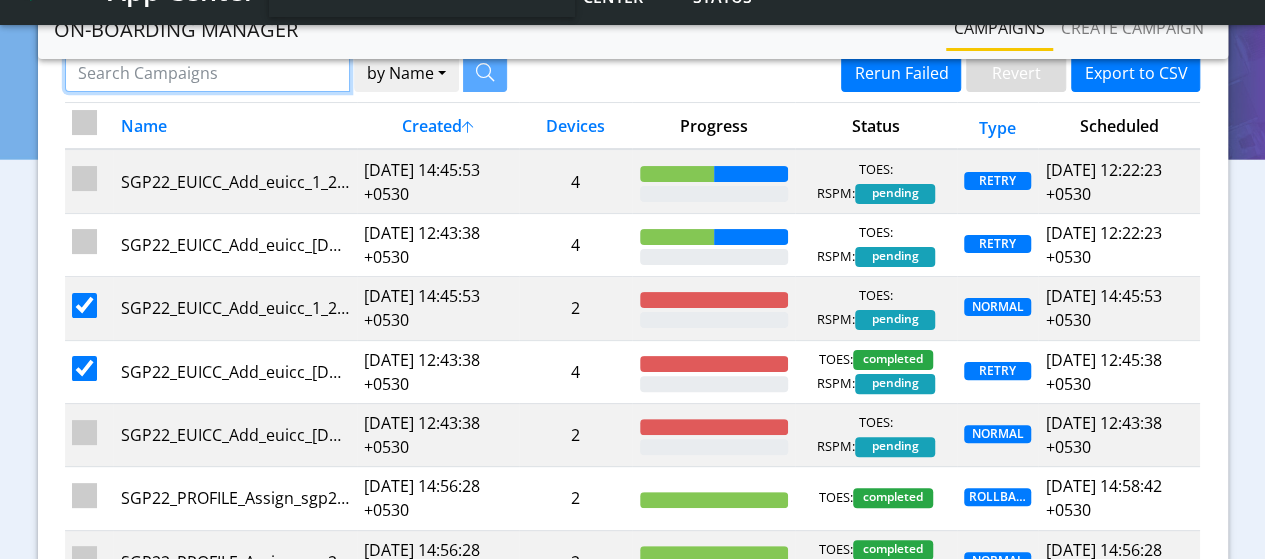 click 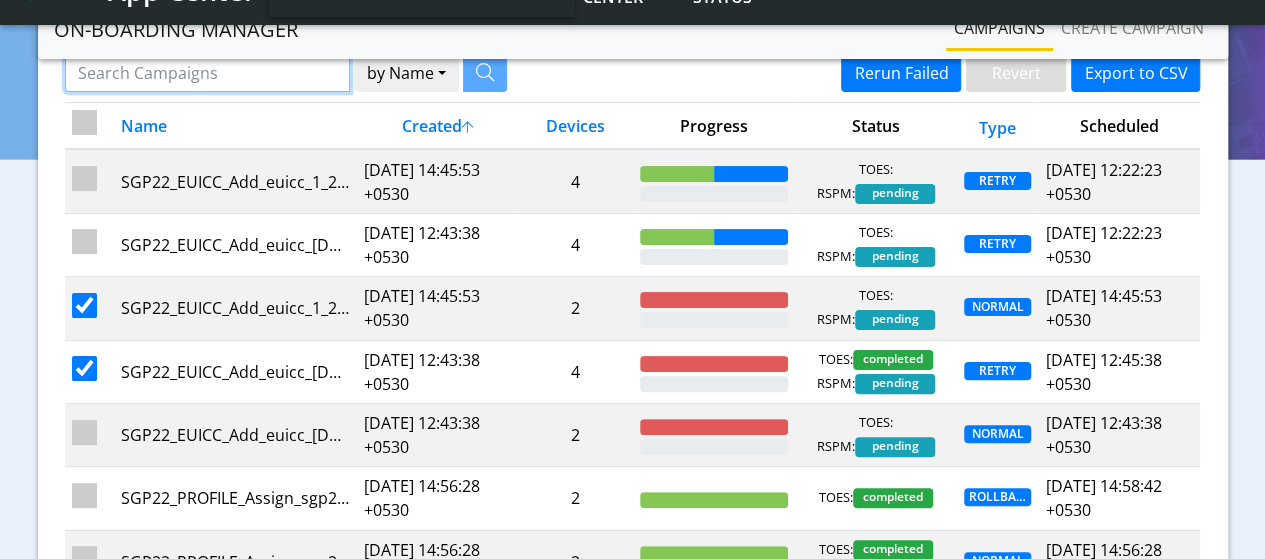 paste on "Assign_sim_5June_1" 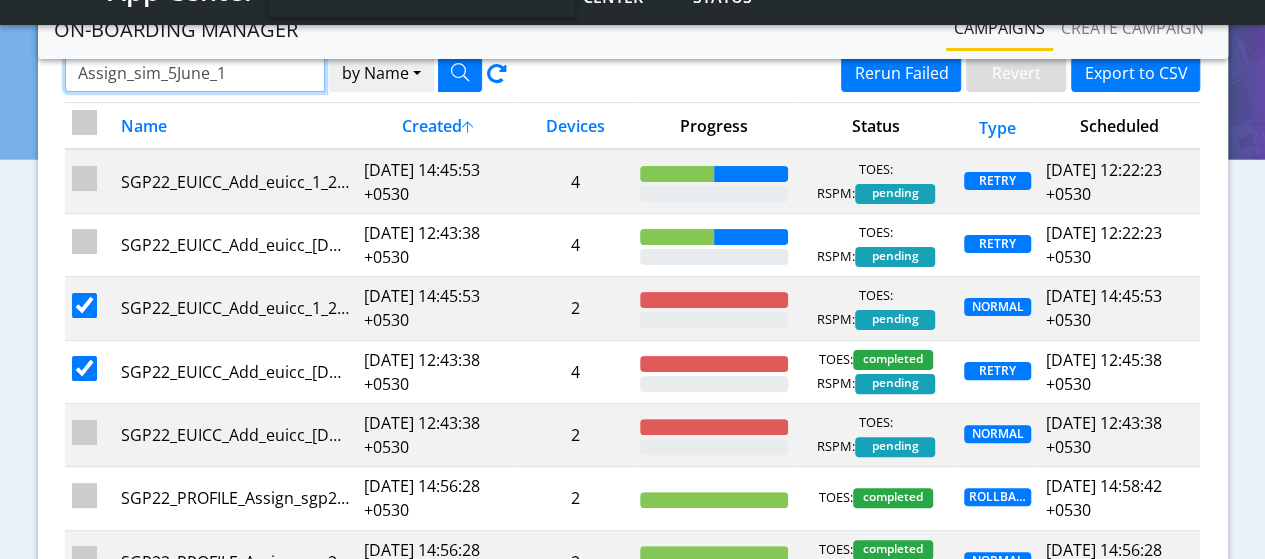 type on "Assign_sim_5June_1" 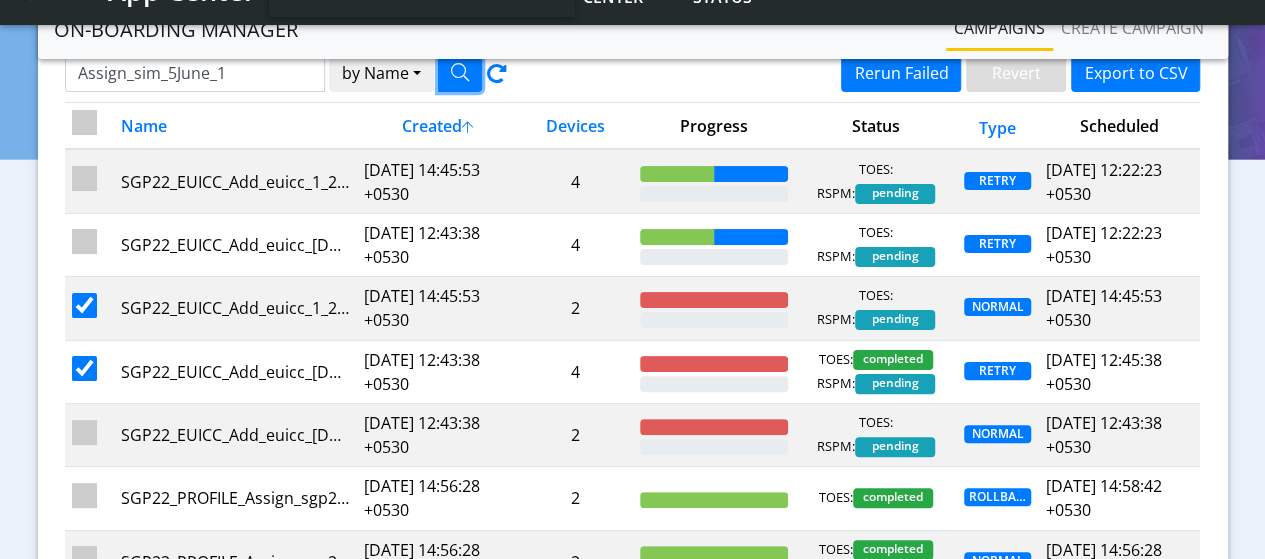 click at bounding box center [460, 72] 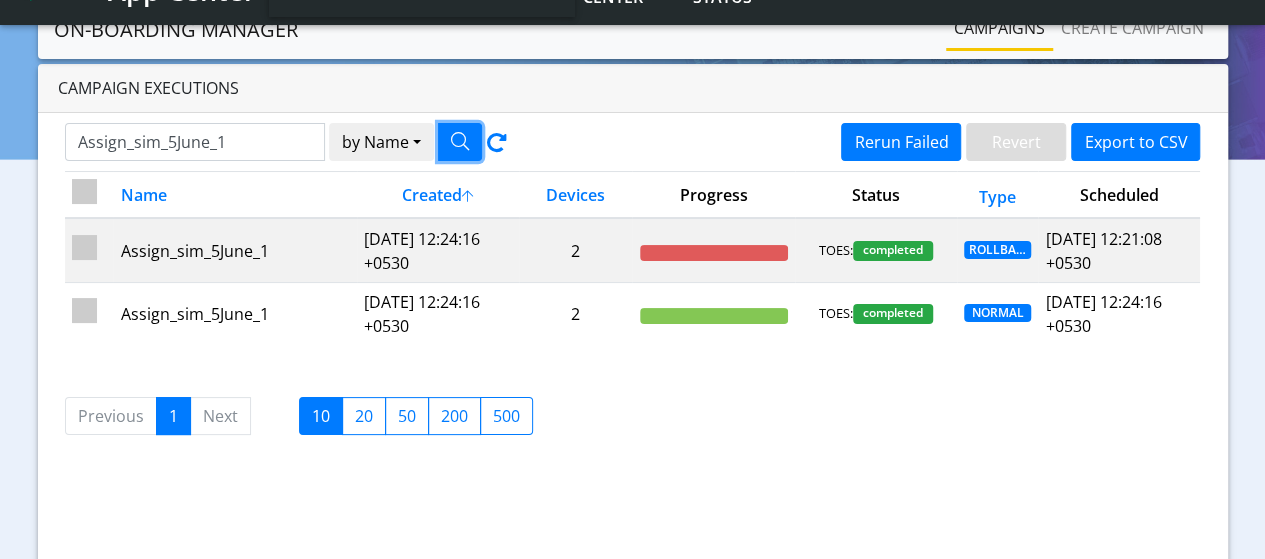 scroll, scrollTop: 0, scrollLeft: 0, axis: both 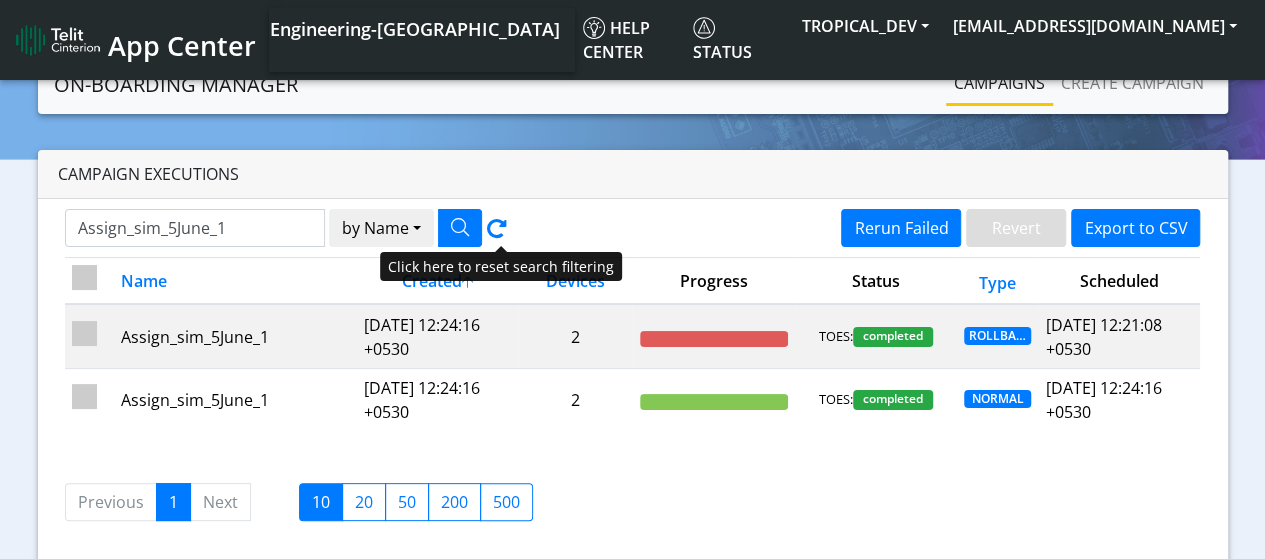 click 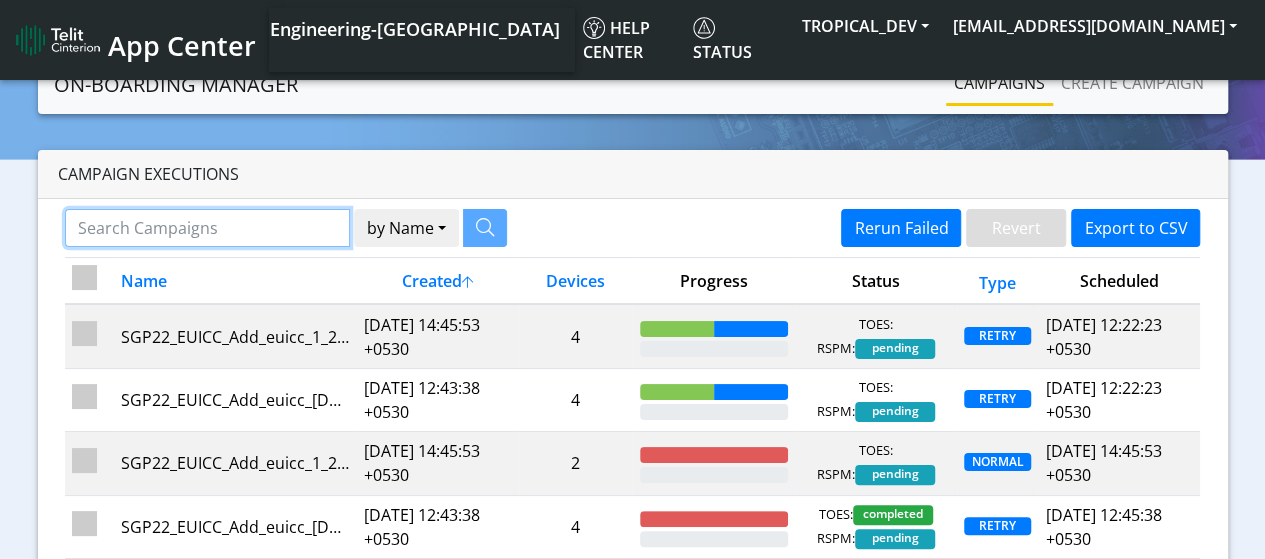 click 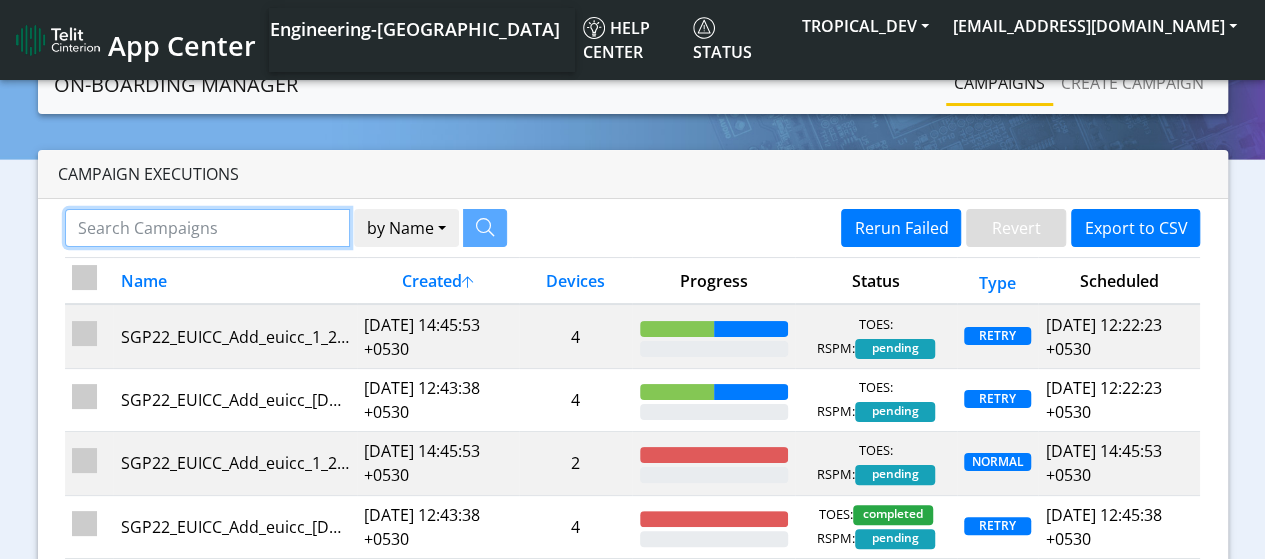 paste on "Assign_sim_5June_1" 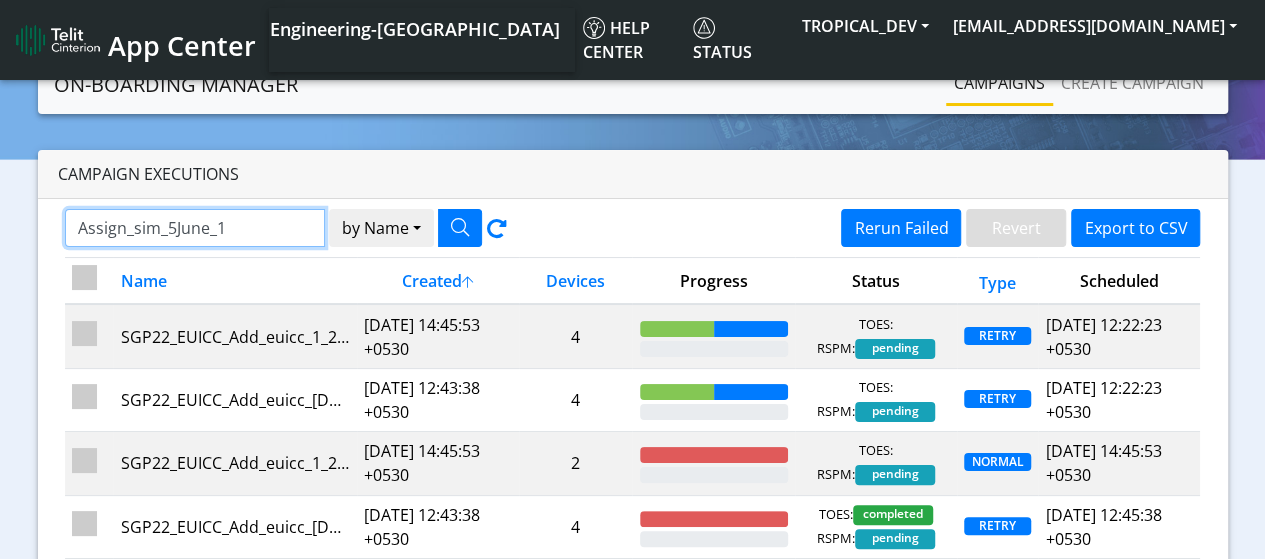 type on "Assign_sim_5June_1" 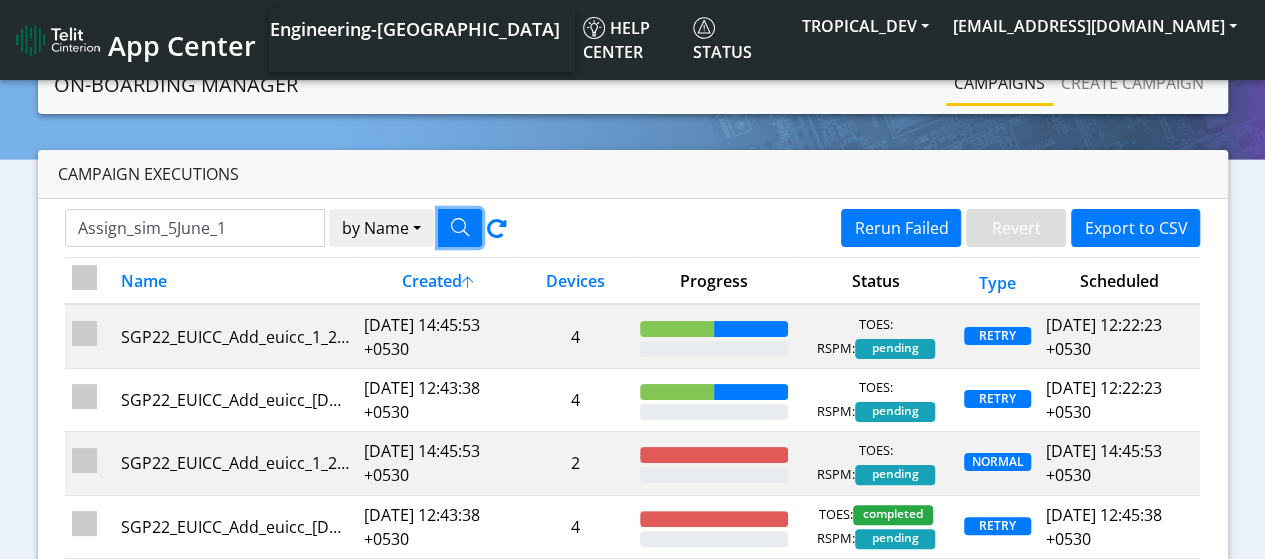 click at bounding box center (460, 228) 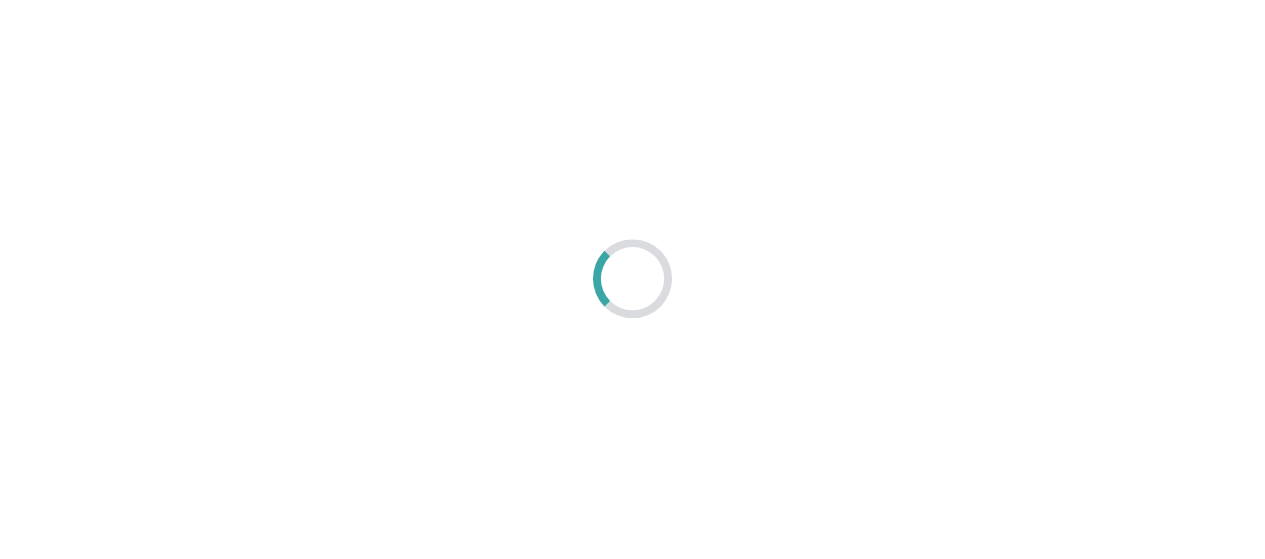 scroll, scrollTop: 0, scrollLeft: 0, axis: both 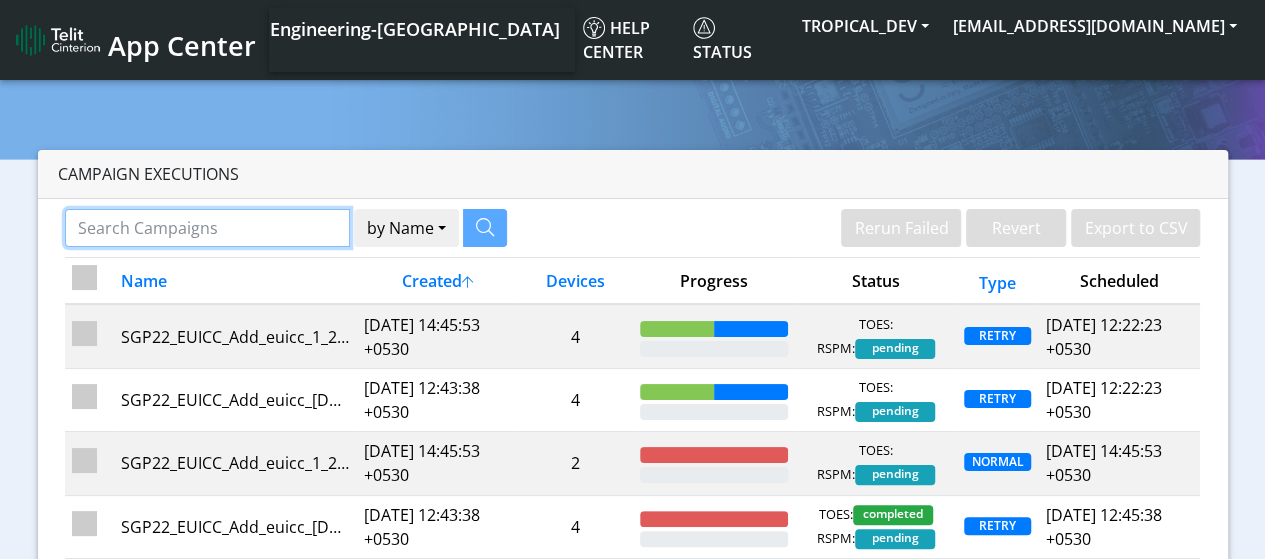 click 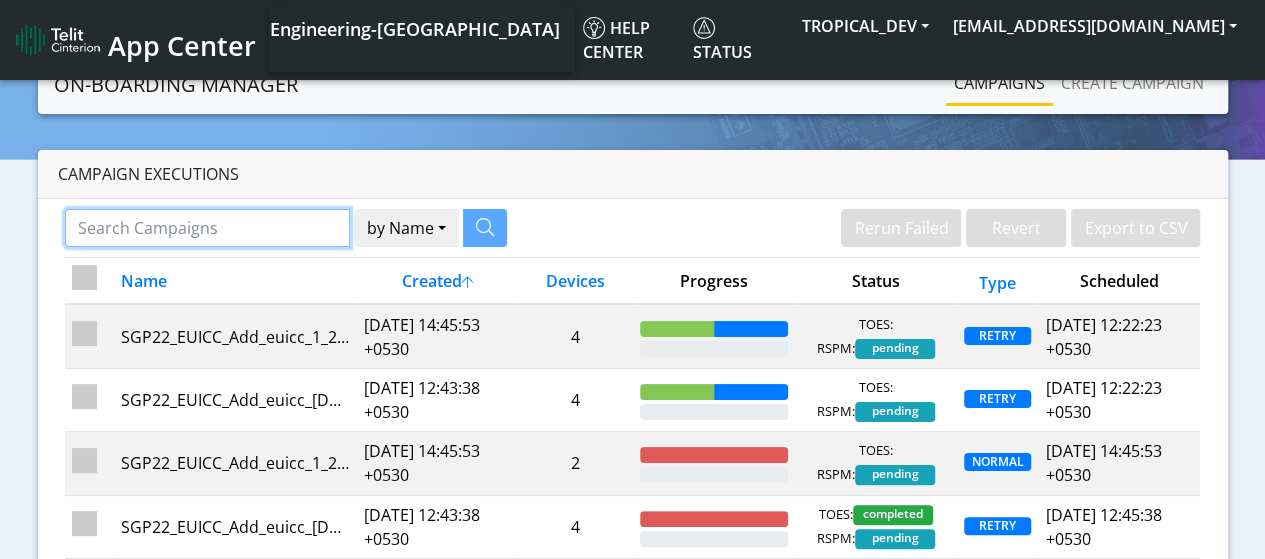 paste on "Assign_sim_5June_1" 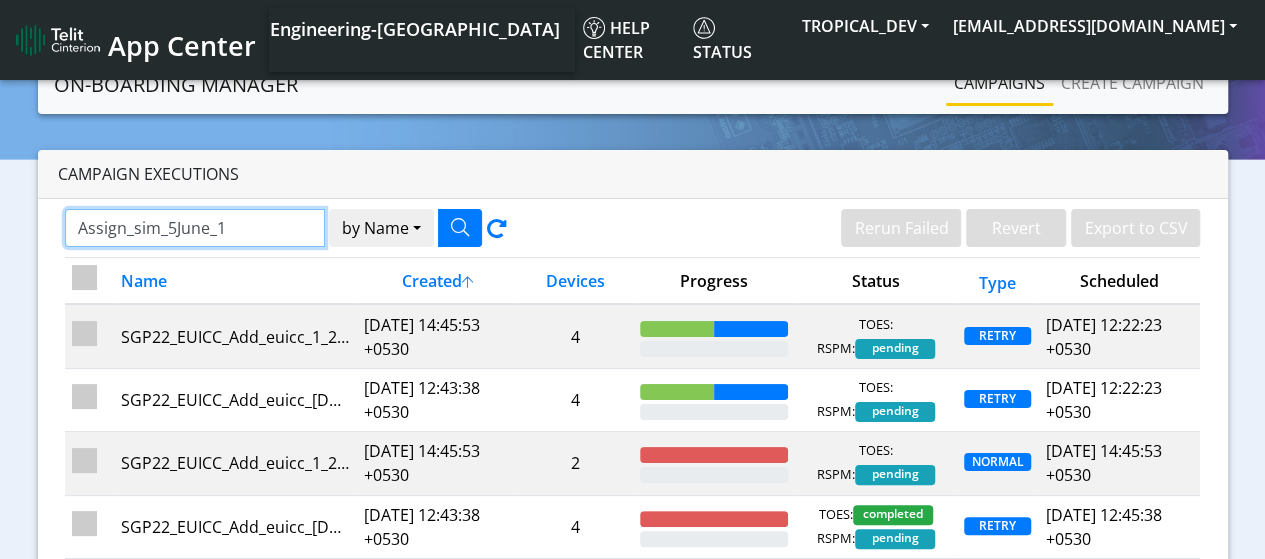 type on "Assign_sim_5June_1" 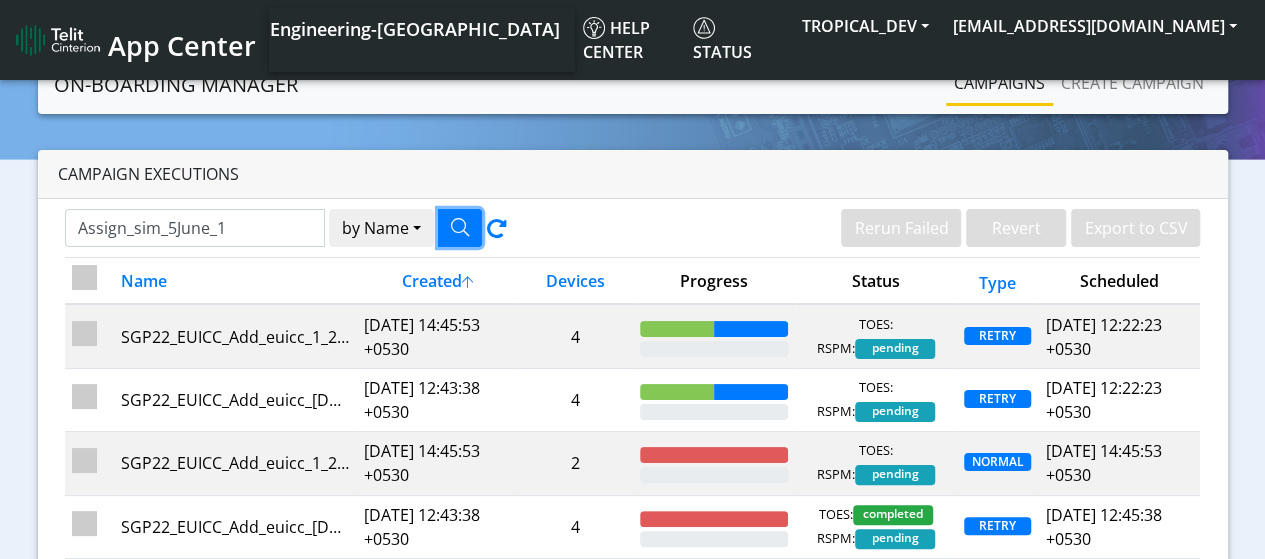 click at bounding box center (460, 228) 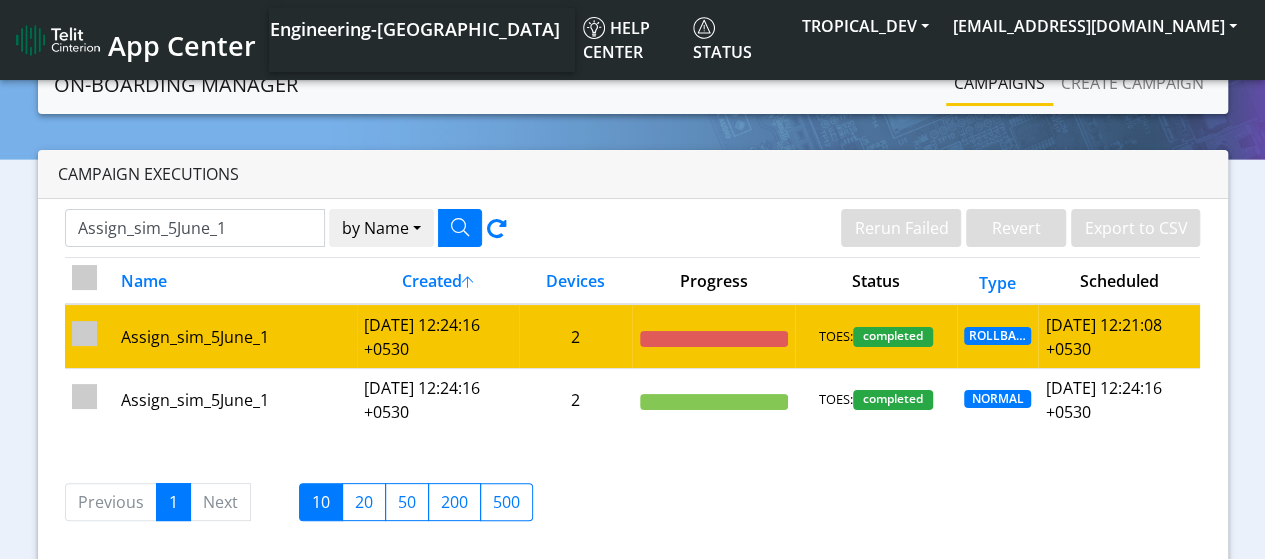 click at bounding box center (84, 333) 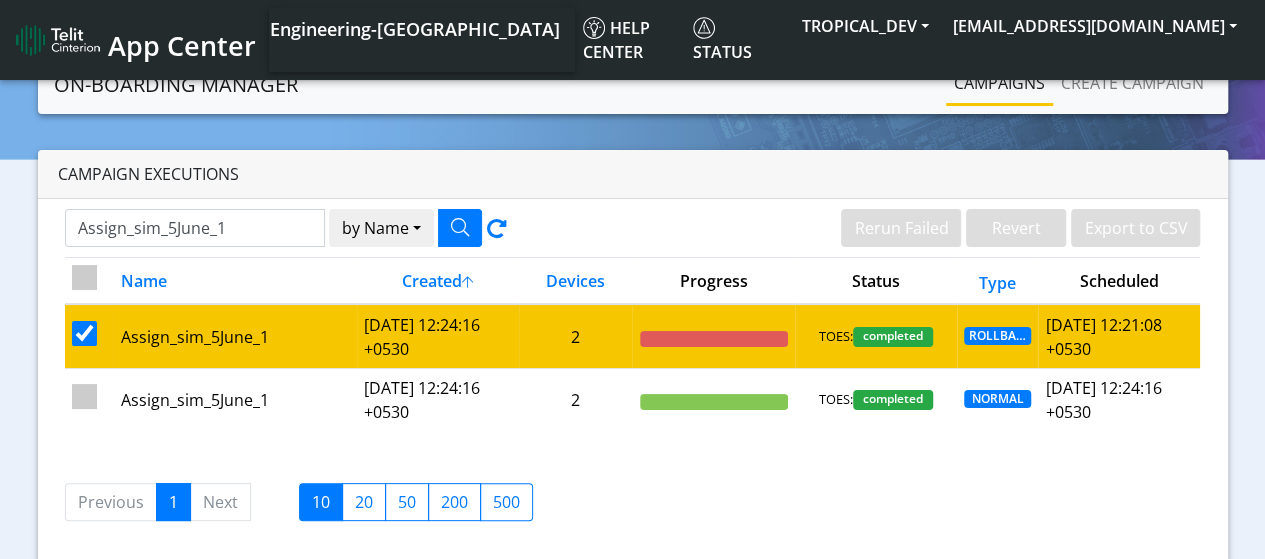 checkbox on "false" 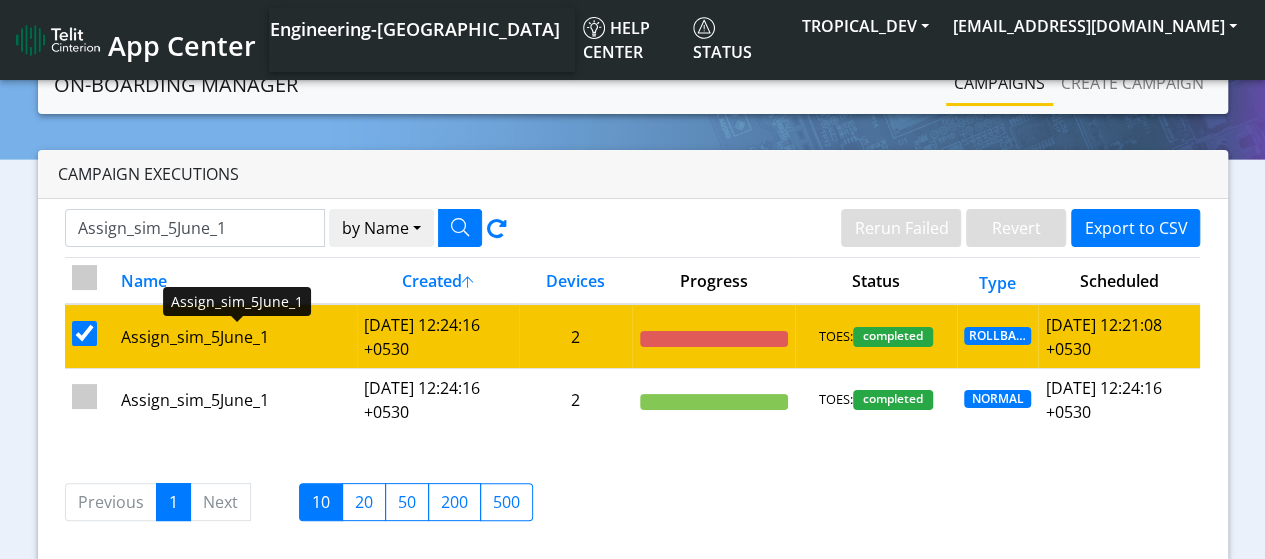click on "Assign_sim_5June_1" at bounding box center (235, 337) 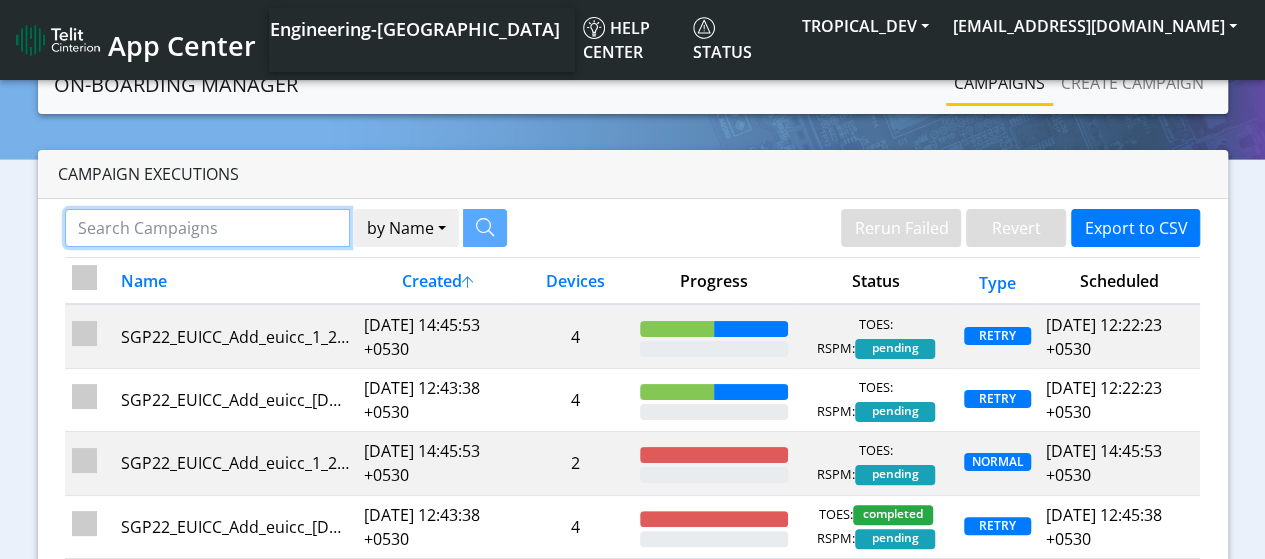 click 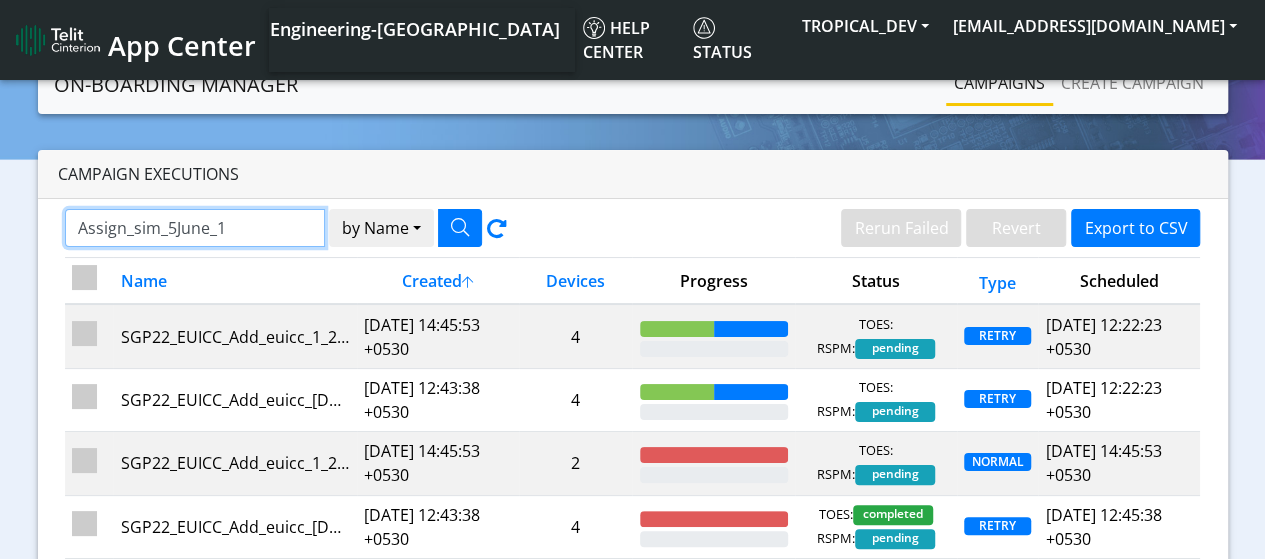 type on "Assign_sim_5June_1" 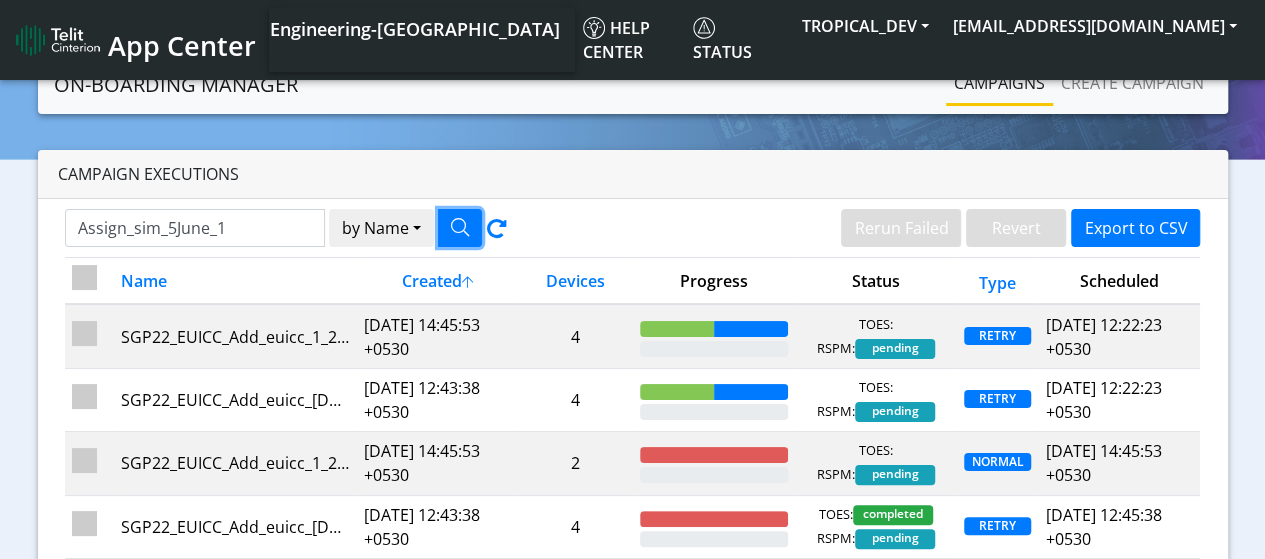 click at bounding box center (460, 228) 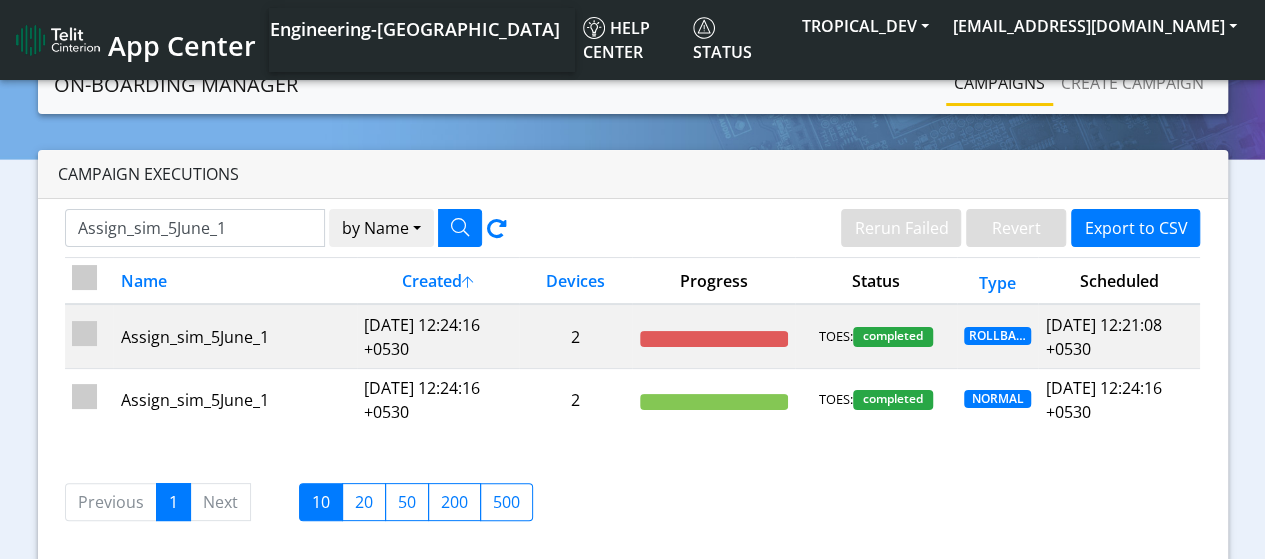 click at bounding box center (84, 277) 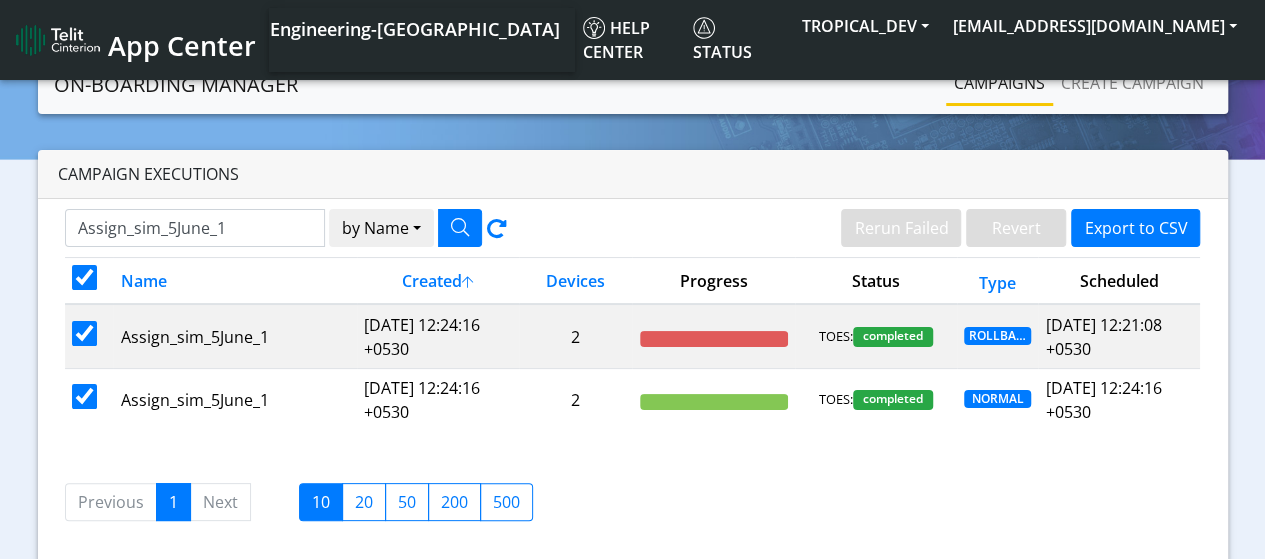 checkbox on "true" 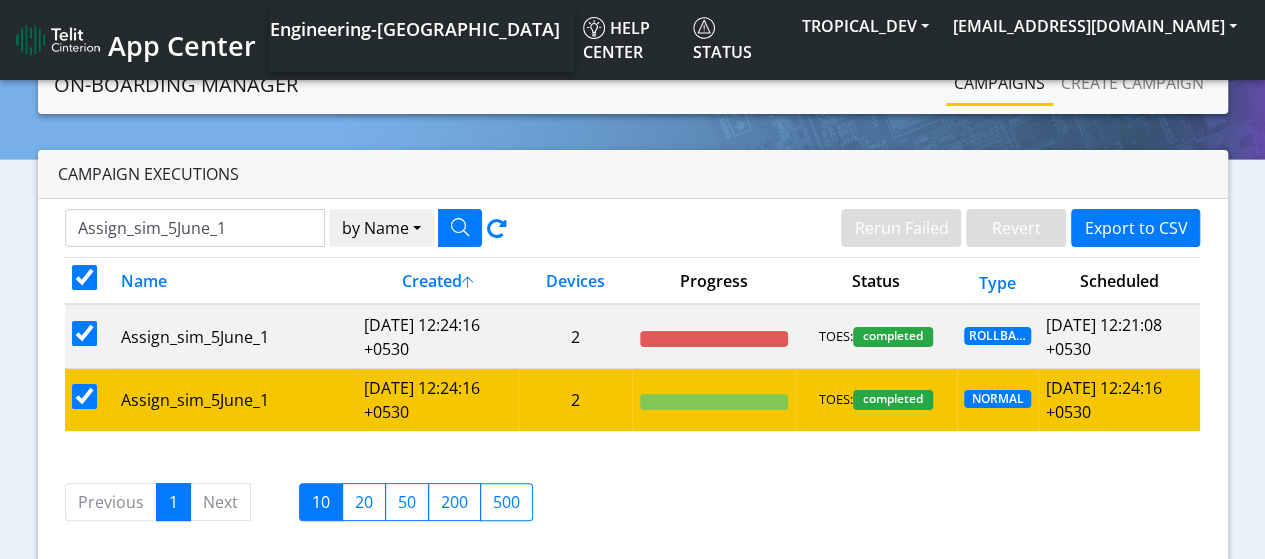 click at bounding box center [84, 396] 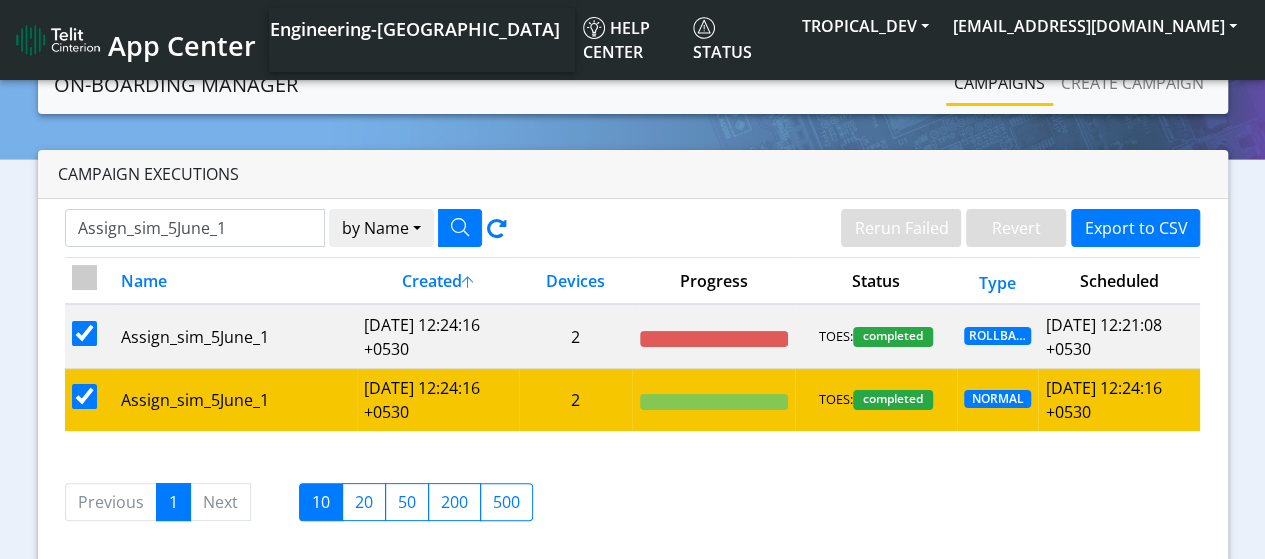 checkbox on "false" 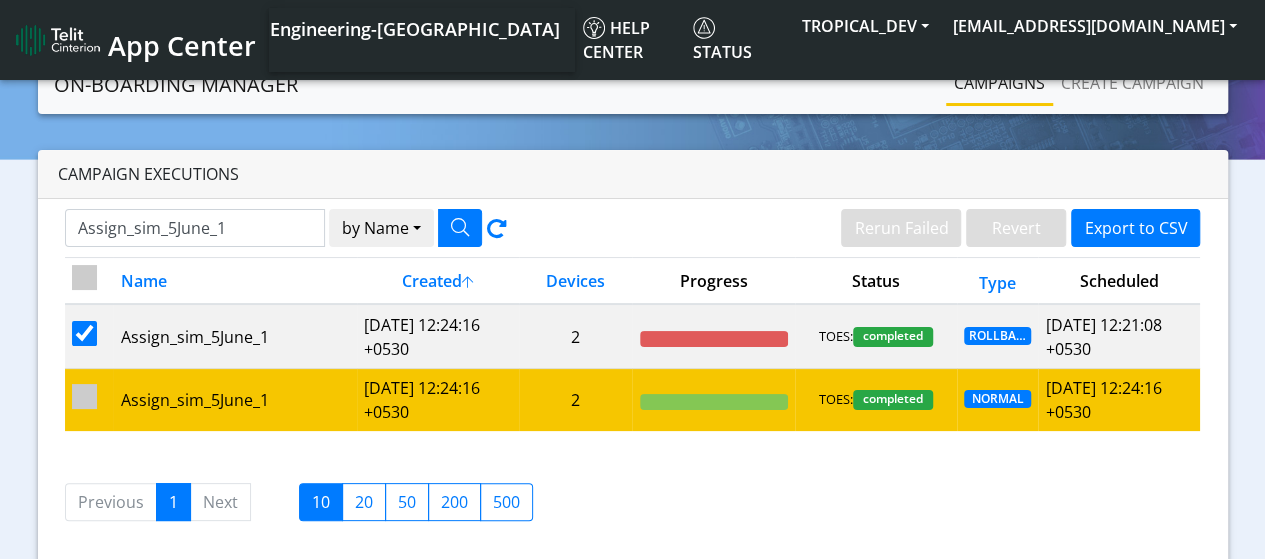 checkbox on "false" 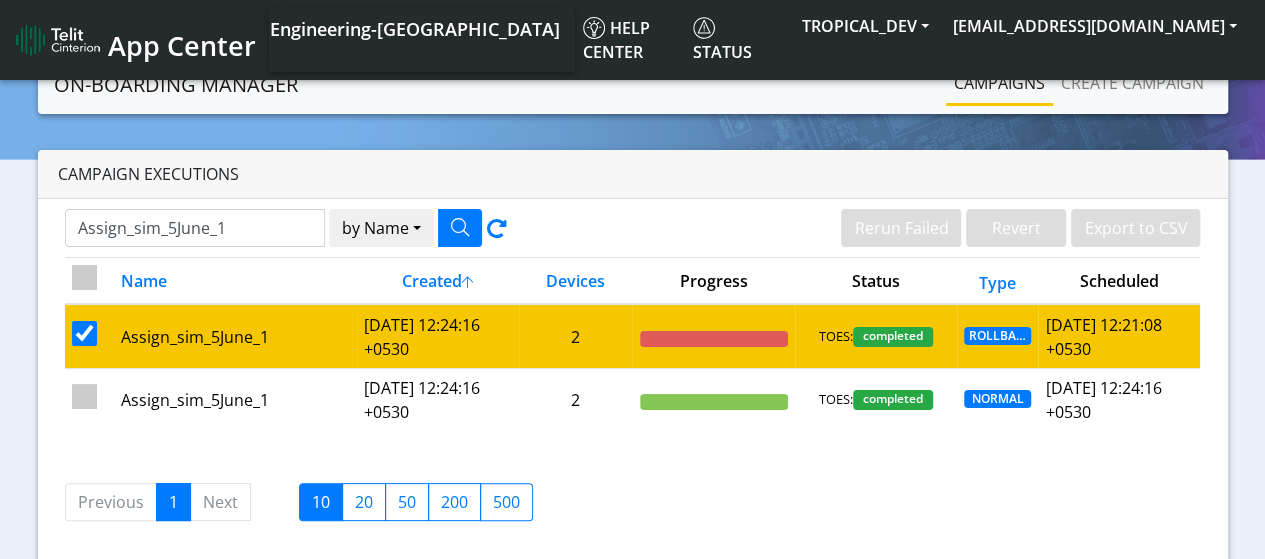 click at bounding box center (84, 333) 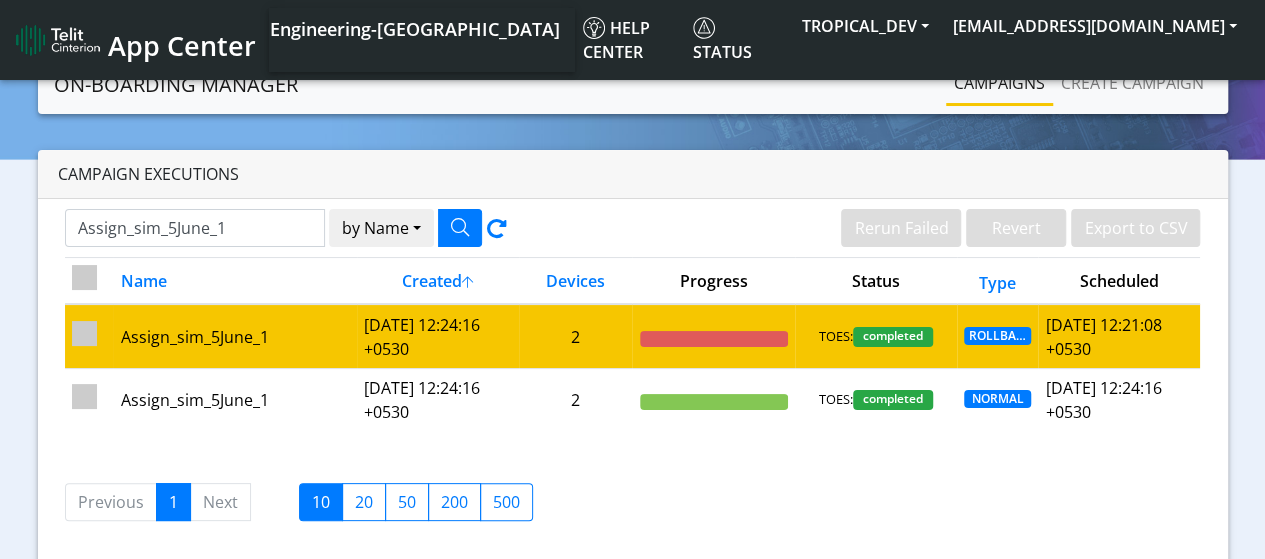 click at bounding box center (84, 333) 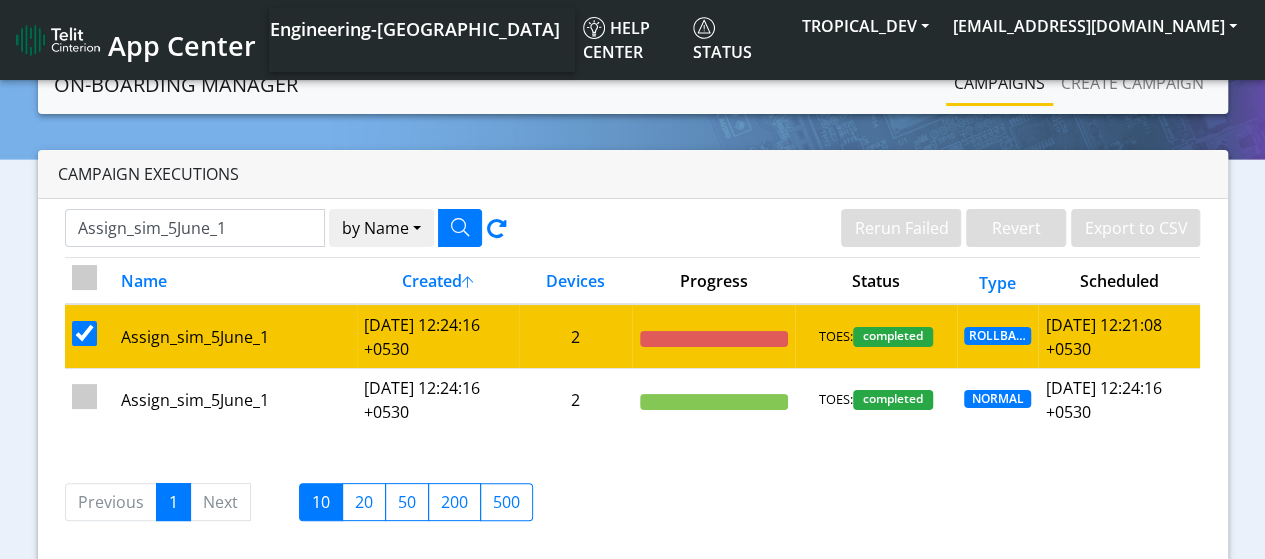 checkbox on "false" 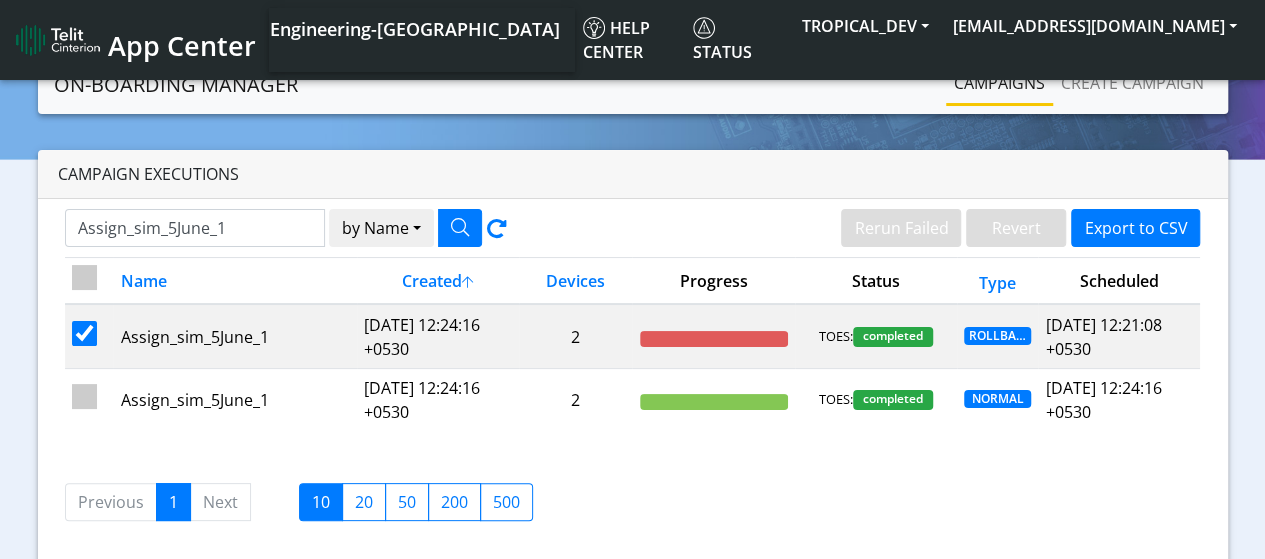 click at bounding box center (84, 277) 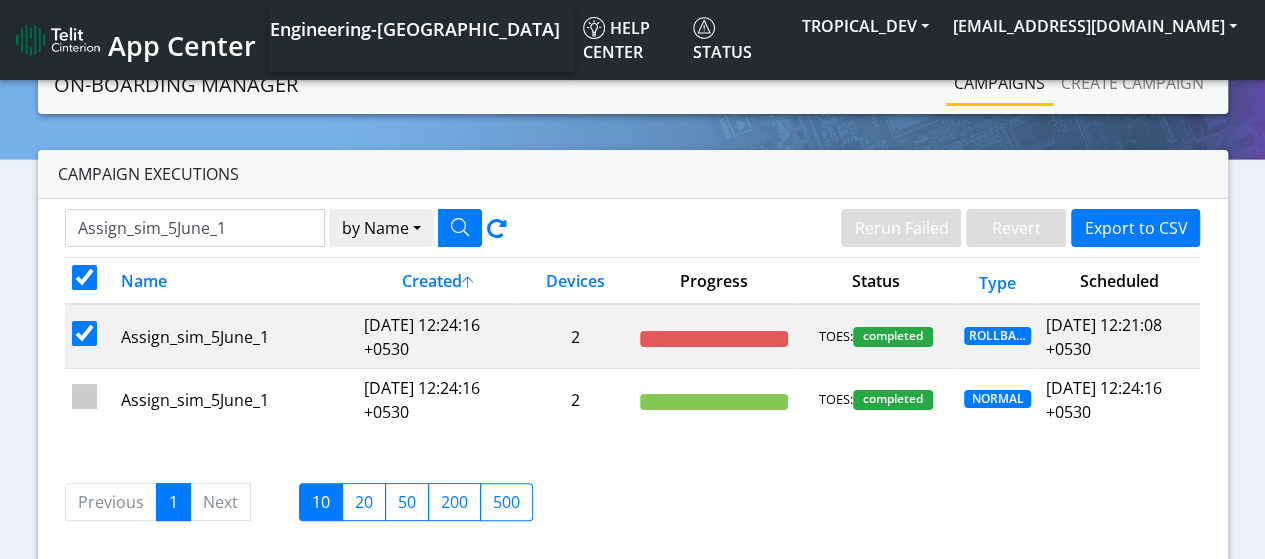 checkbox on "true" 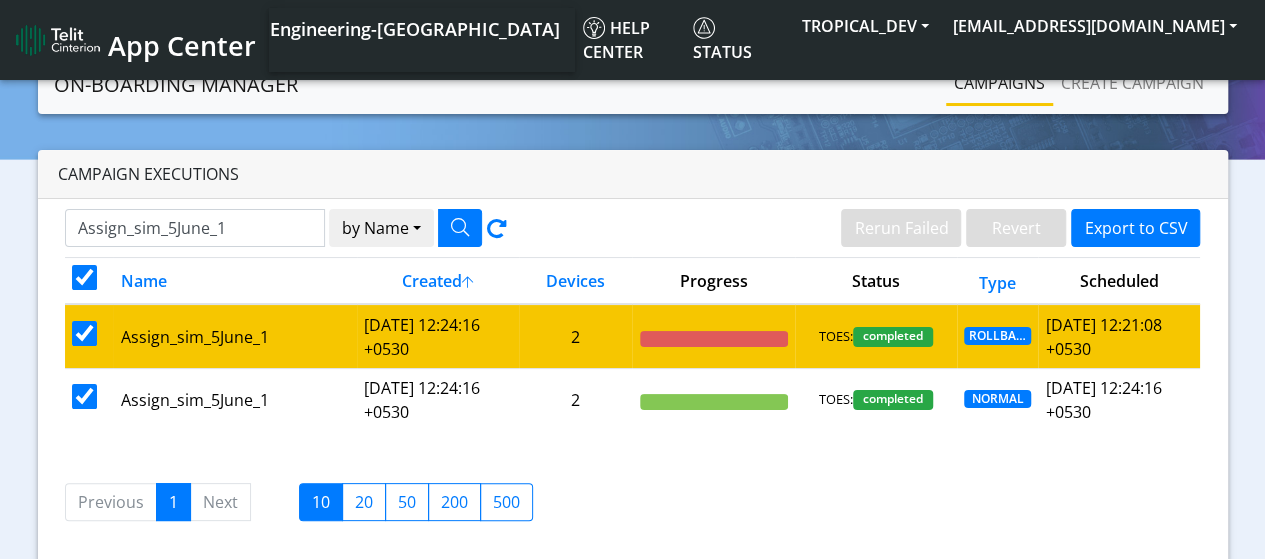 click at bounding box center [84, 333] 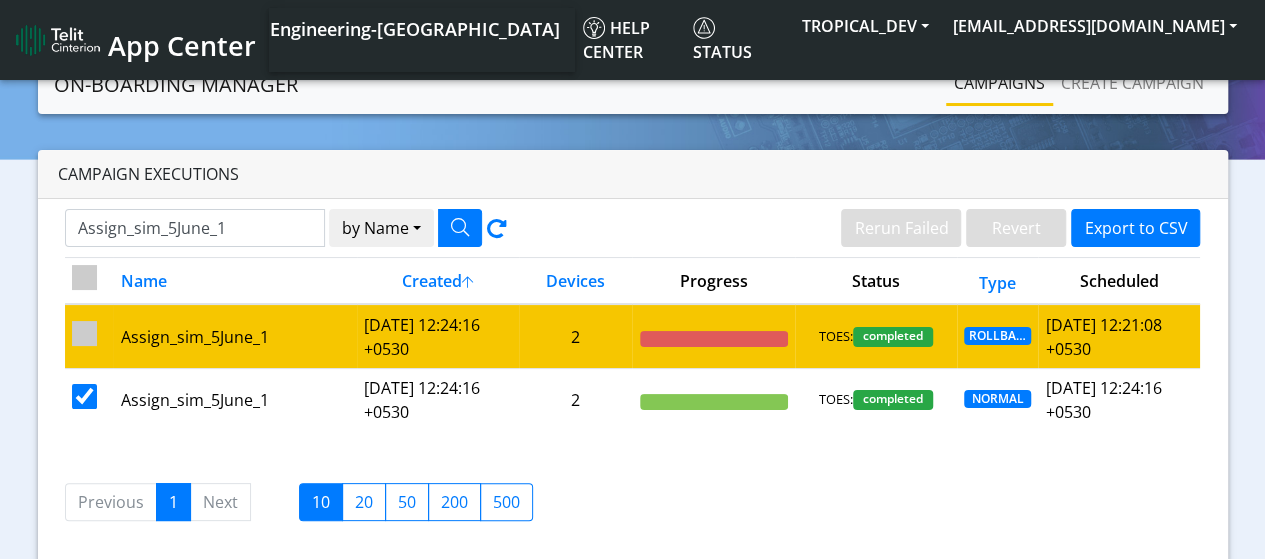 checkbox on "false" 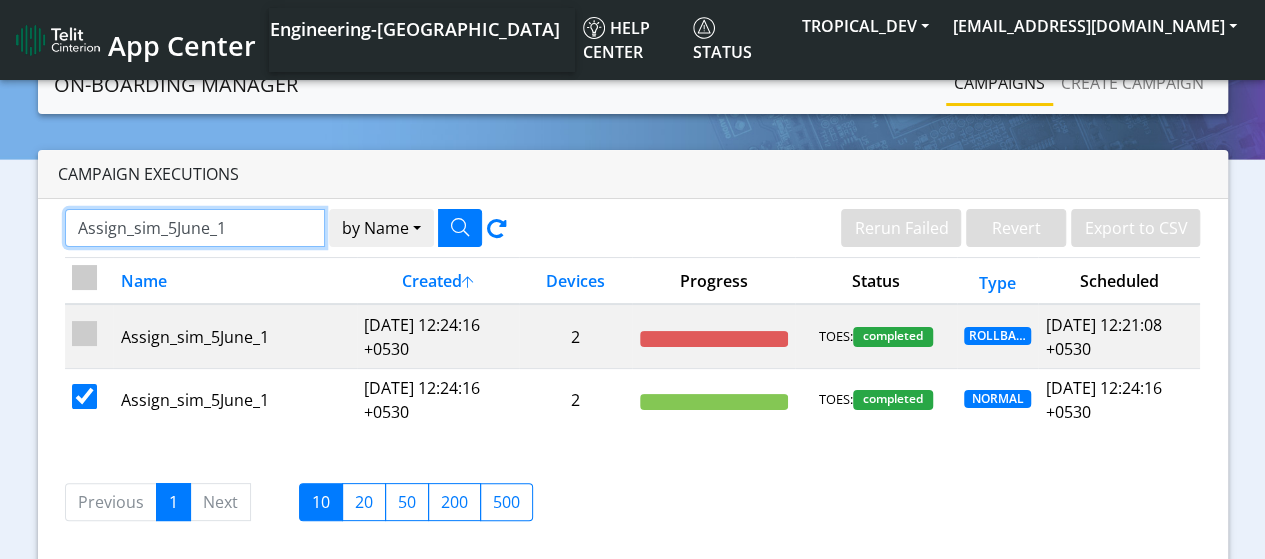 click on "Assign_sim_5June_1" 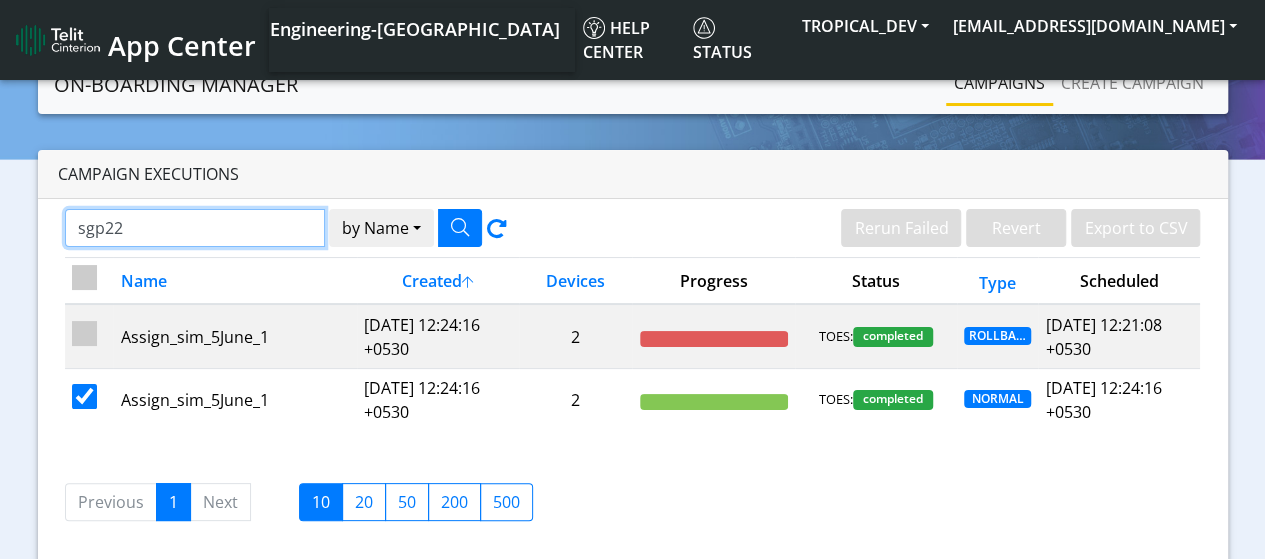 type on "sgp22" 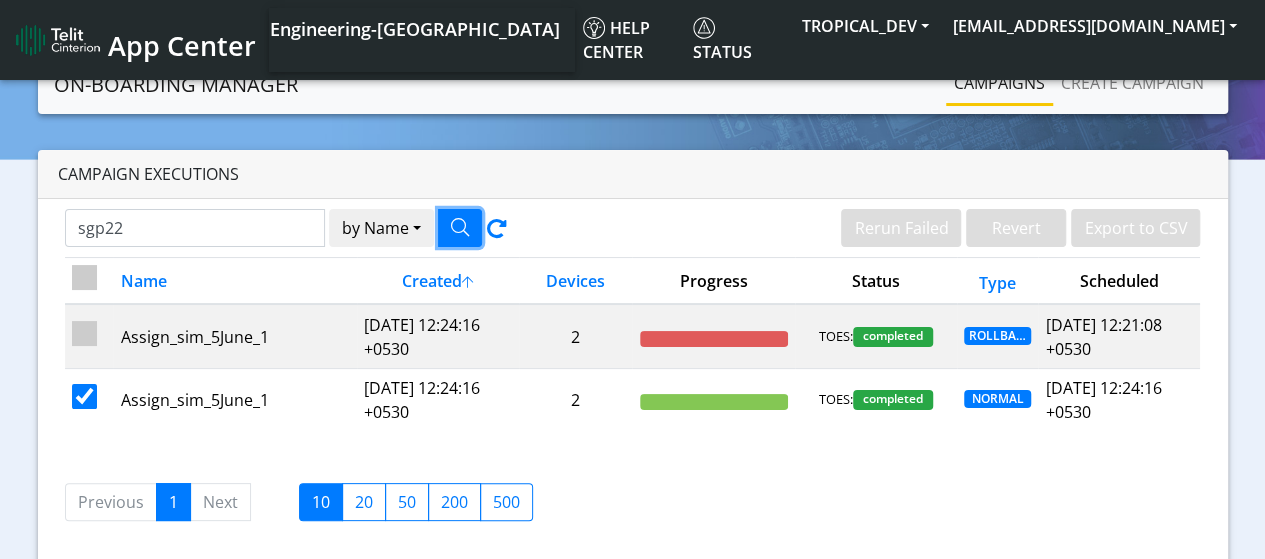 click at bounding box center (460, 228) 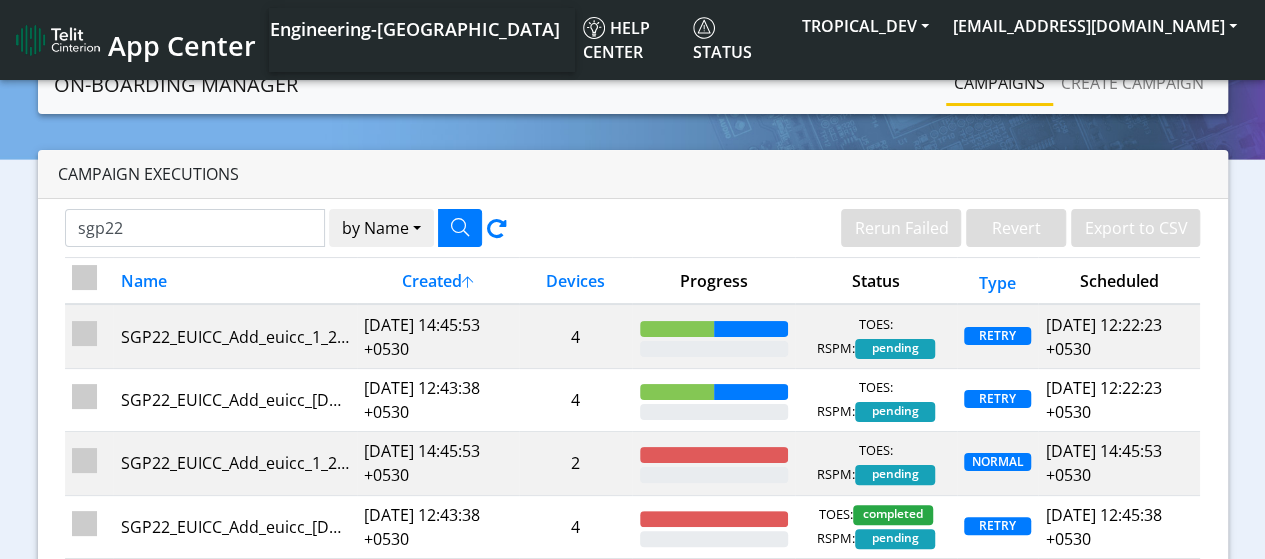 click at bounding box center [84, 277] 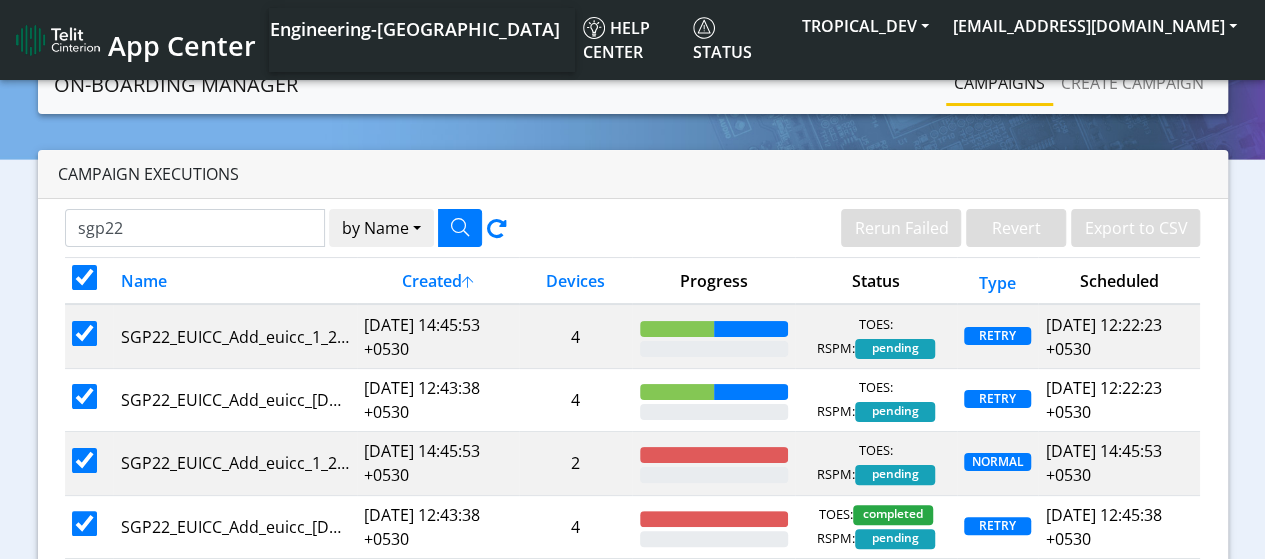 checkbox on "true" 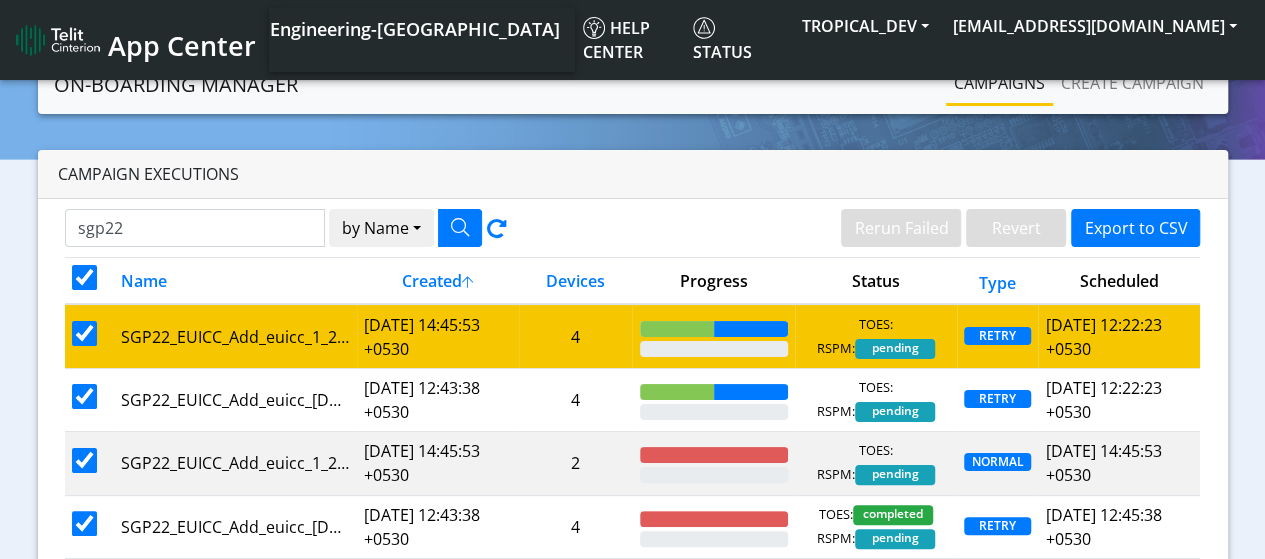 click at bounding box center (84, 333) 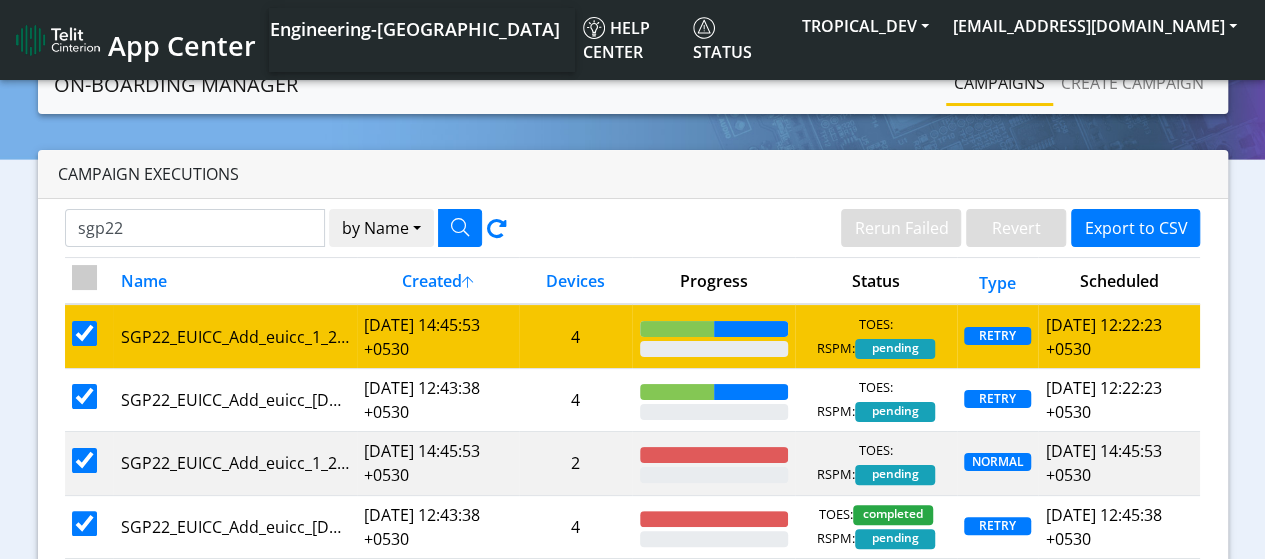 checkbox on "false" 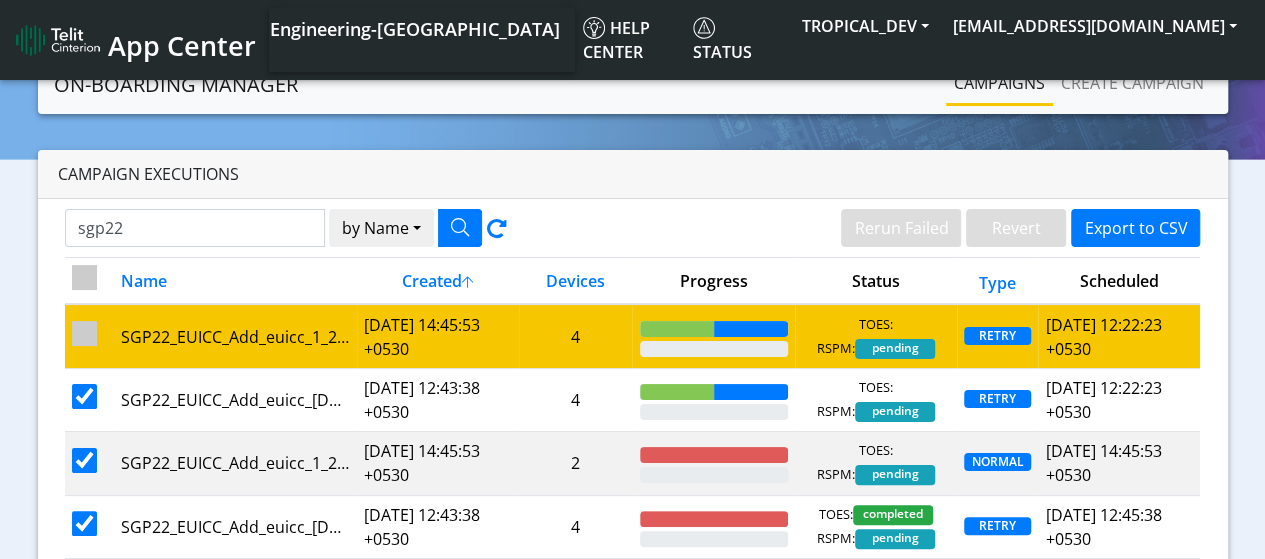 checkbox on "false" 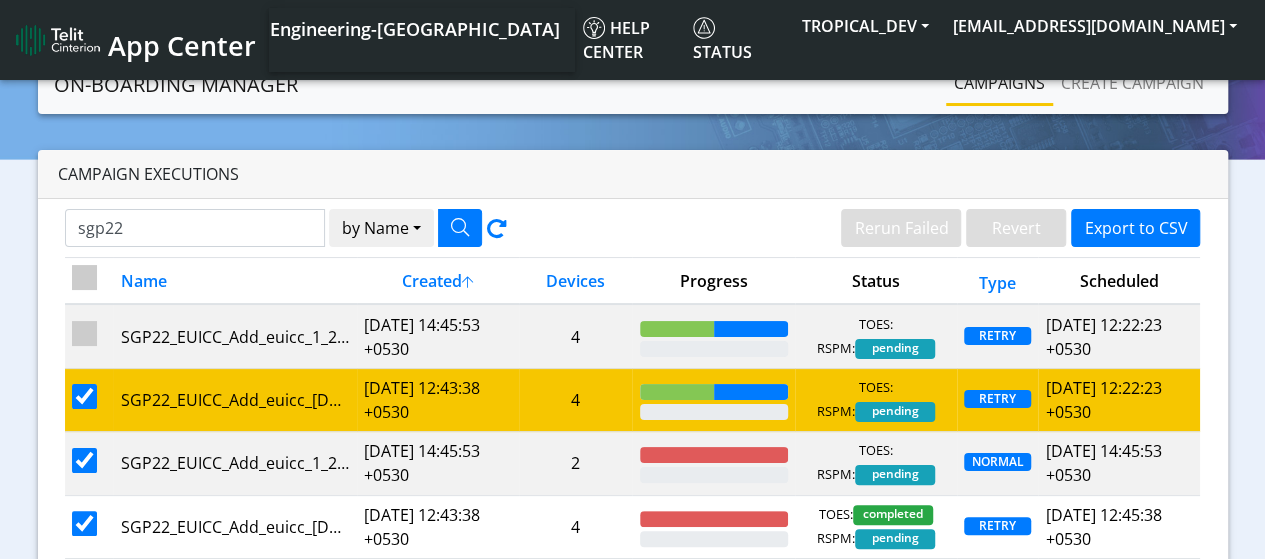 click at bounding box center (84, 396) 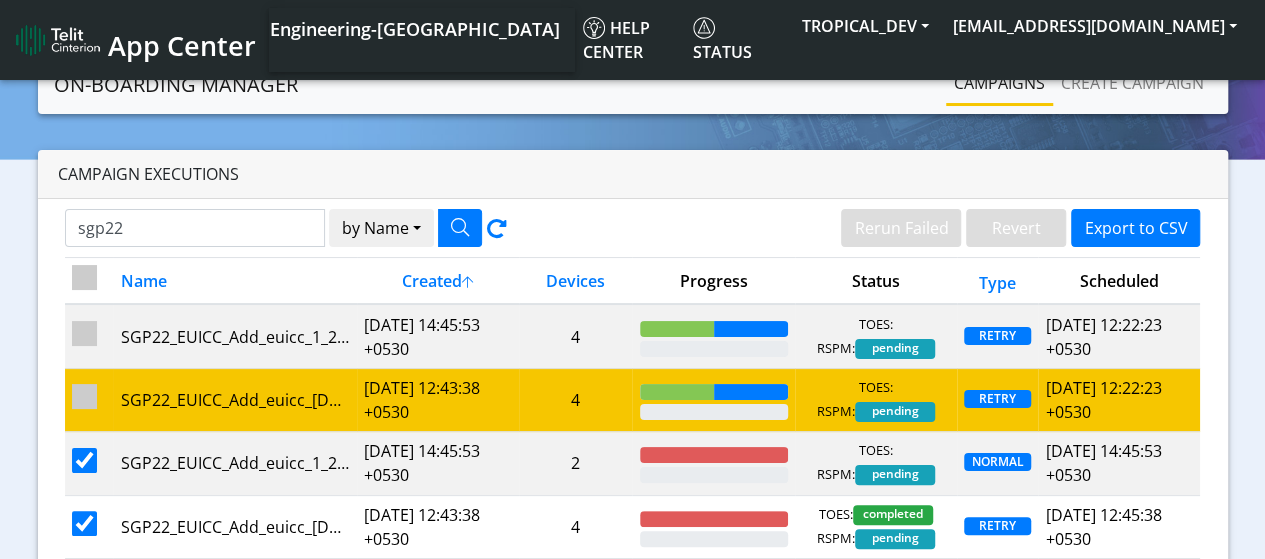 checkbox on "true" 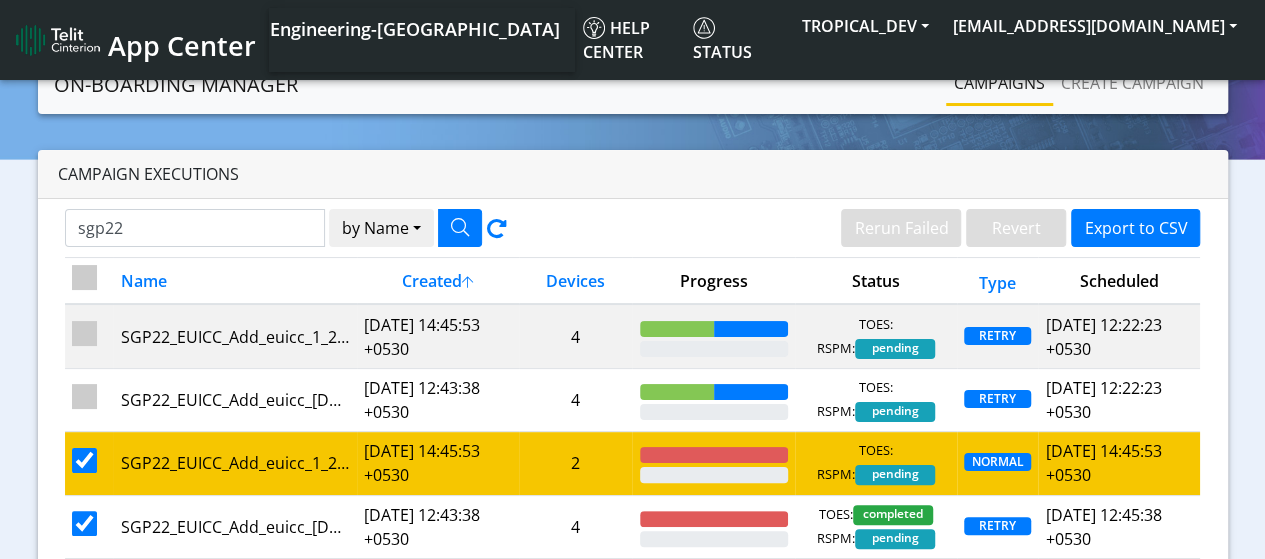 click at bounding box center [84, 460] 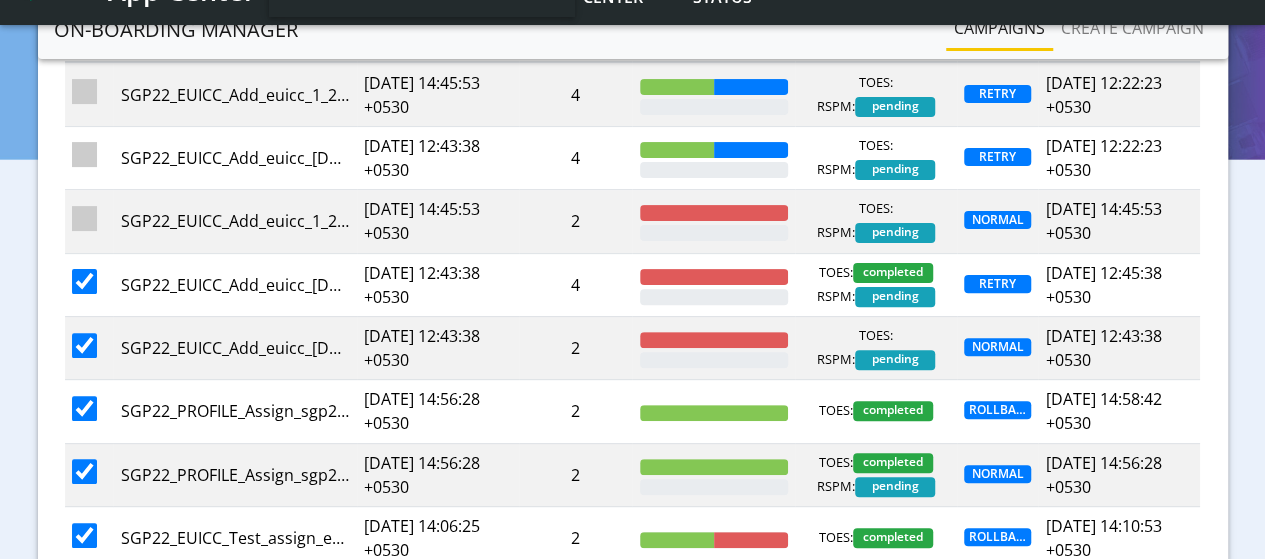 scroll, scrollTop: 200, scrollLeft: 0, axis: vertical 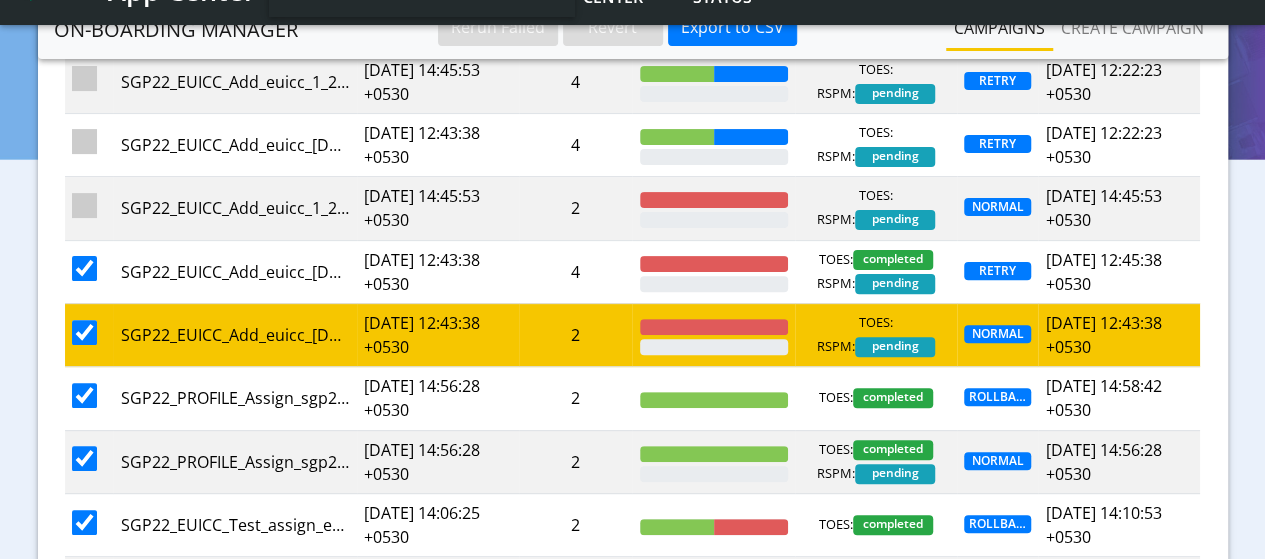 click at bounding box center [84, 332] 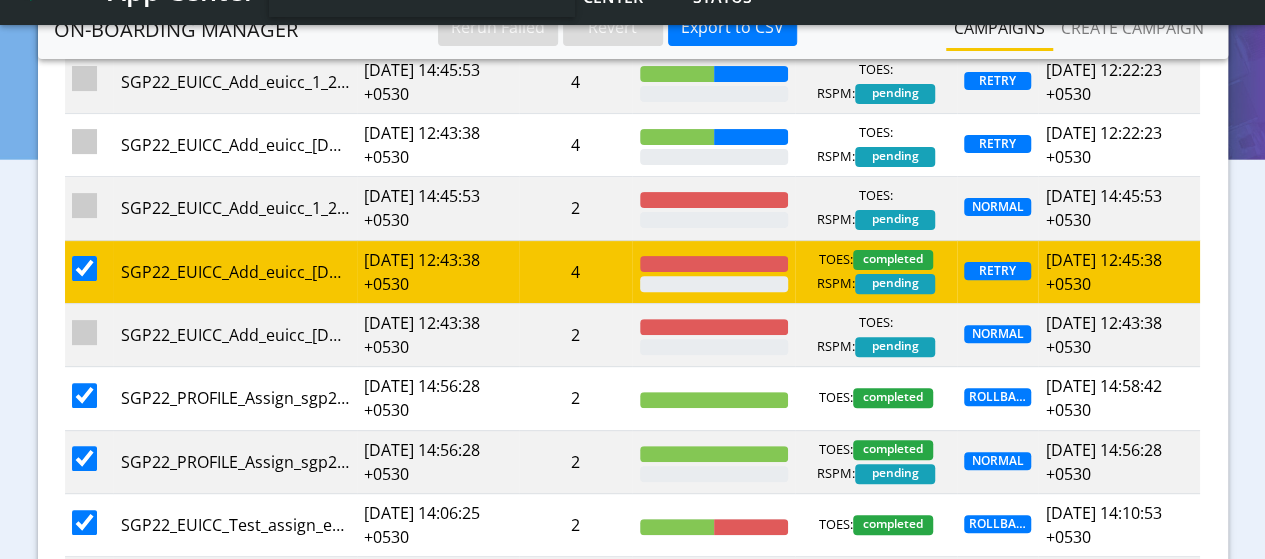click at bounding box center (89, 271) 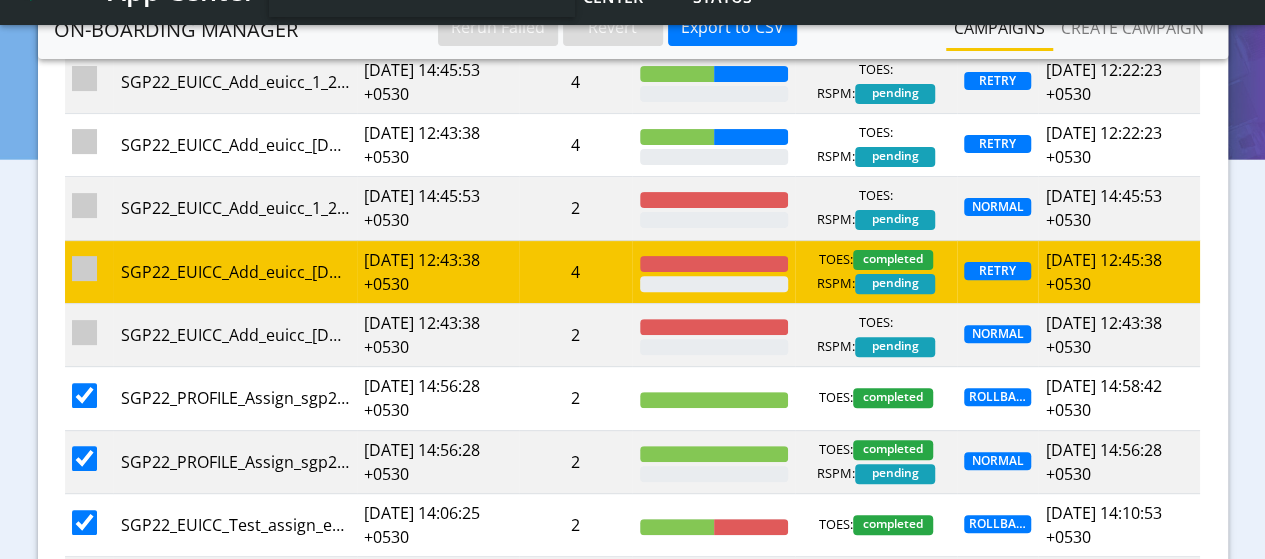 scroll, scrollTop: 0, scrollLeft: 0, axis: both 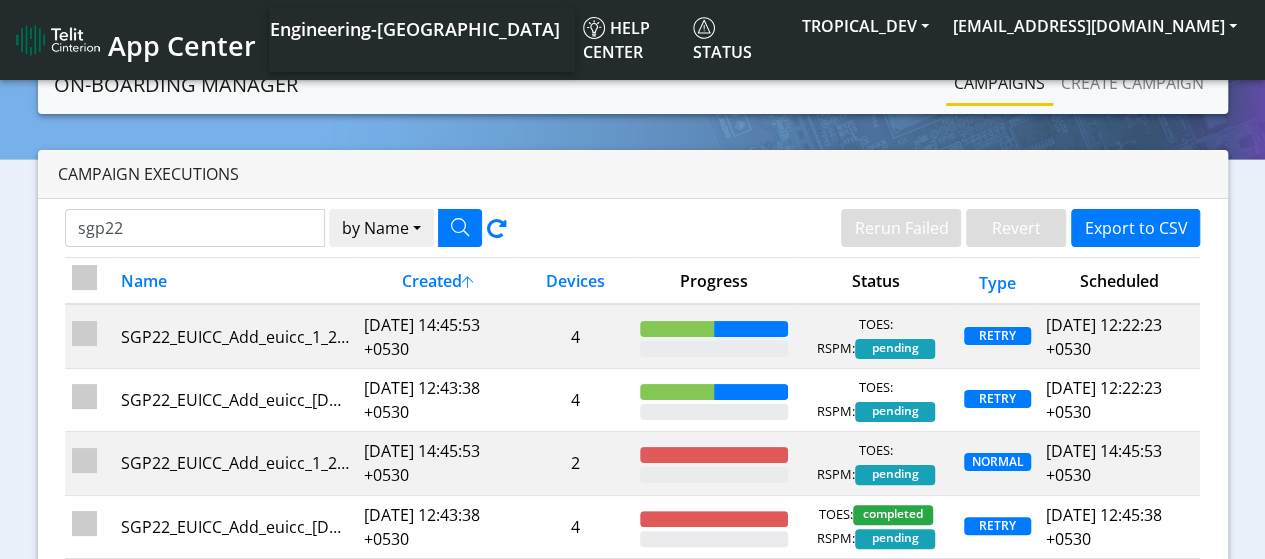 click at bounding box center (84, 277) 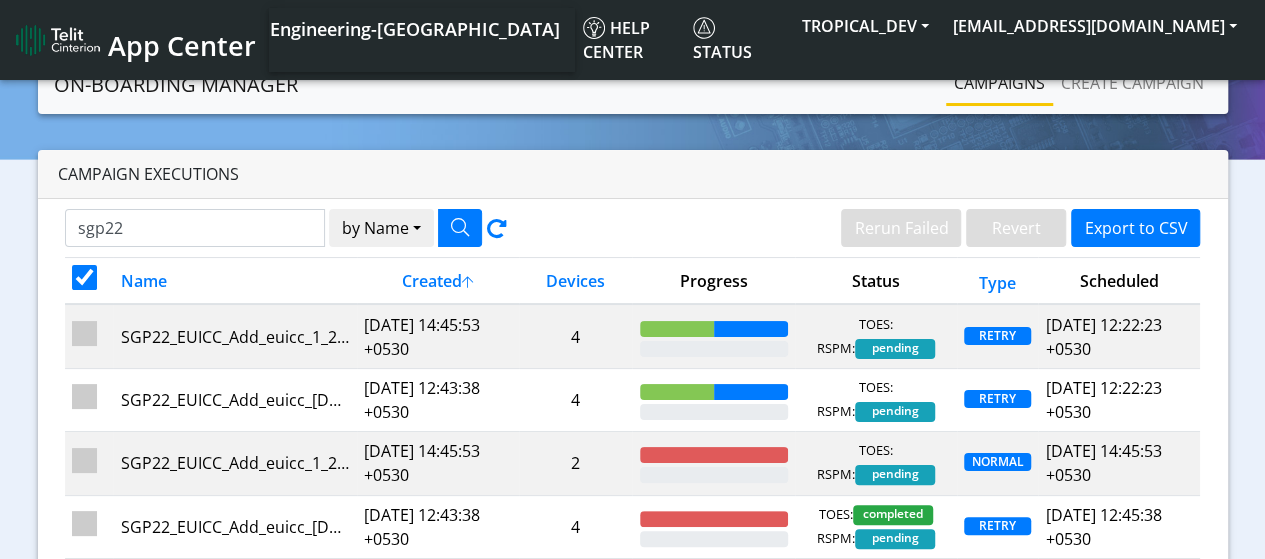 checkbox on "true" 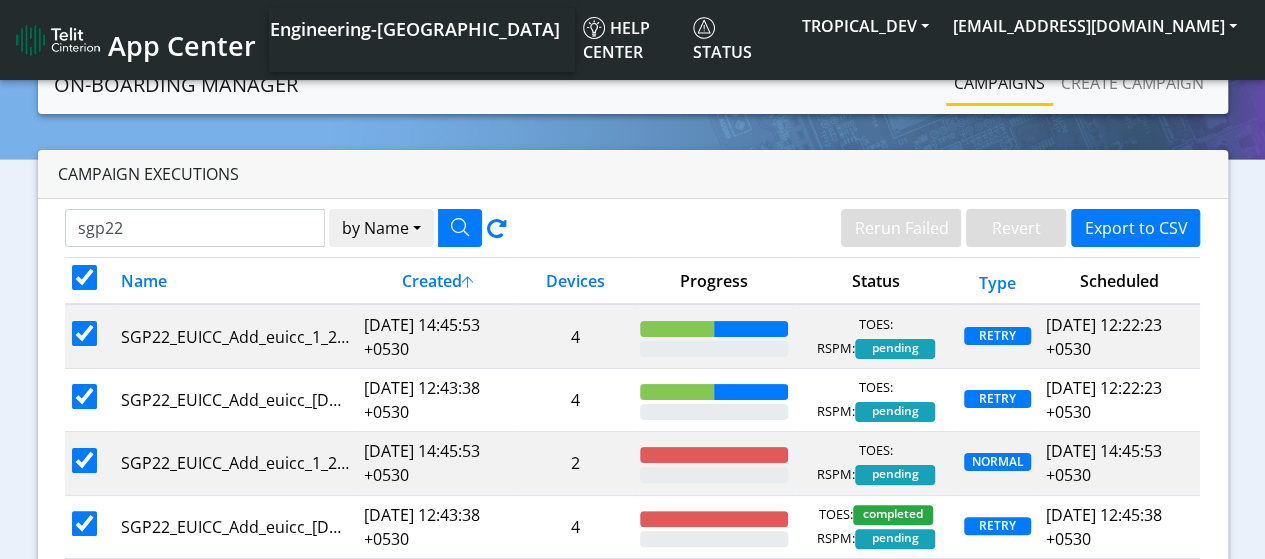click at bounding box center [84, 277] 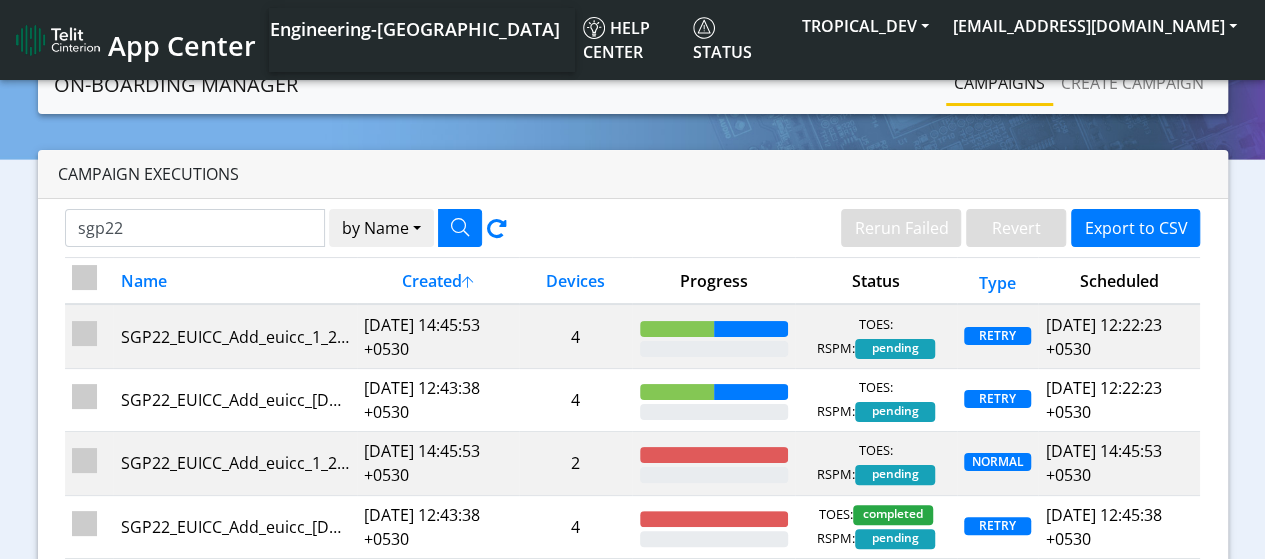 checkbox on "false" 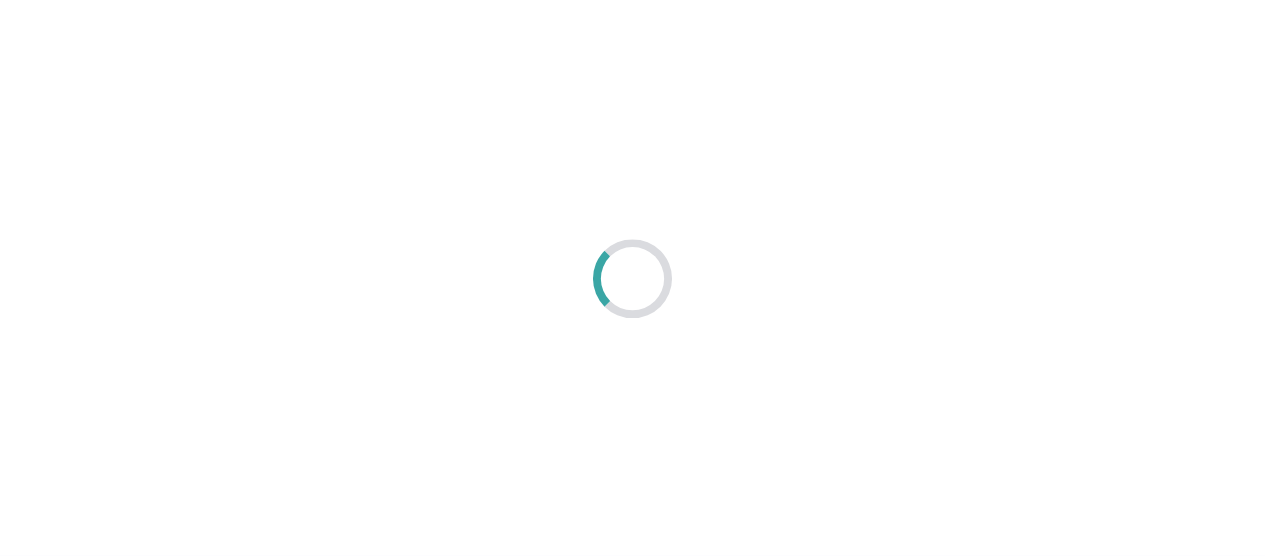 scroll, scrollTop: 0, scrollLeft: 0, axis: both 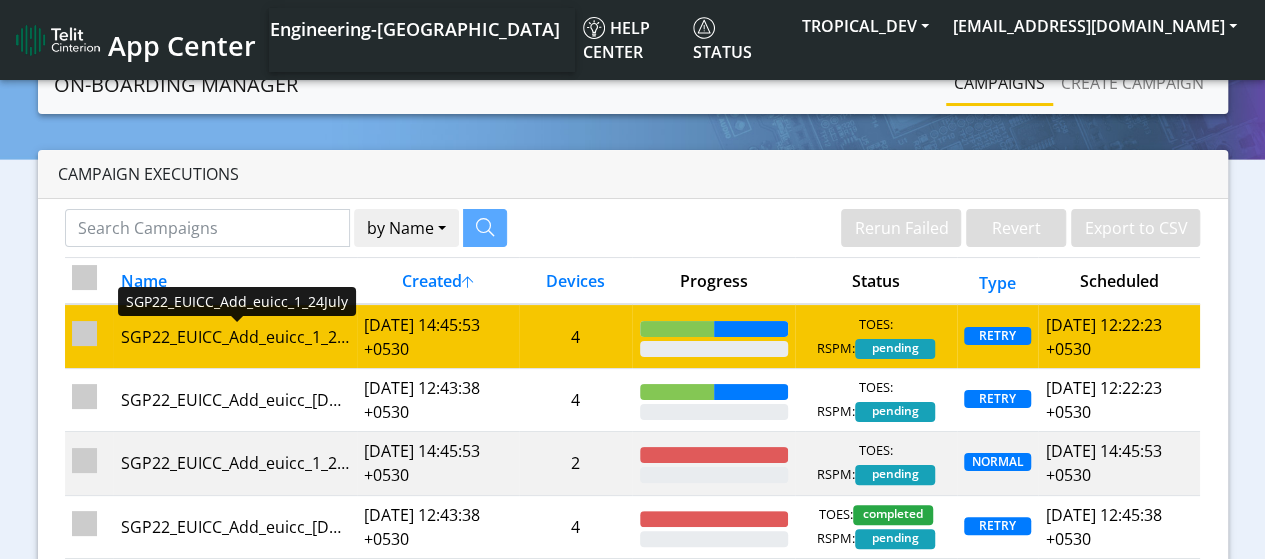 click on "SGP22_EUICC_Add_euicc_1_24July   - Rerun" at bounding box center [235, 337] 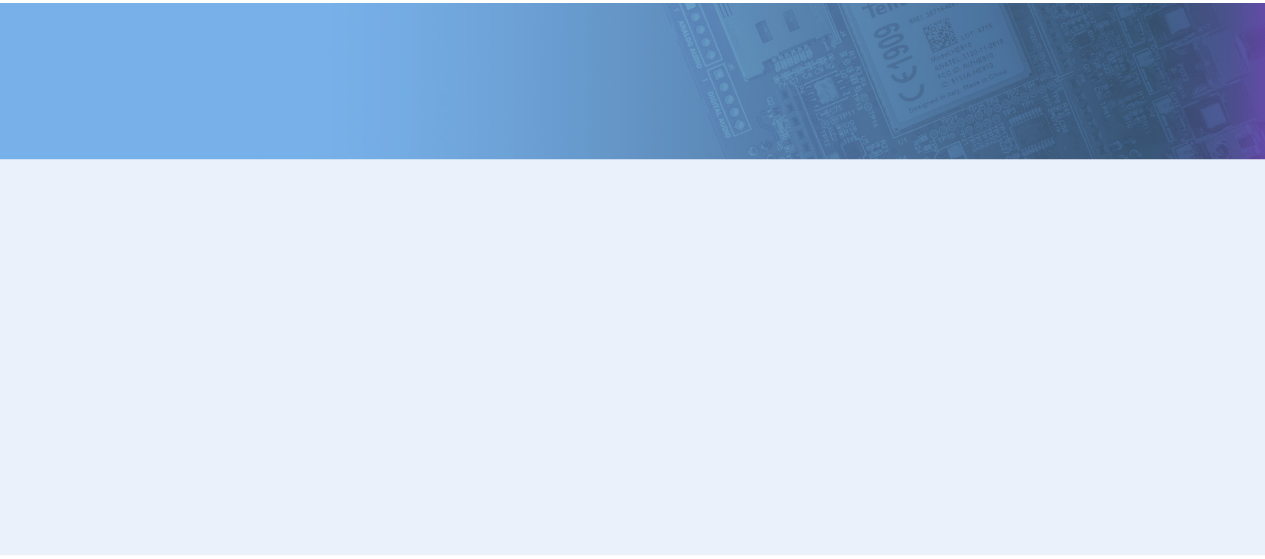 scroll, scrollTop: 0, scrollLeft: 0, axis: both 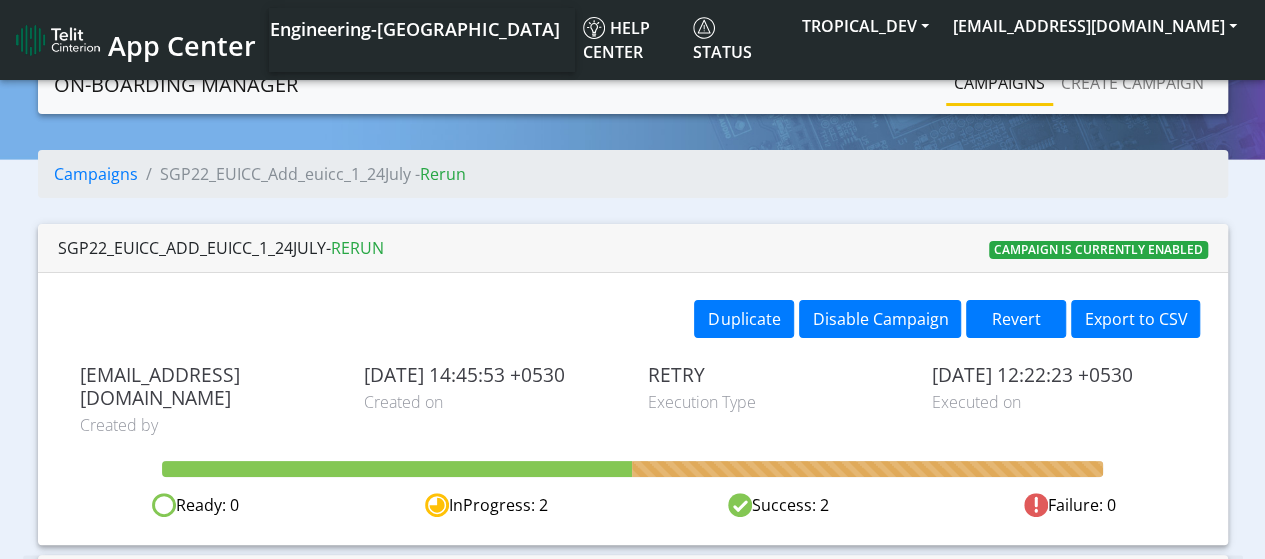 drag, startPoint x: 896, startPoint y: 493, endPoint x: 944, endPoint y: 476, distance: 50.92151 